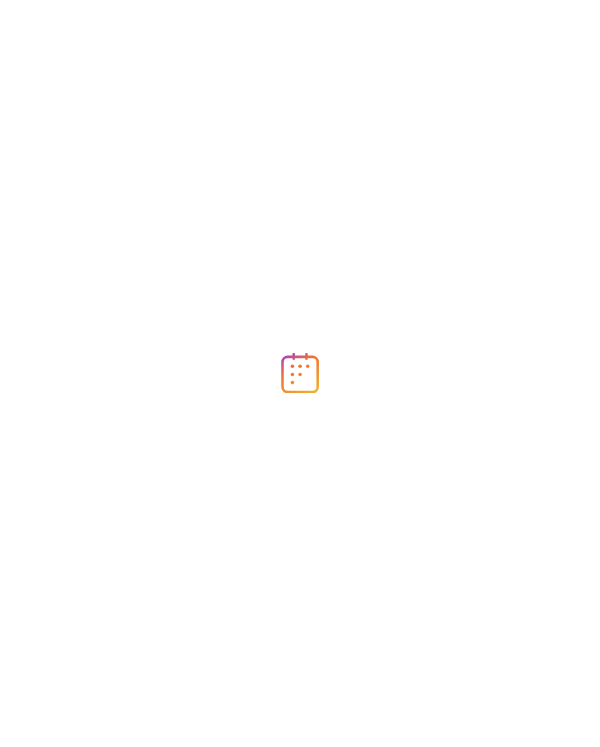 scroll, scrollTop: 0, scrollLeft: 0, axis: both 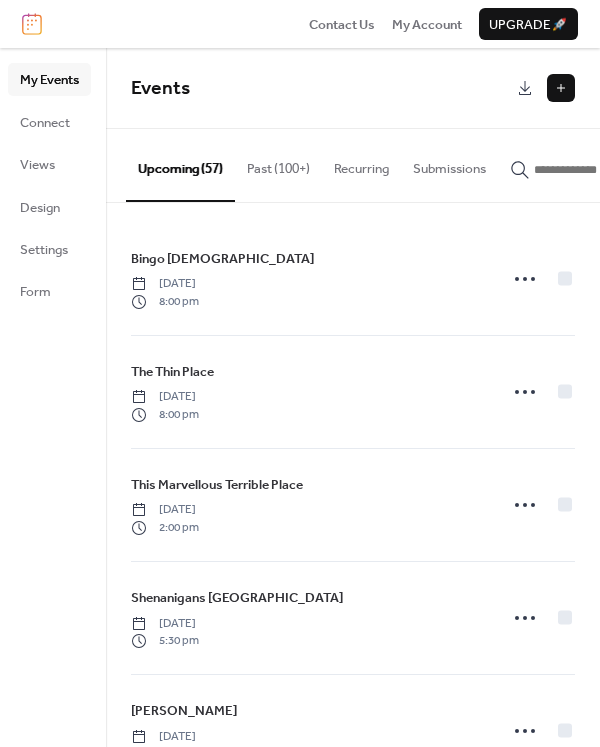 click at bounding box center (561, 88) 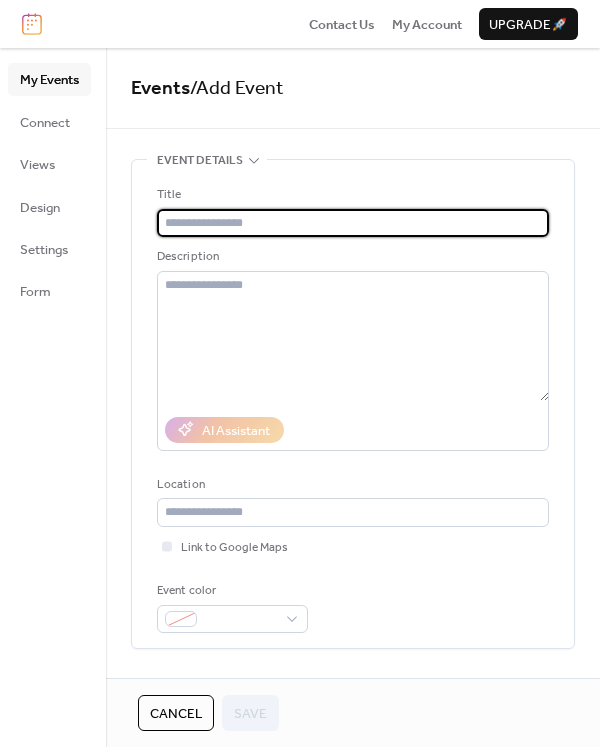 click at bounding box center [353, 223] 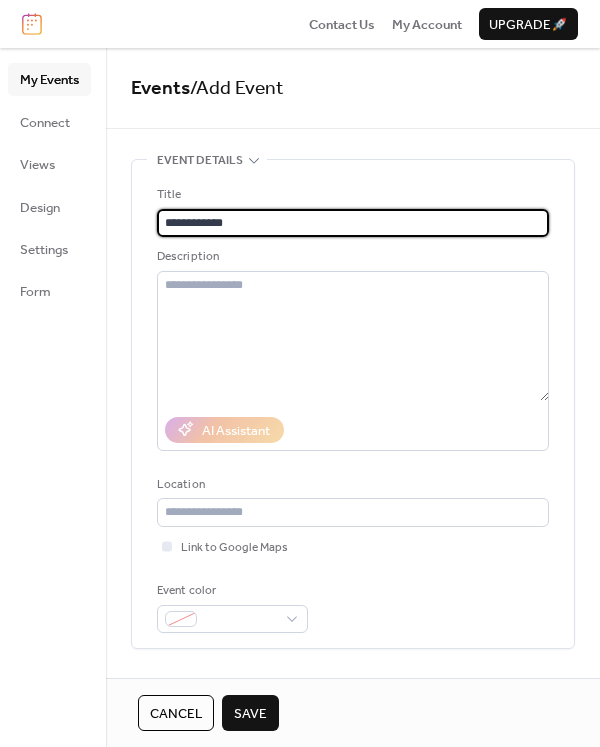 type on "**********" 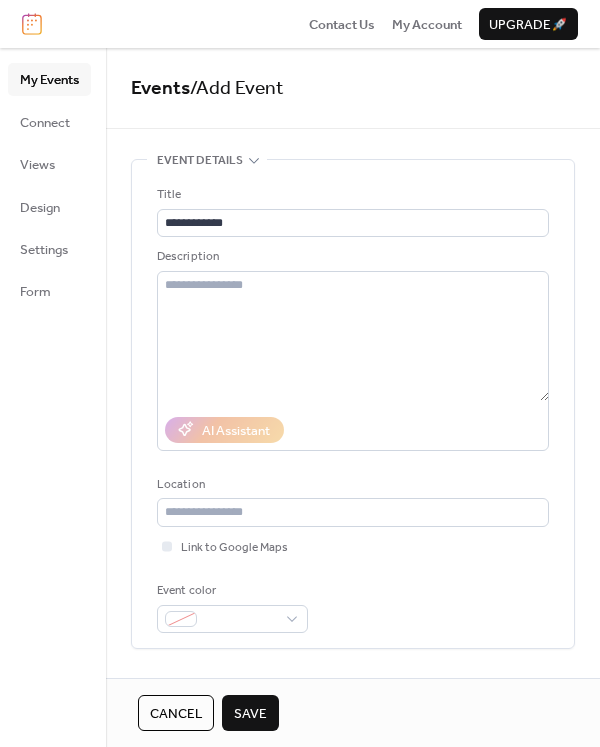 click on "Cancel" at bounding box center (176, 714) 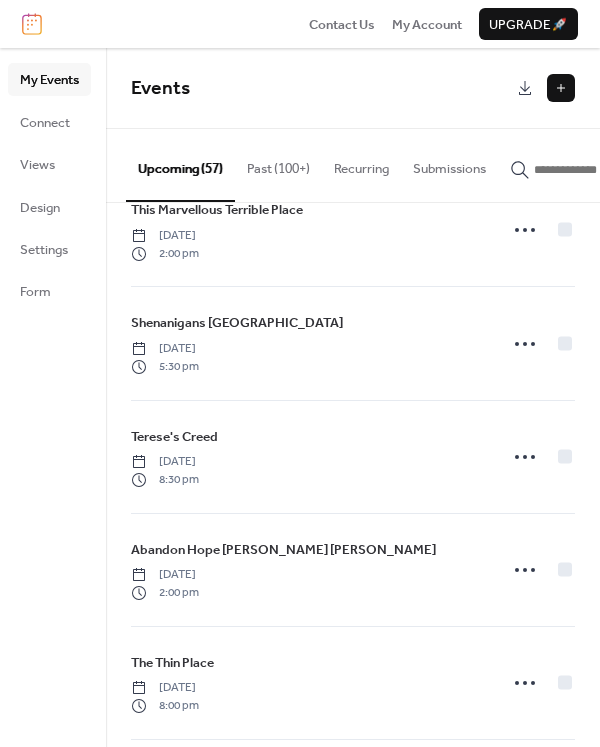 scroll, scrollTop: 1300, scrollLeft: 0, axis: vertical 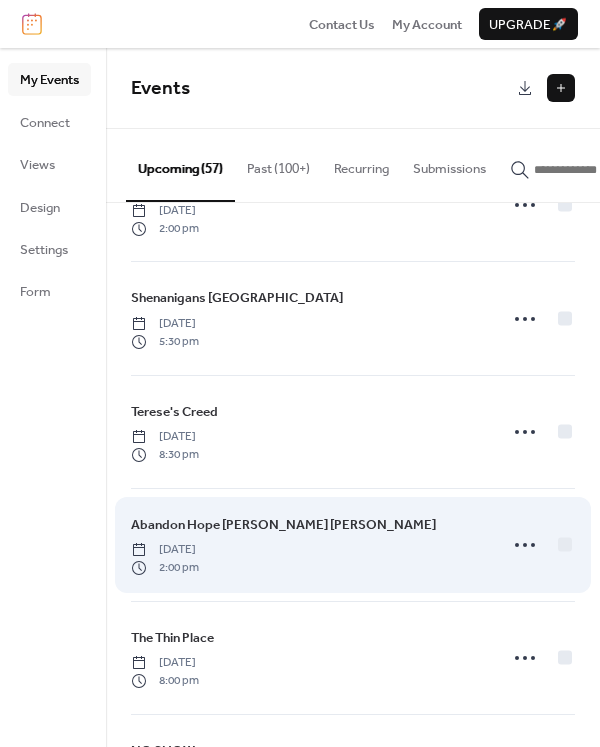 click on "Abandon Hope  Mabel Dorothy" at bounding box center [283, 525] 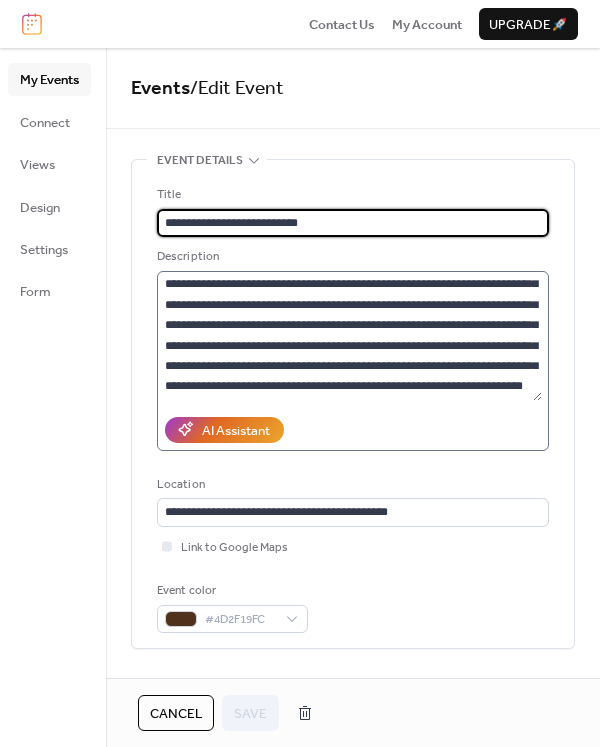 scroll, scrollTop: 0, scrollLeft: 0, axis: both 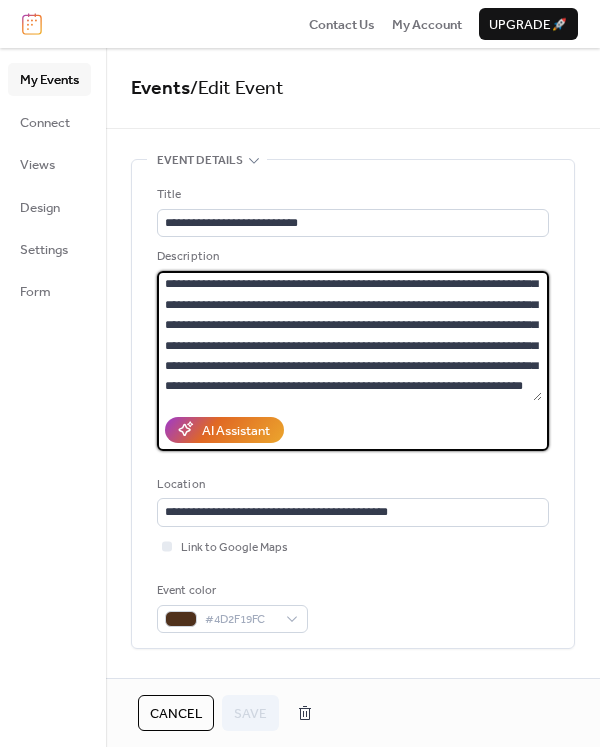 drag, startPoint x: 167, startPoint y: 284, endPoint x: 528, endPoint y: 405, distance: 380.73877 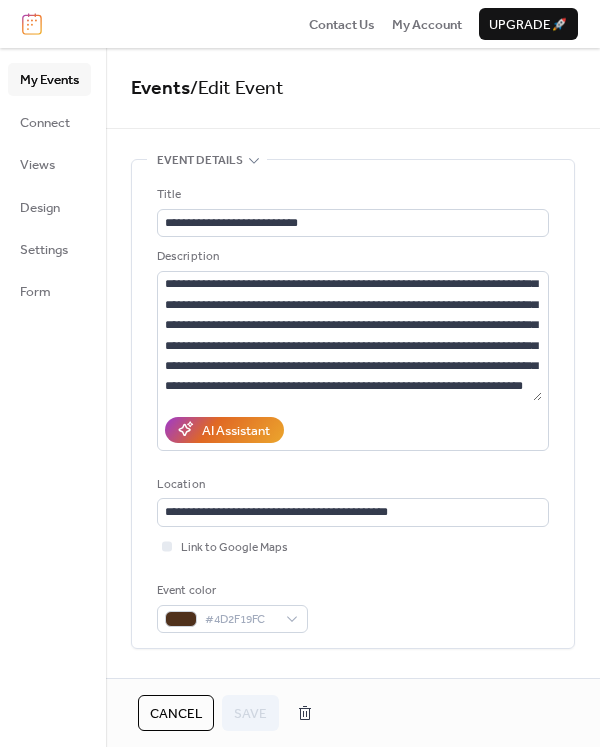 click on "Events  /  Edit Event" at bounding box center [353, 89] 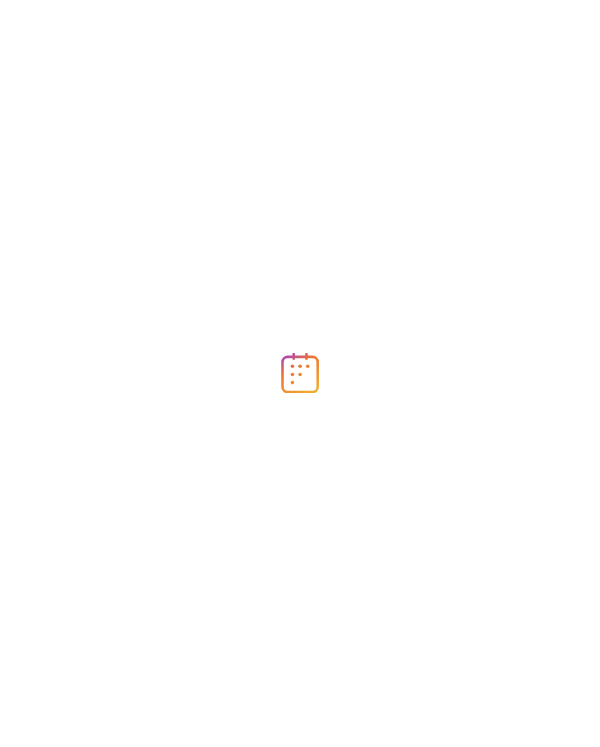 scroll, scrollTop: 0, scrollLeft: 0, axis: both 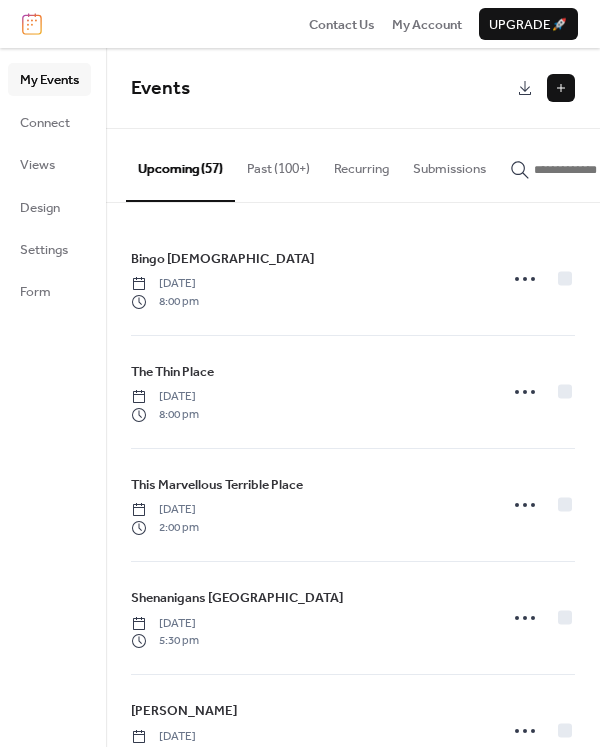 click at bounding box center [561, 88] 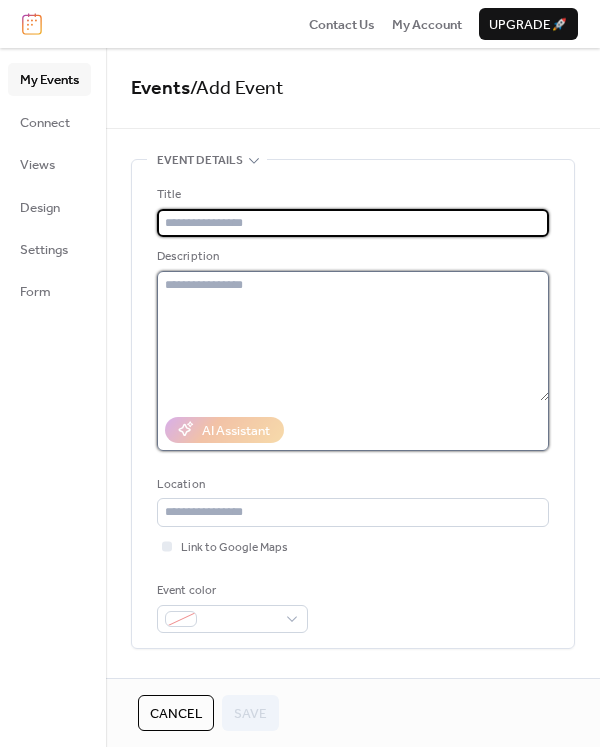 click at bounding box center [353, 336] 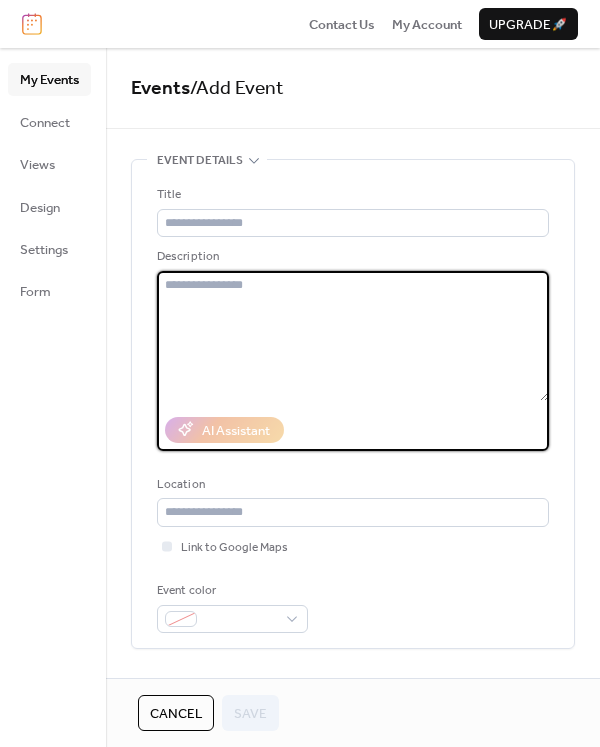 paste on "**********" 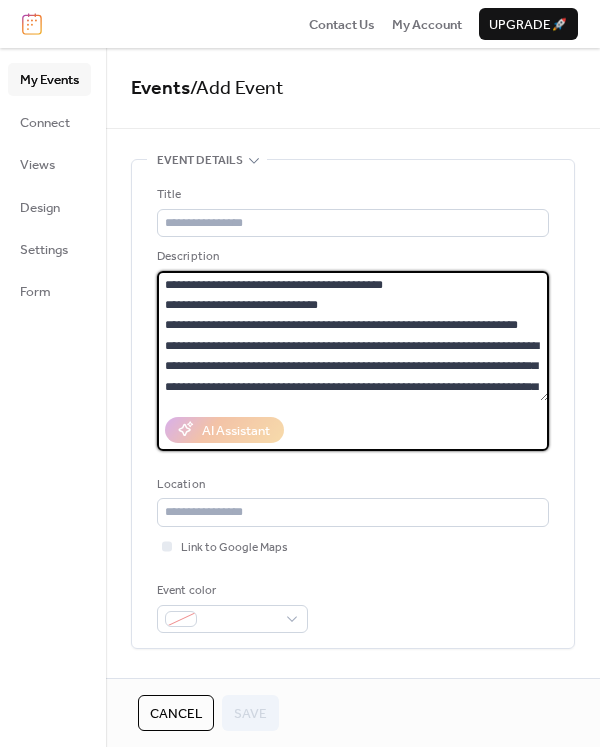 scroll, scrollTop: 222, scrollLeft: 0, axis: vertical 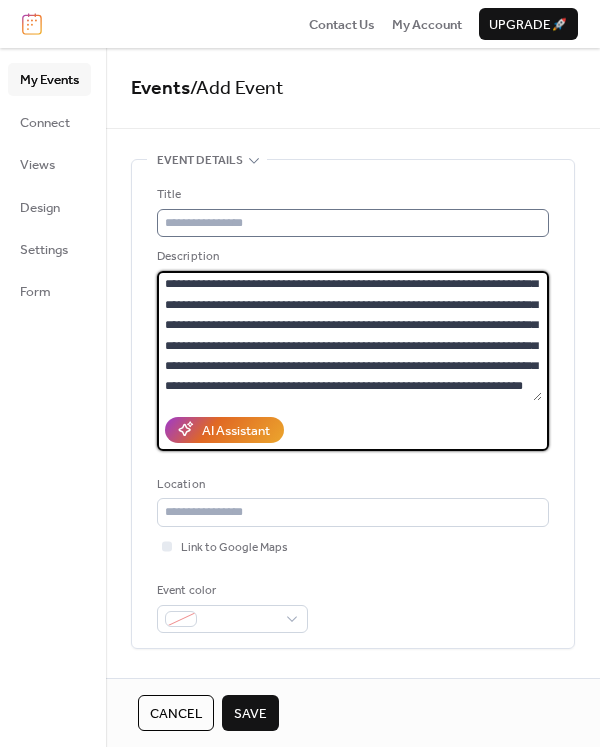 type on "**********" 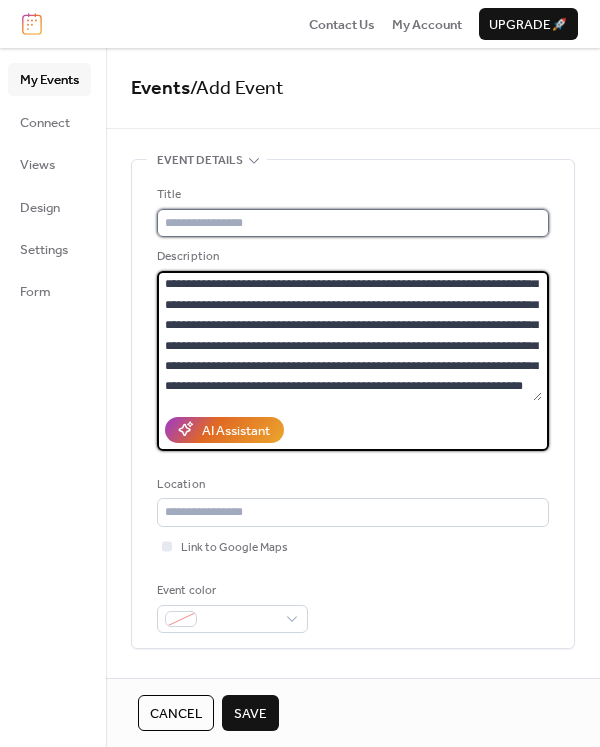 click at bounding box center [353, 223] 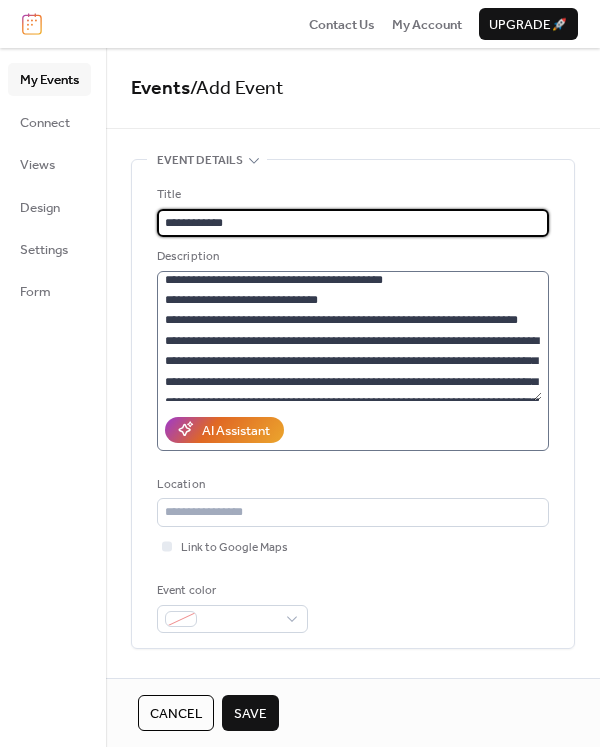 scroll, scrollTop: 0, scrollLeft: 0, axis: both 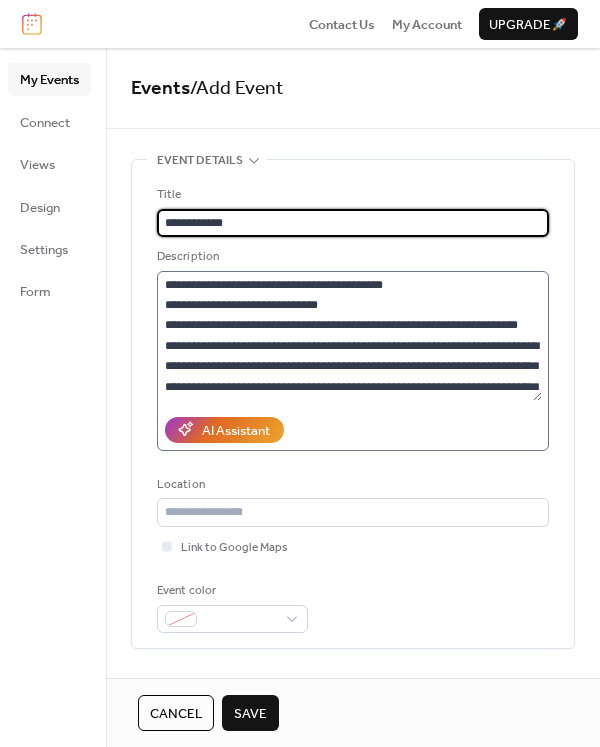 type on "**********" 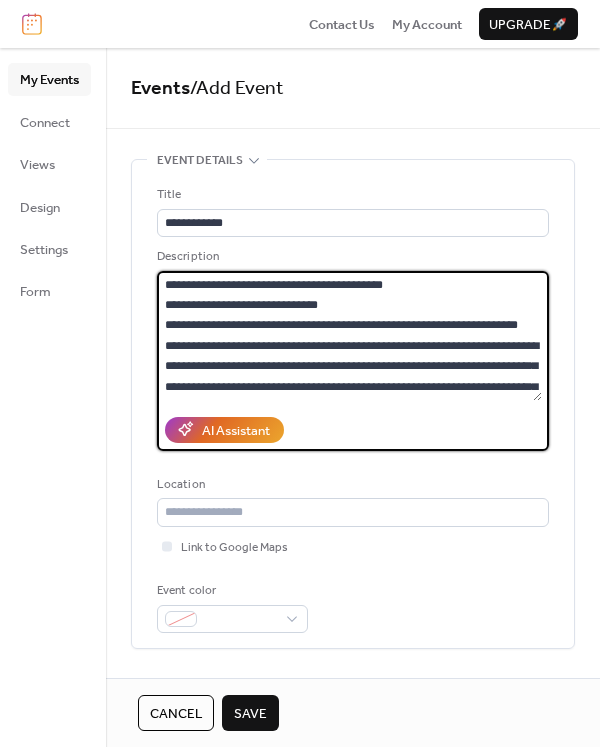 click on "**********" at bounding box center (349, 336) 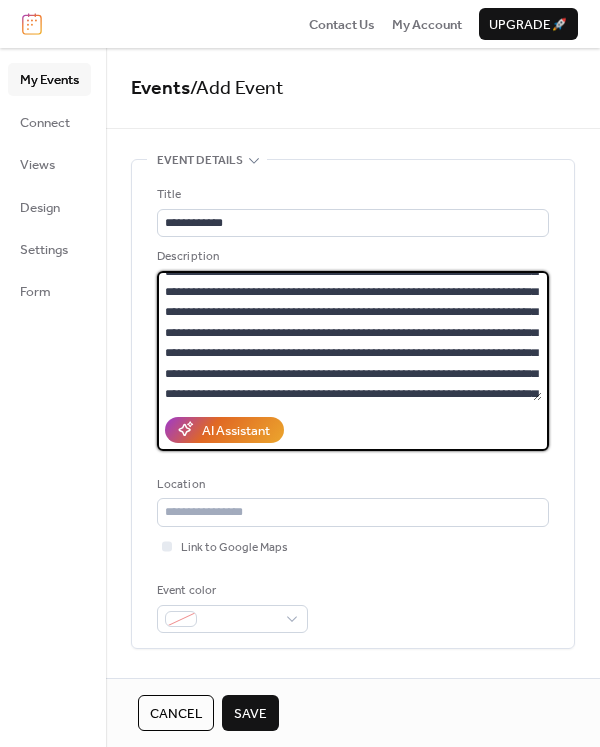 scroll, scrollTop: 0, scrollLeft: 0, axis: both 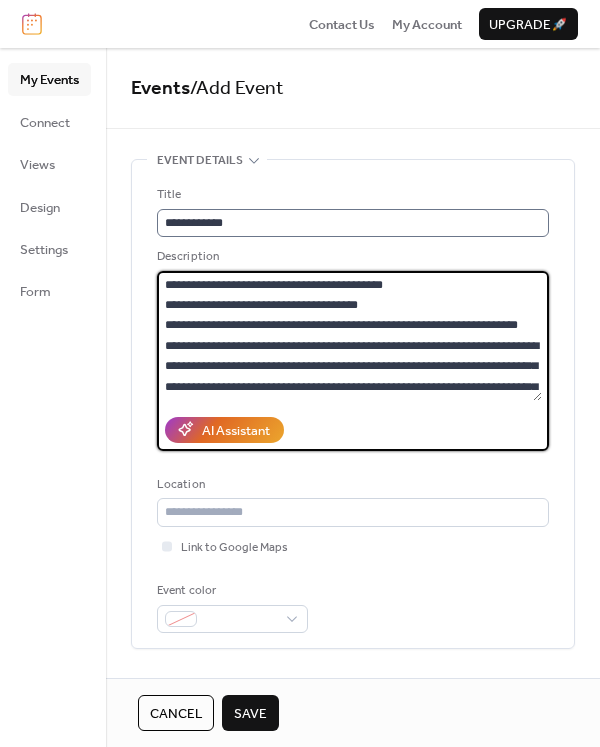 type on "**********" 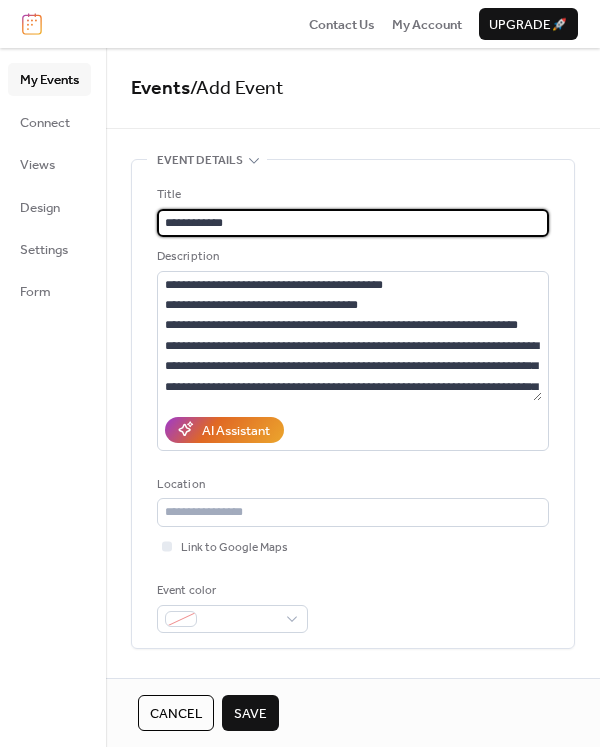 click on "**********" at bounding box center (353, 223) 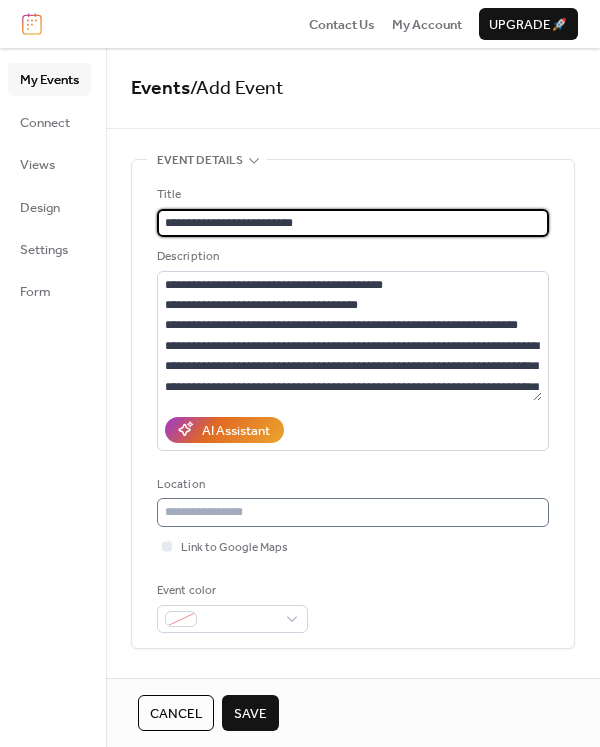type on "**********" 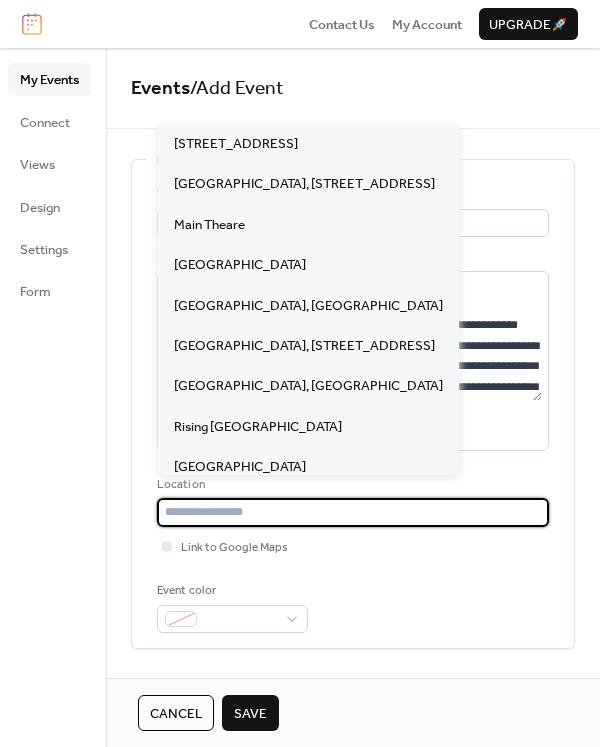 click at bounding box center (353, 512) 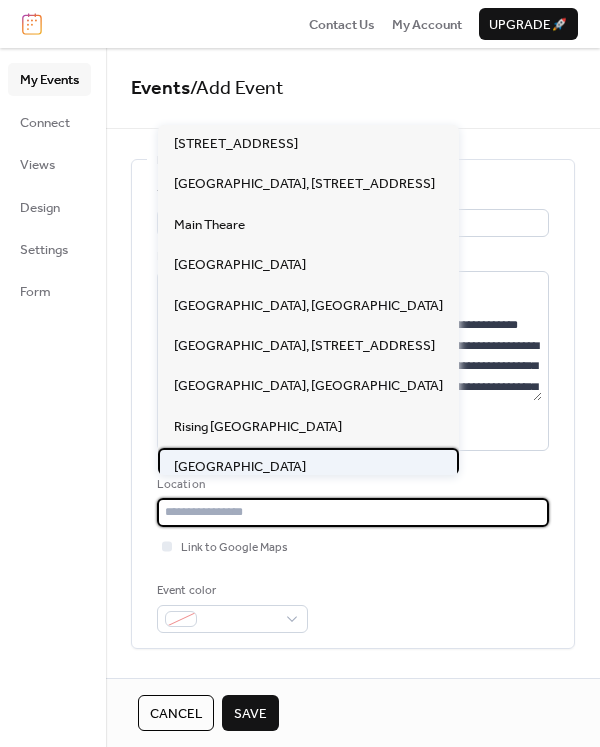 click on "Rising Tide Theatre" at bounding box center [240, 467] 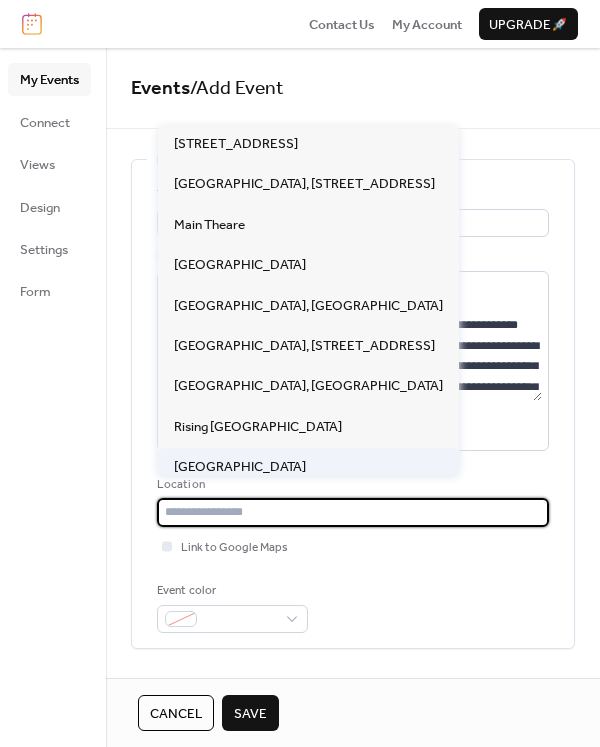 type on "**********" 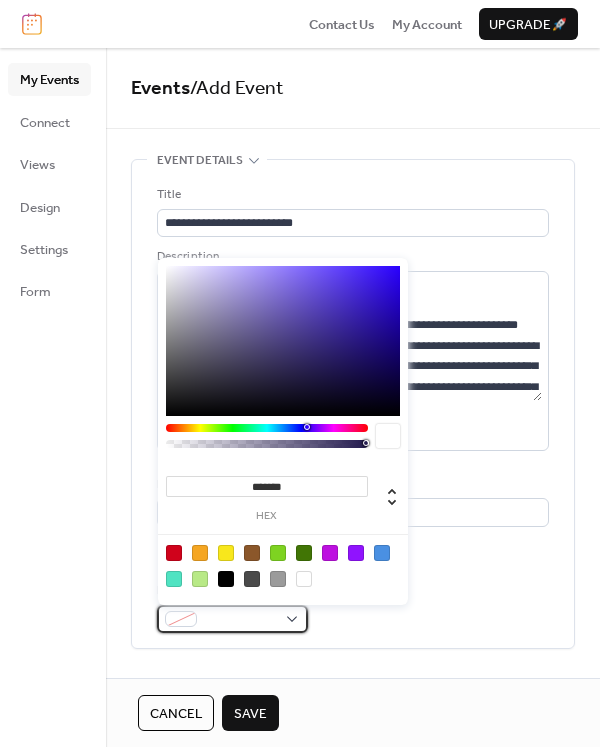 click at bounding box center [232, 619] 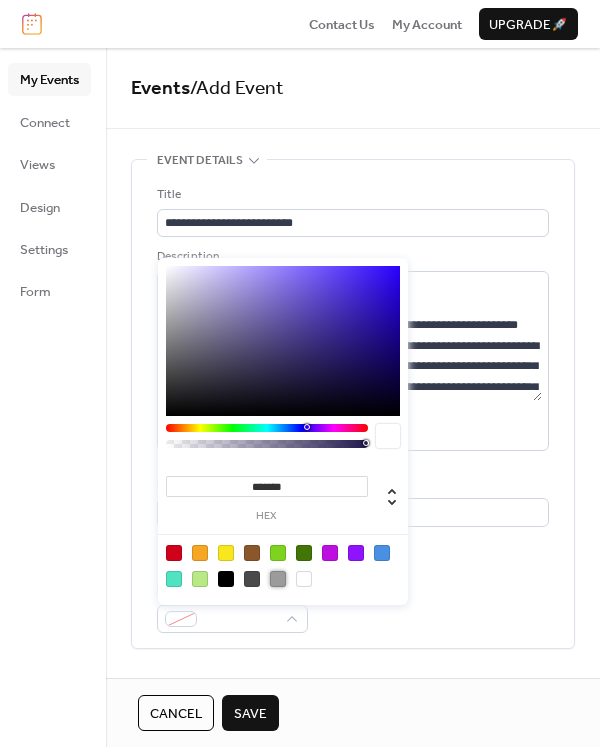 click at bounding box center [278, 579] 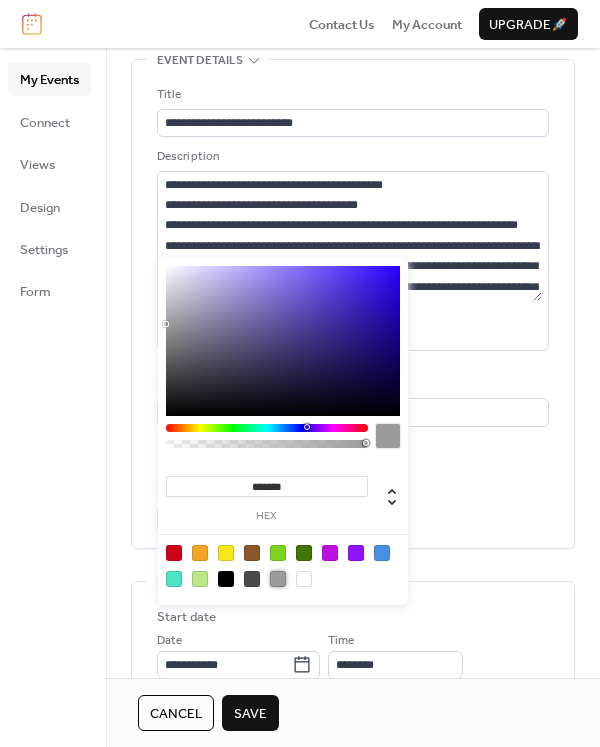 scroll, scrollTop: 200, scrollLeft: 0, axis: vertical 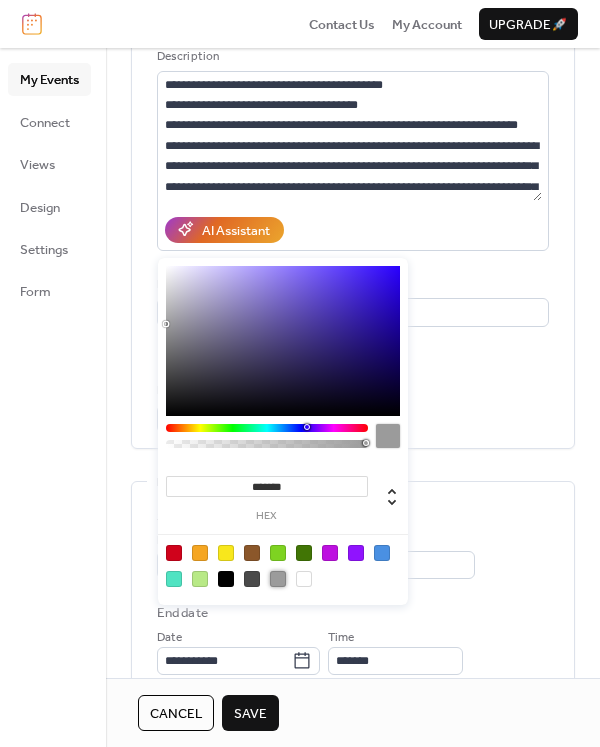 click on "Start date" at bounding box center (353, 517) 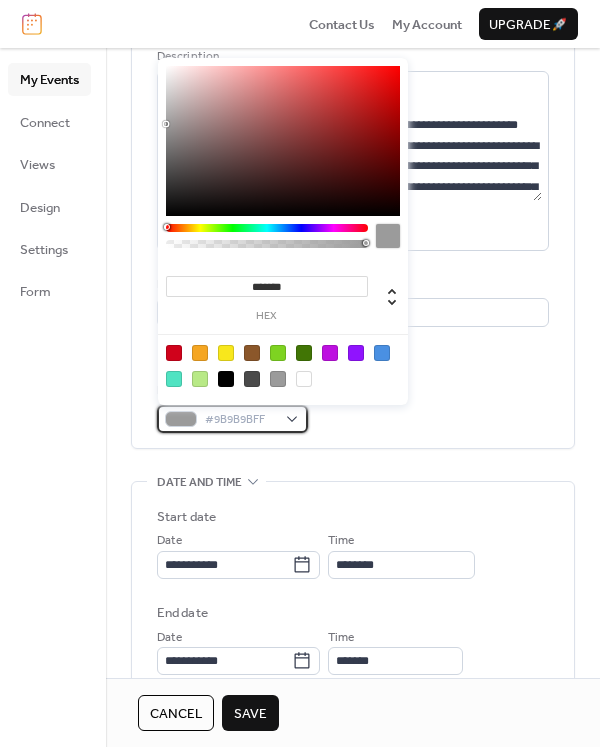 click on "#9B9B9BFF" at bounding box center (232, 419) 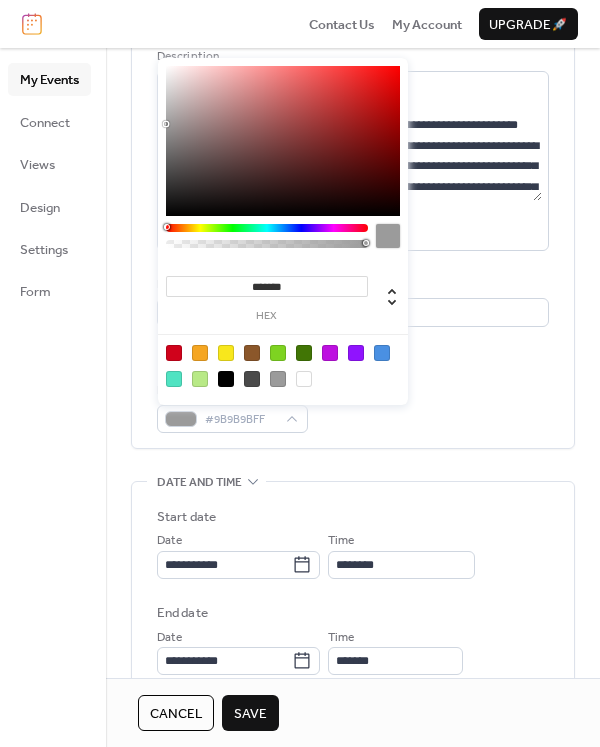 click at bounding box center [252, 353] 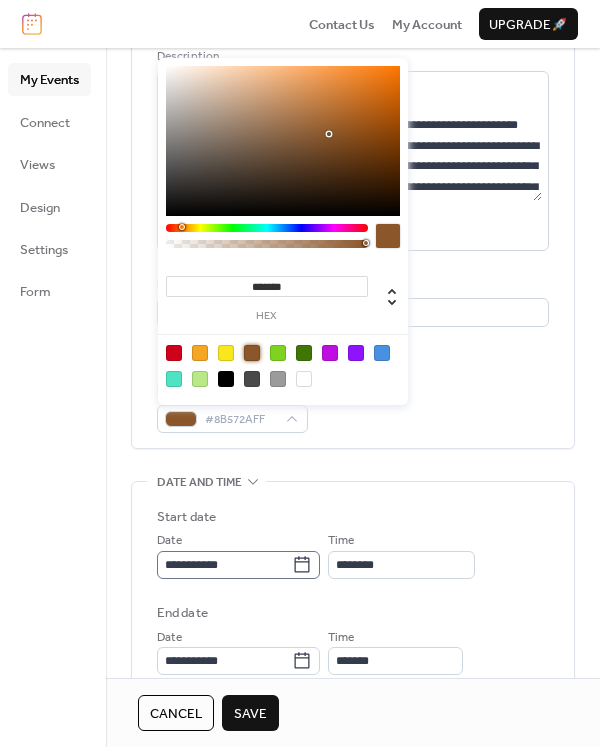 click 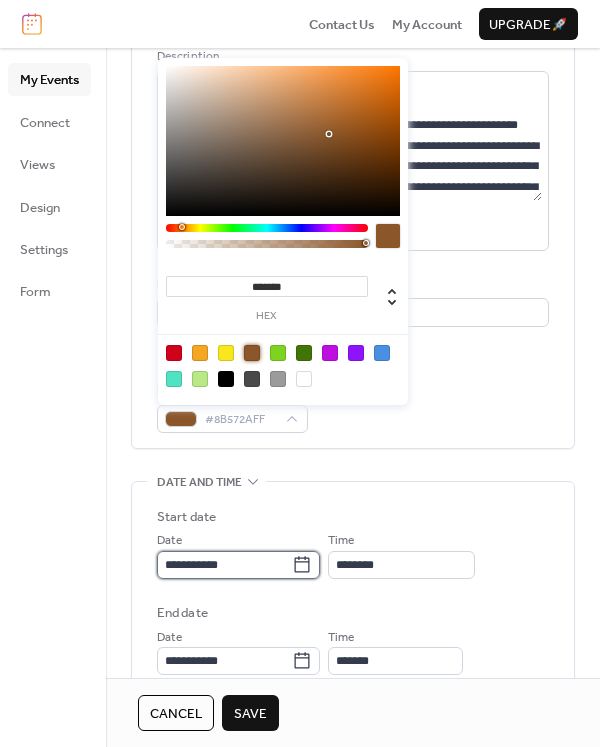 click on "**********" at bounding box center [224, 565] 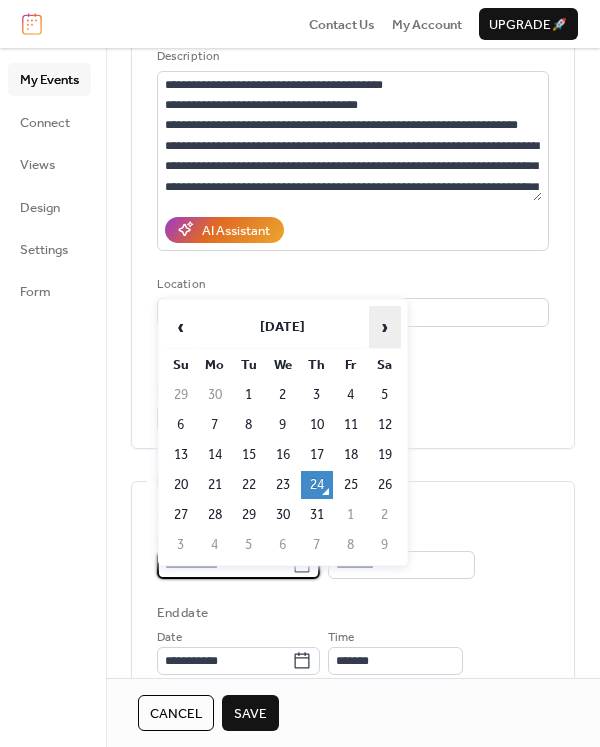click on "›" at bounding box center (385, 327) 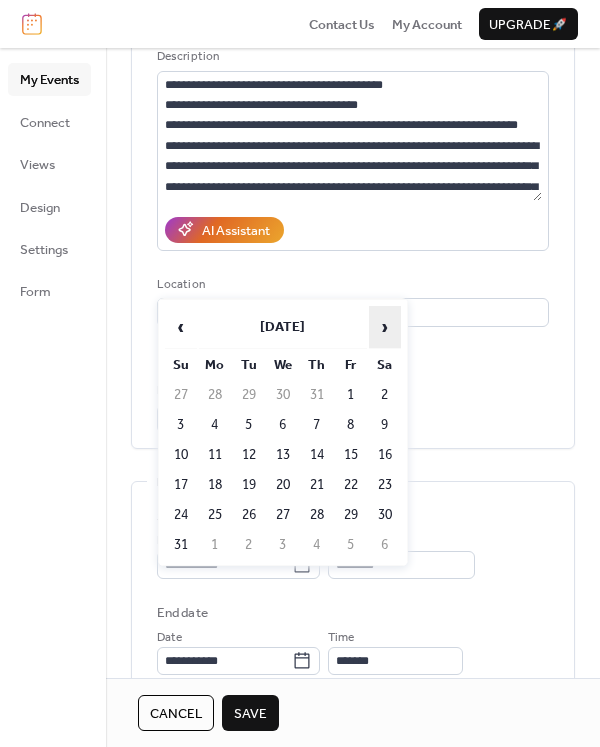 click on "›" at bounding box center [385, 327] 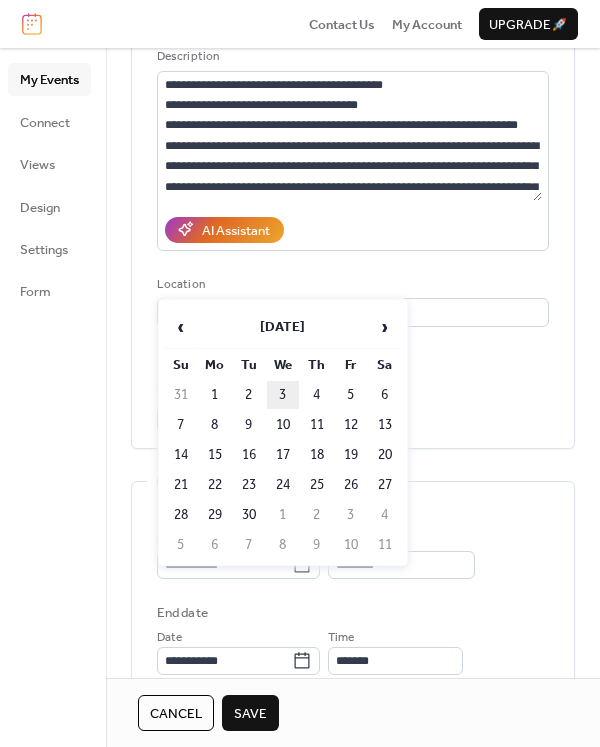 click on "3" at bounding box center [283, 395] 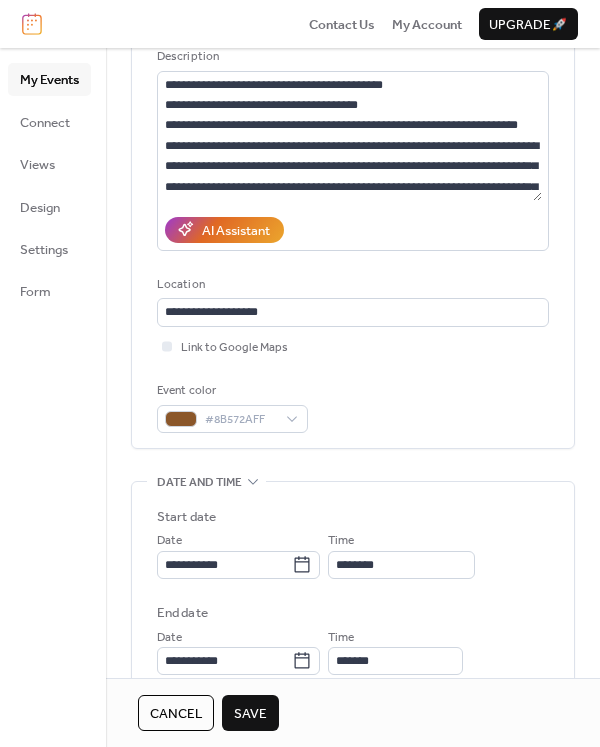 scroll, scrollTop: 300, scrollLeft: 0, axis: vertical 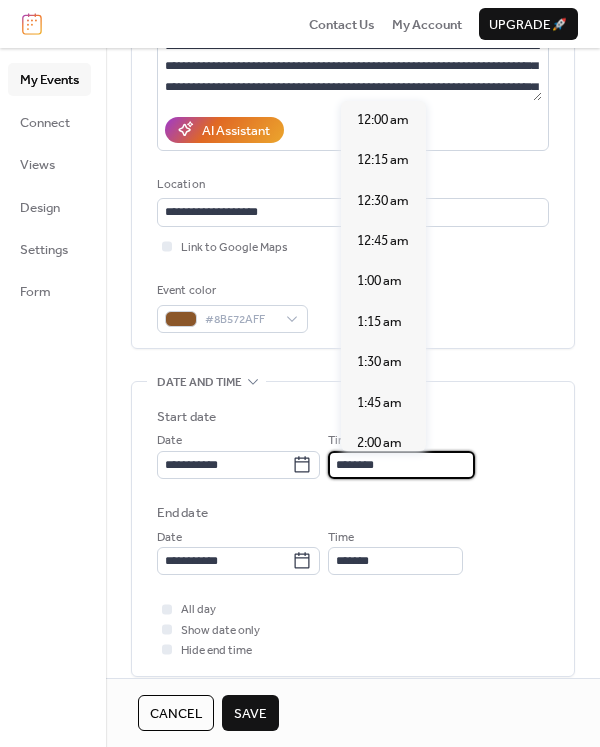 click on "********" at bounding box center [401, 465] 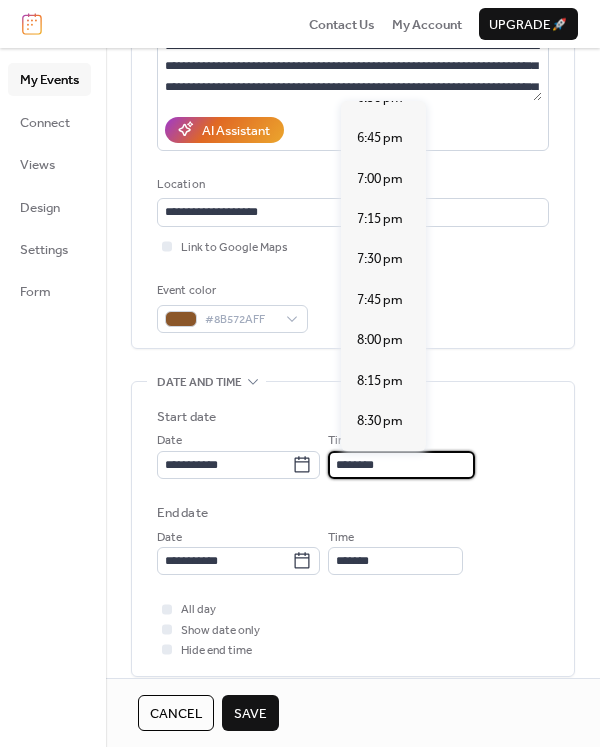 scroll, scrollTop: 3039, scrollLeft: 0, axis: vertical 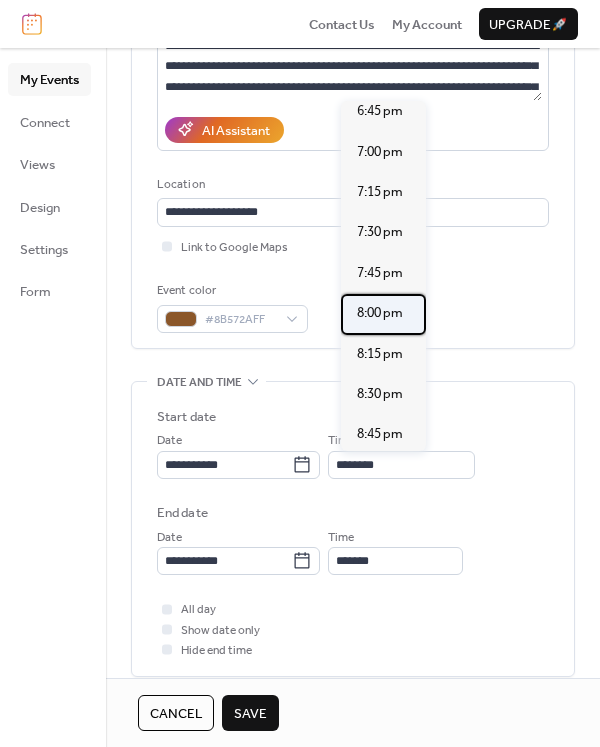 click on "8:00 pm" at bounding box center (380, 313) 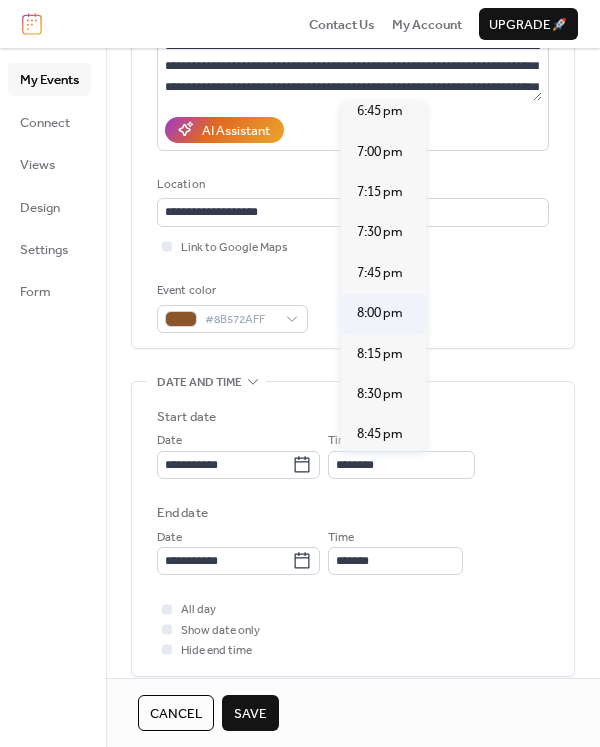 type on "*******" 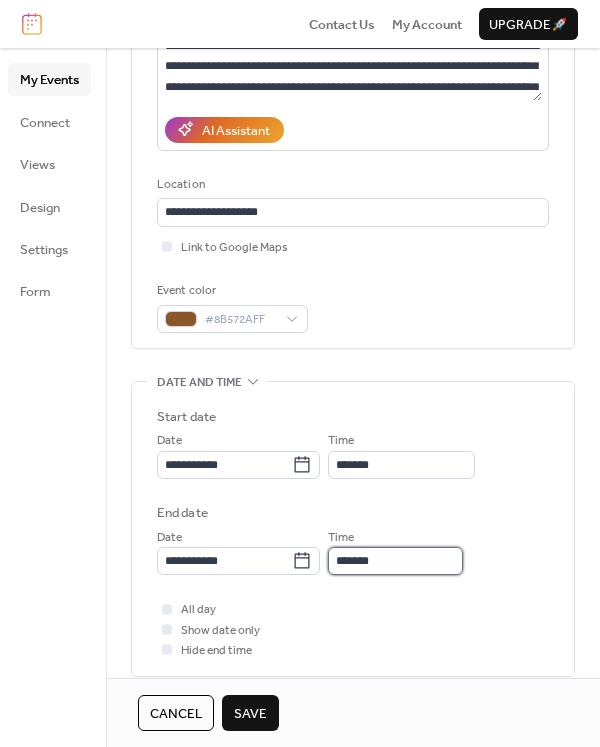 click on "*******" at bounding box center (395, 561) 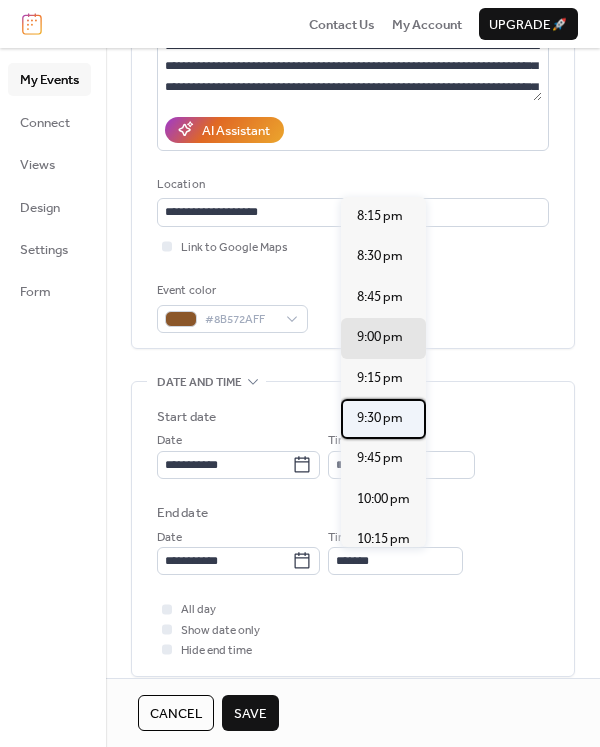 click on "9:30 pm" at bounding box center [380, 418] 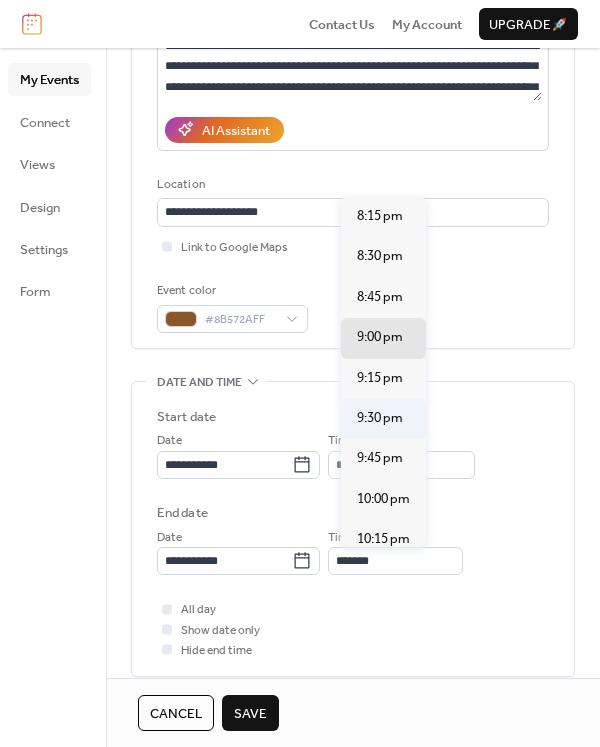 type on "*******" 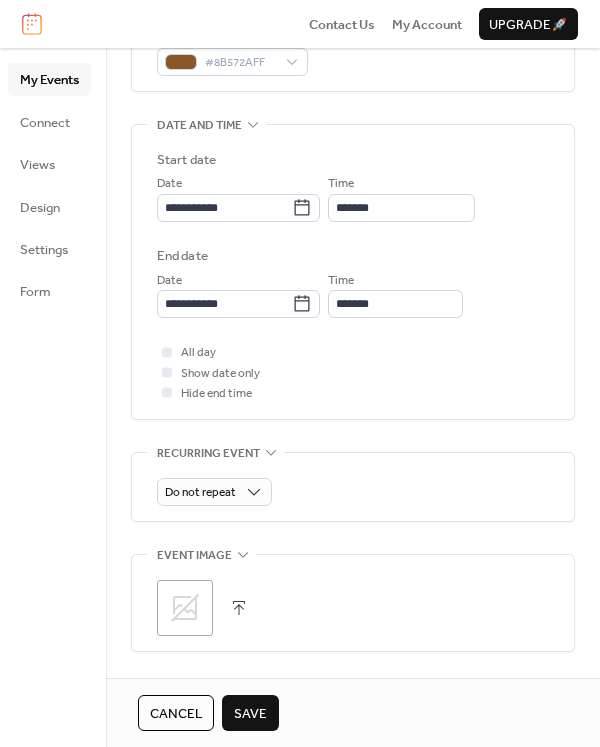 scroll, scrollTop: 600, scrollLeft: 0, axis: vertical 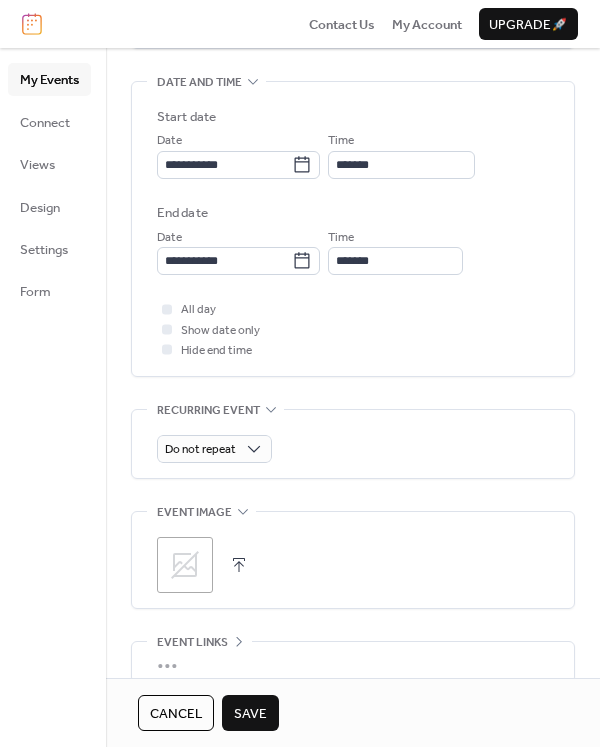 click on "Save" at bounding box center (250, 714) 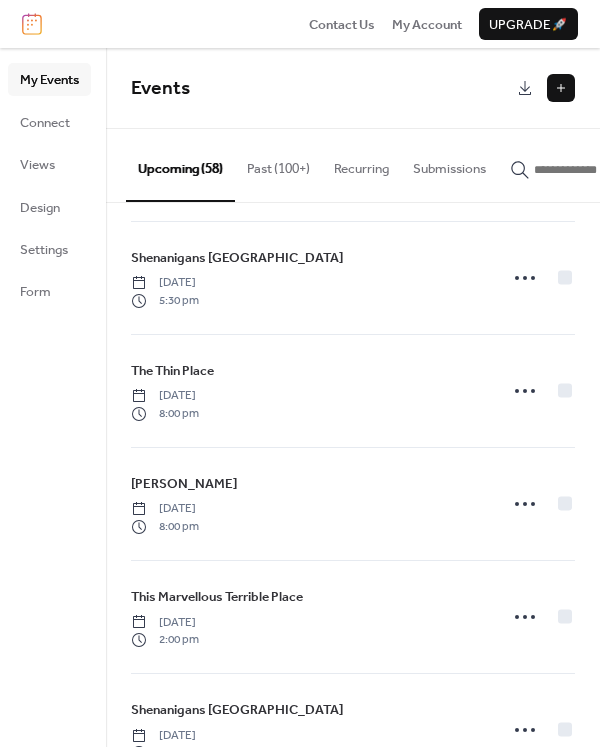 scroll, scrollTop: 5973, scrollLeft: 0, axis: vertical 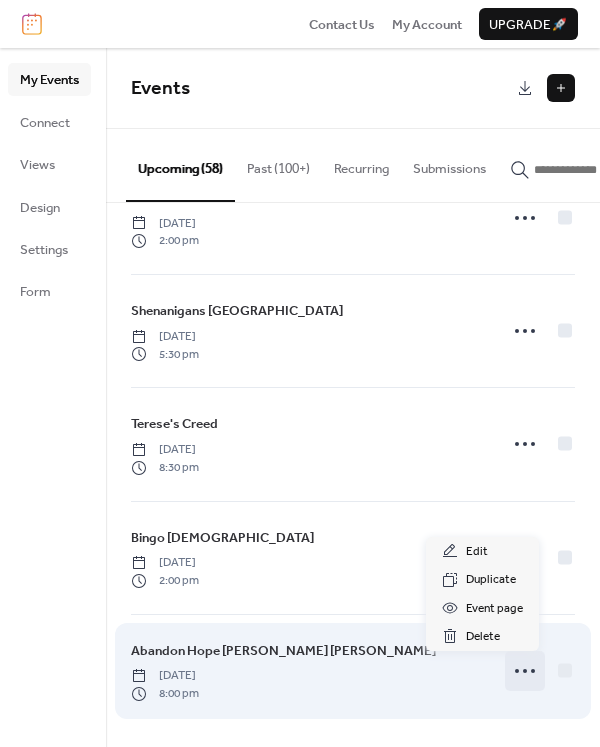 click 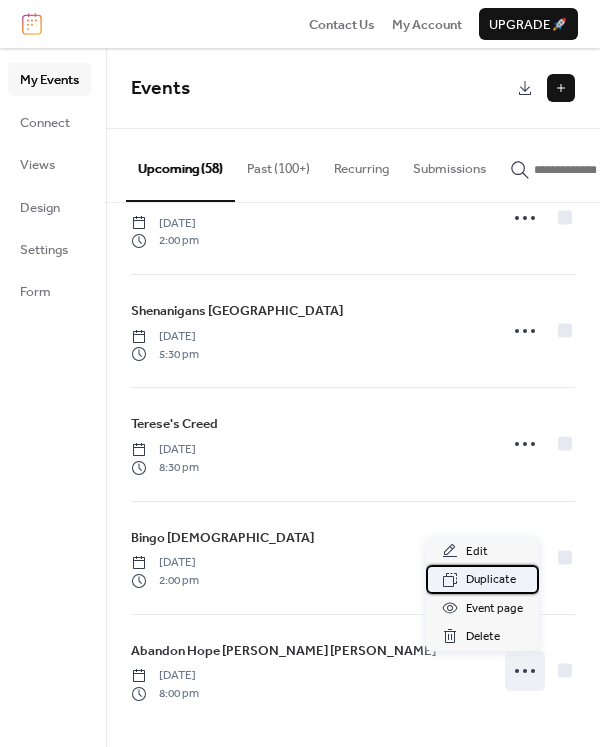 click on "Duplicate" at bounding box center [491, 580] 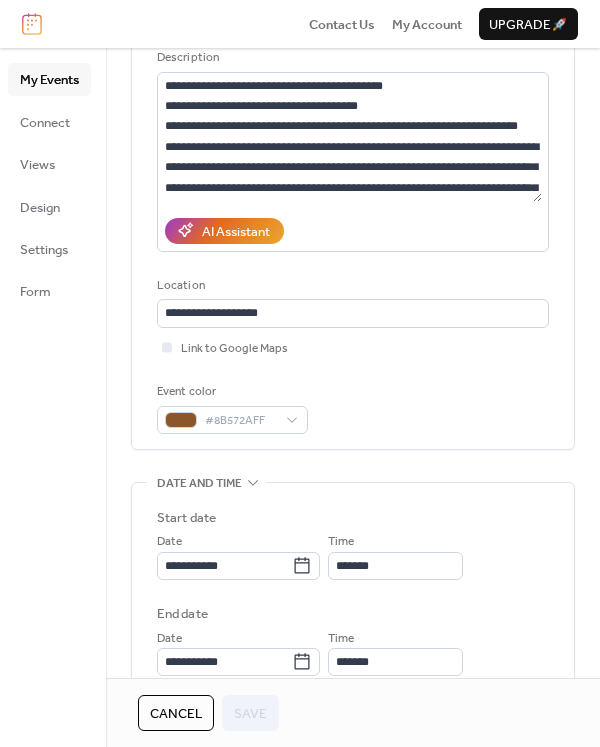 scroll, scrollTop: 200, scrollLeft: 0, axis: vertical 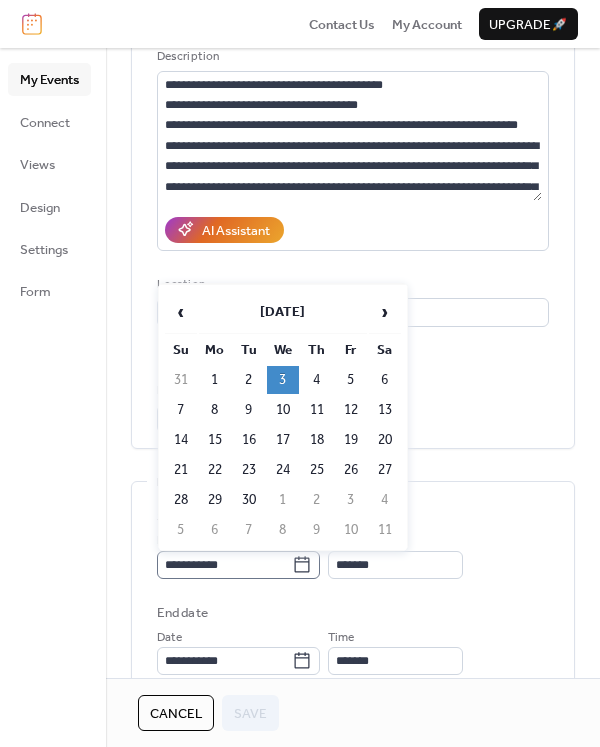 click 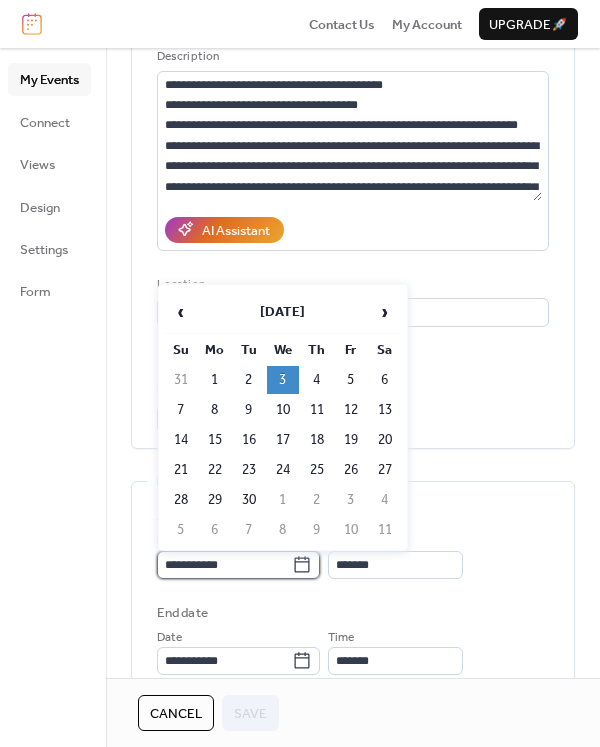 click on "**********" at bounding box center (224, 565) 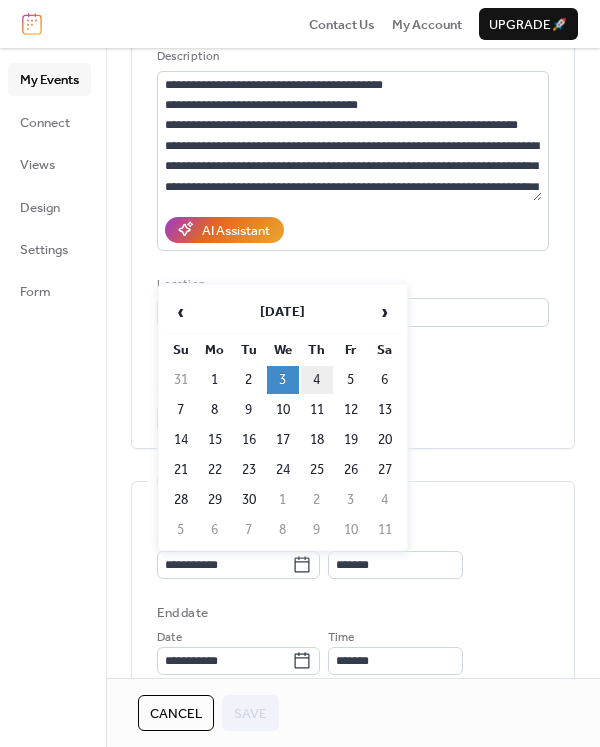 click on "4" at bounding box center [317, 380] 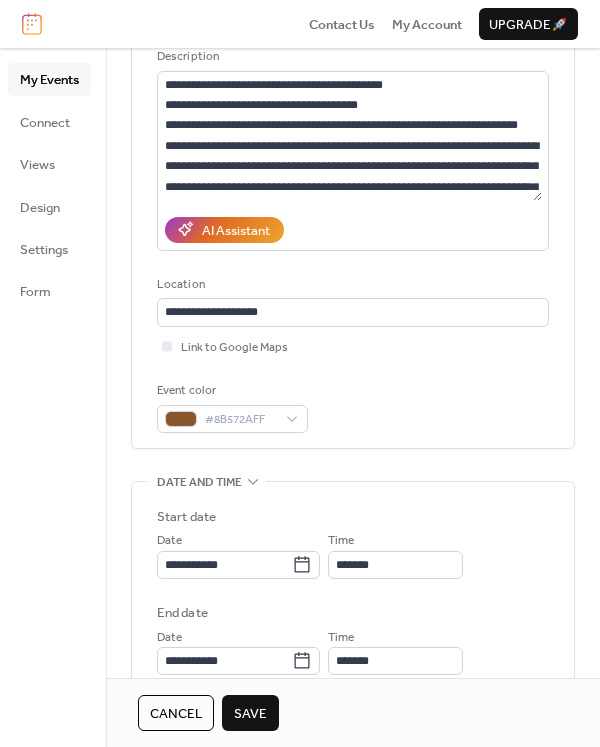 click on "Save" at bounding box center (250, 713) 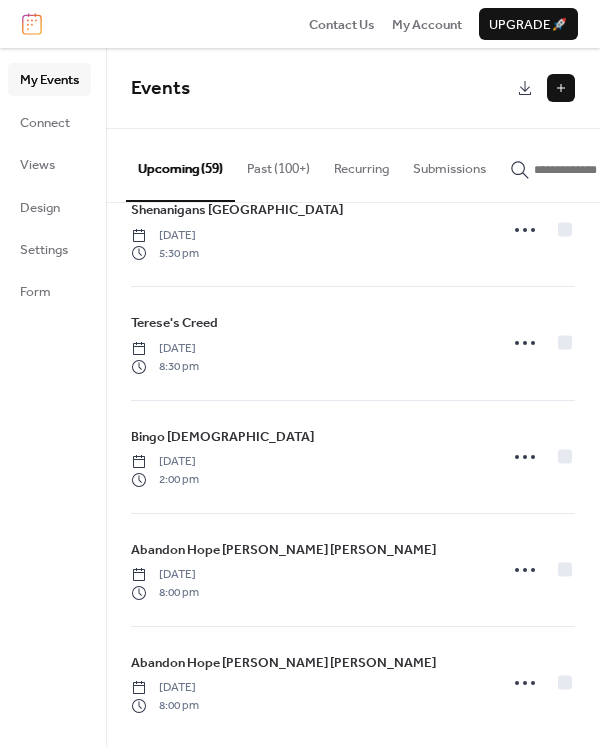 scroll, scrollTop: 6086, scrollLeft: 0, axis: vertical 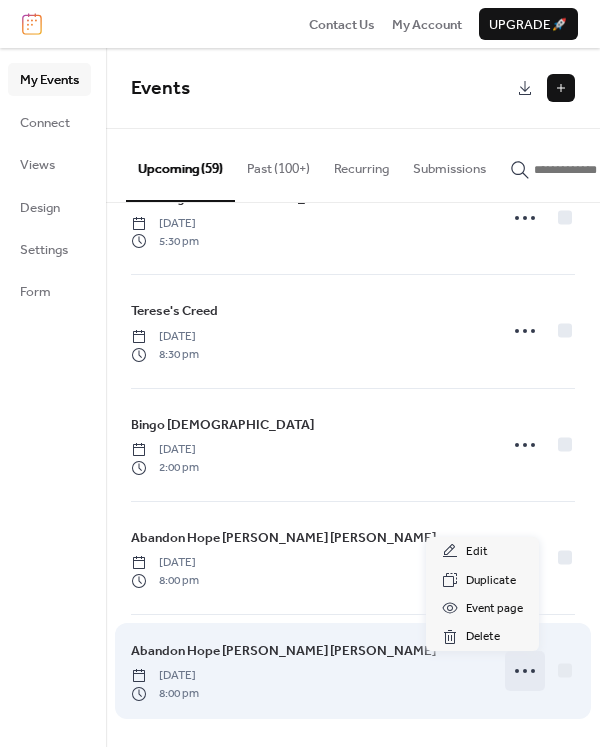 click 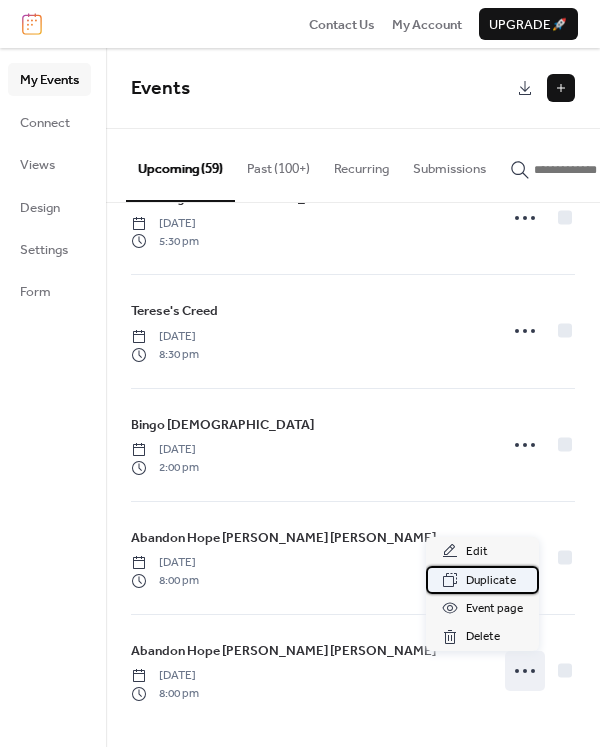 click on "Duplicate" at bounding box center [491, 581] 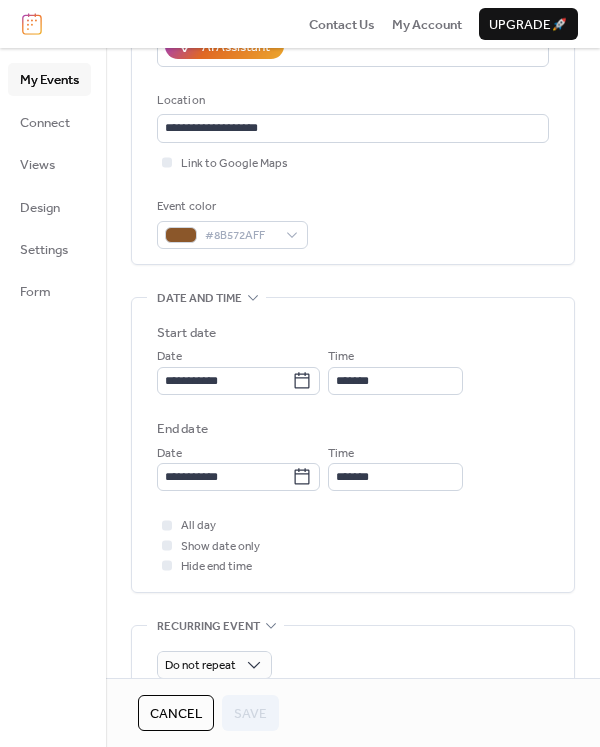 scroll, scrollTop: 373, scrollLeft: 0, axis: vertical 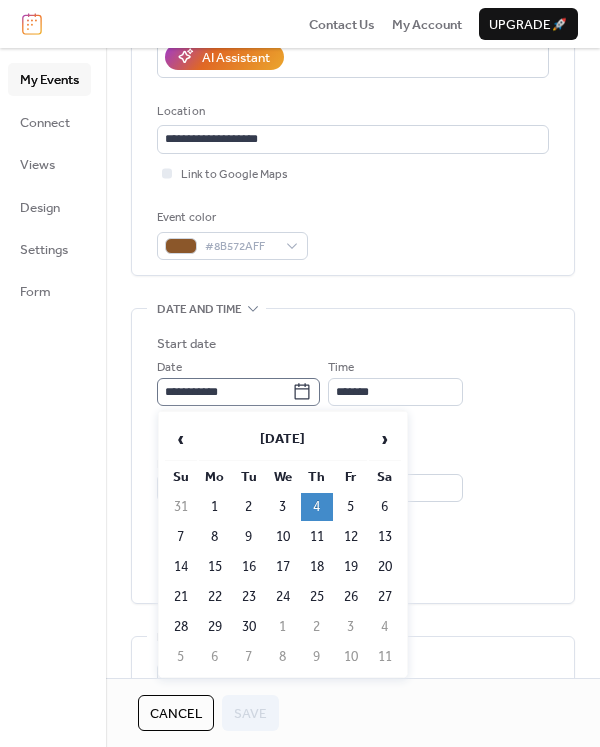 click 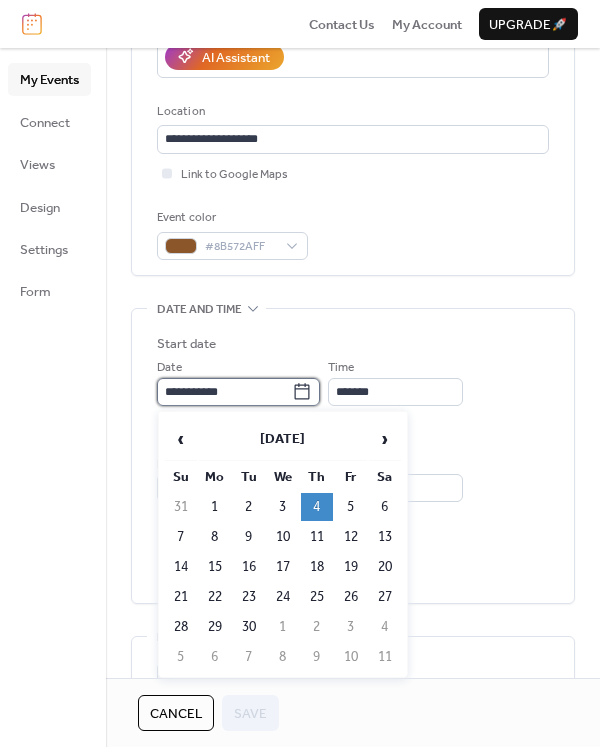click on "**********" at bounding box center (224, 392) 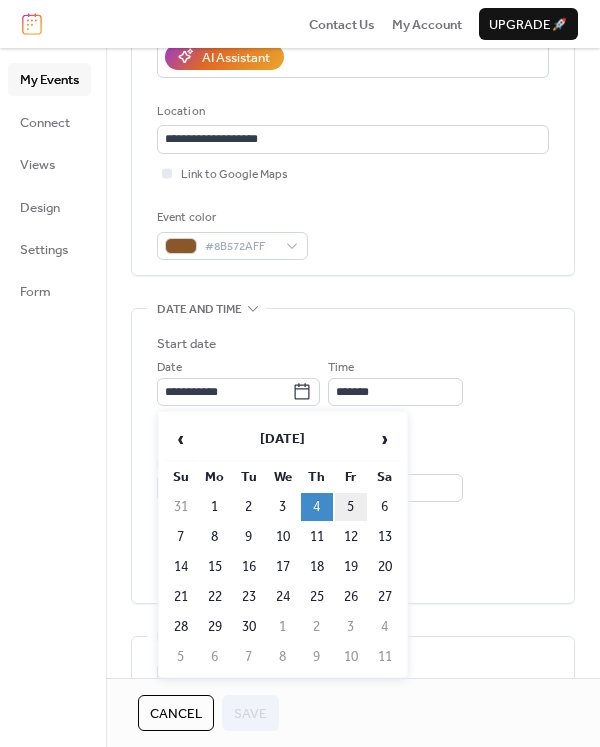 click on "5" at bounding box center [351, 507] 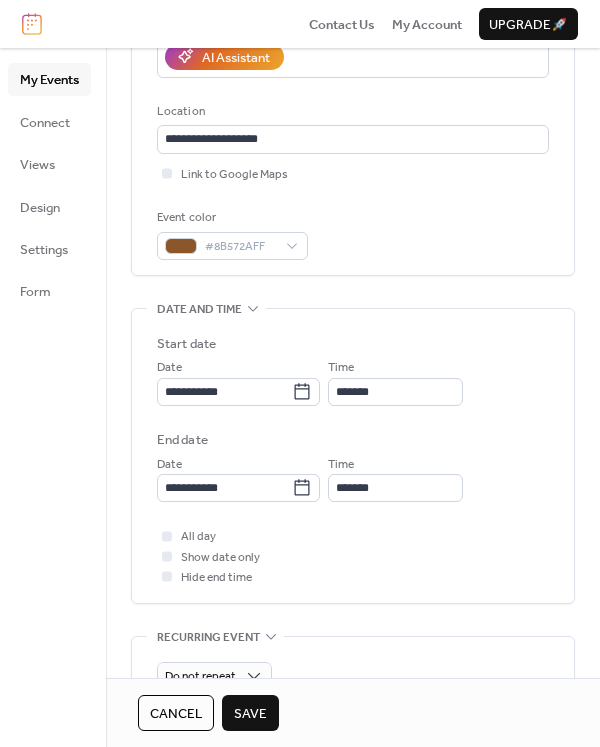 click on "Save" at bounding box center [250, 714] 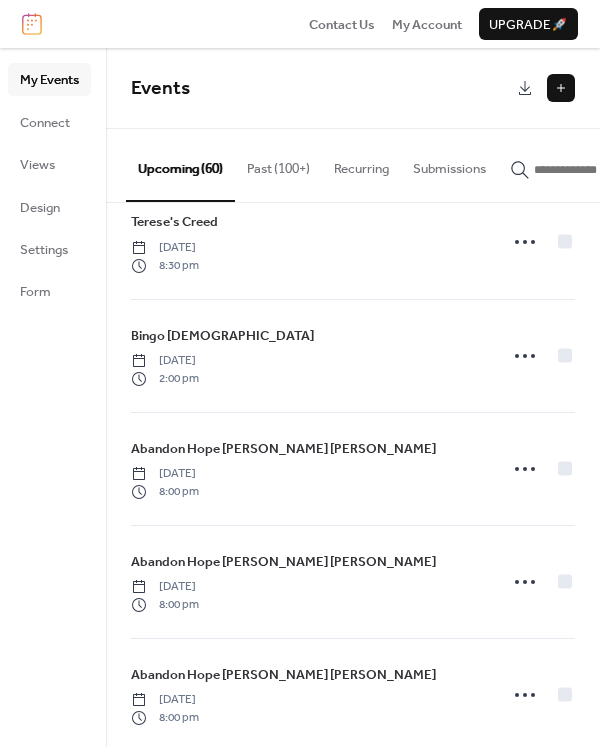 scroll, scrollTop: 6199, scrollLeft: 0, axis: vertical 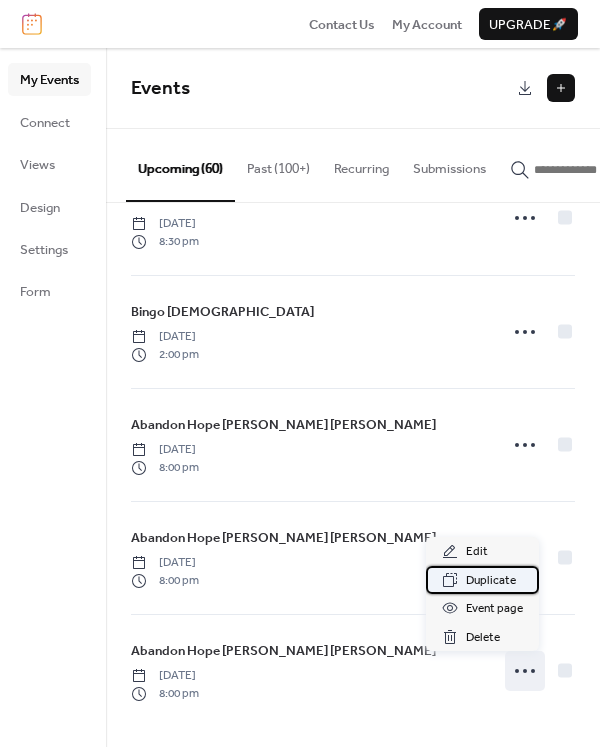 click on "Duplicate" at bounding box center (491, 581) 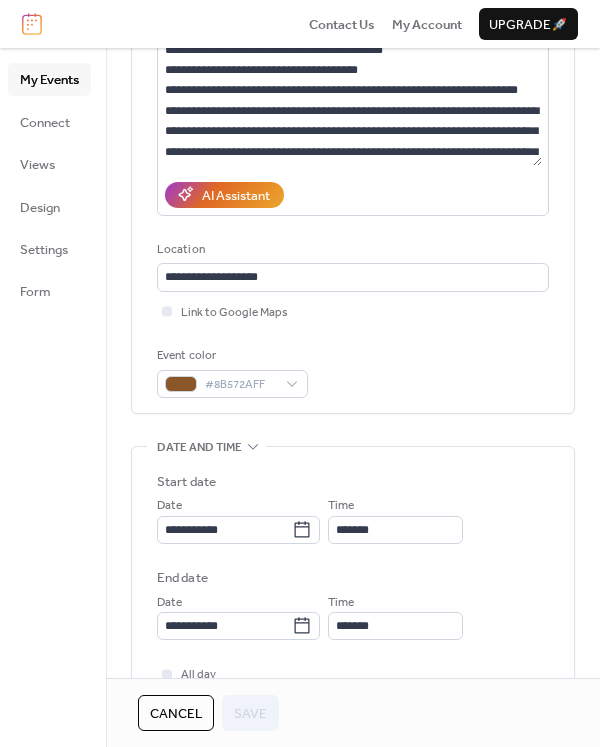 scroll, scrollTop: 300, scrollLeft: 0, axis: vertical 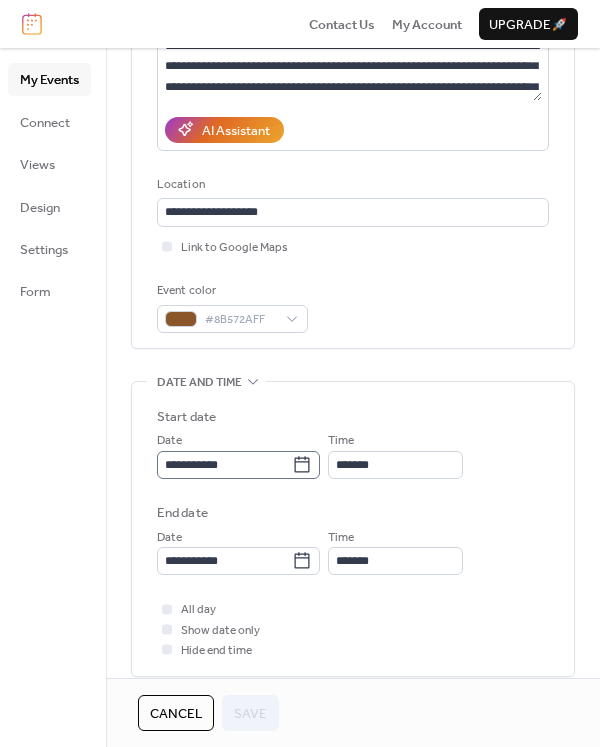 click 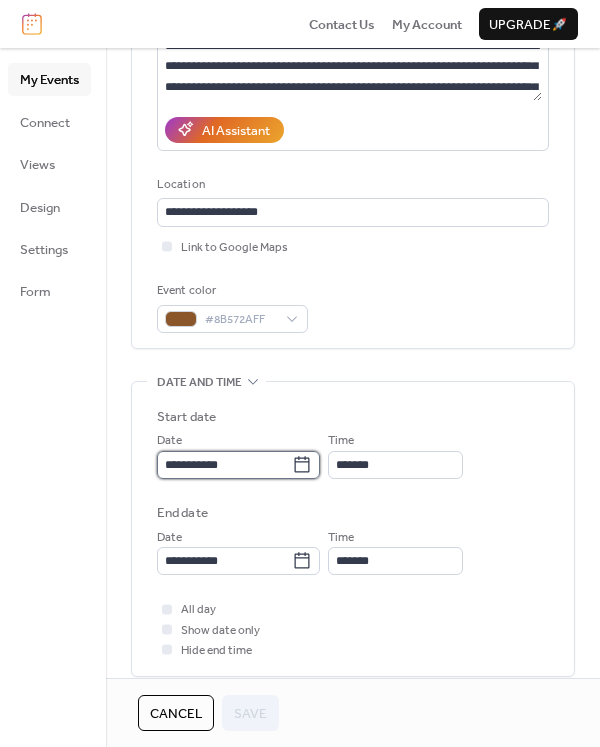click on "**********" at bounding box center (224, 465) 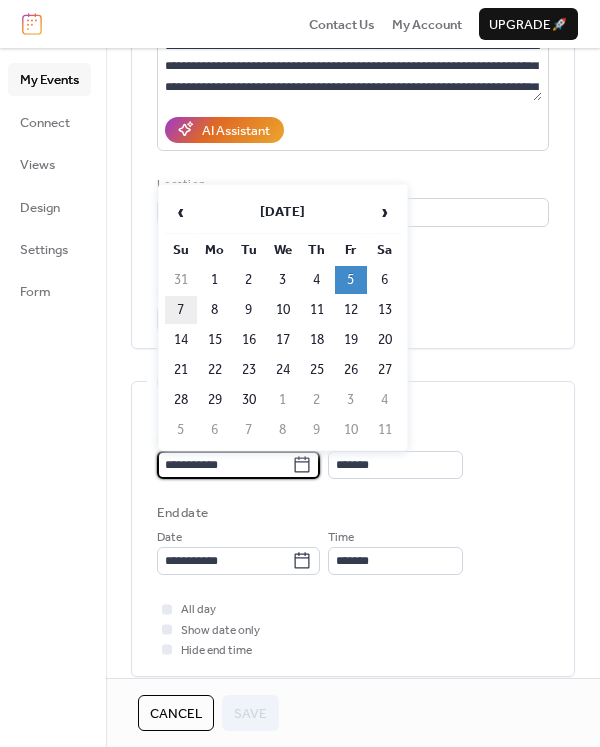 click on "7" at bounding box center [181, 310] 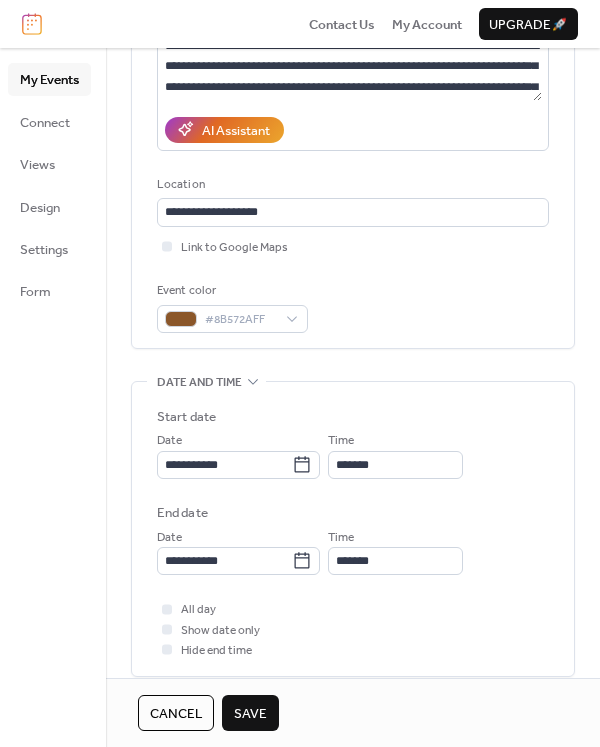 click on "Save" at bounding box center (250, 713) 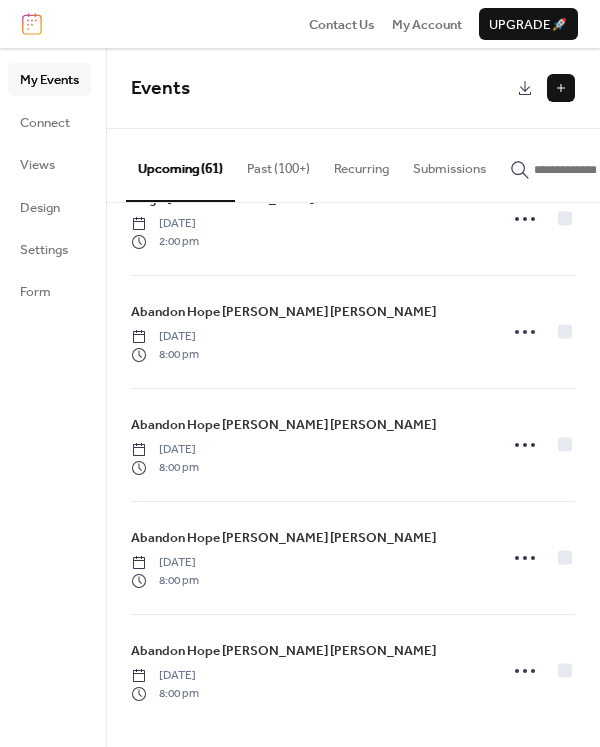 scroll, scrollTop: 6312, scrollLeft: 0, axis: vertical 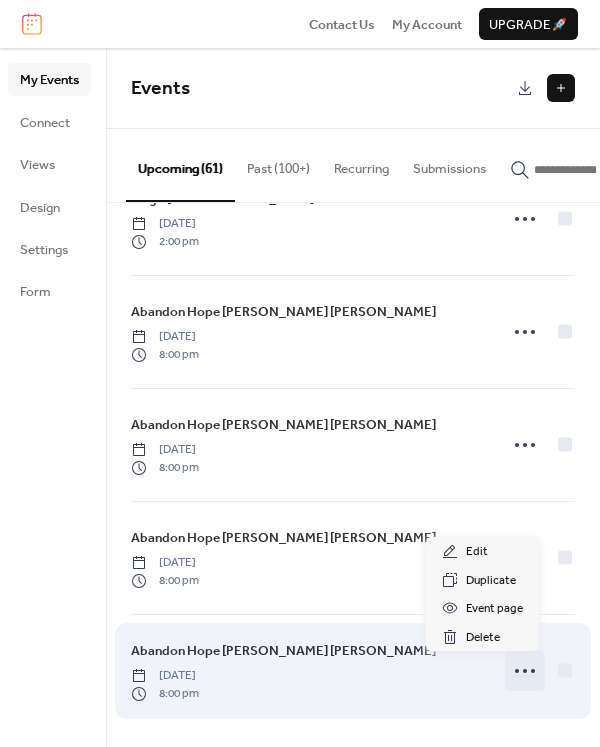 click 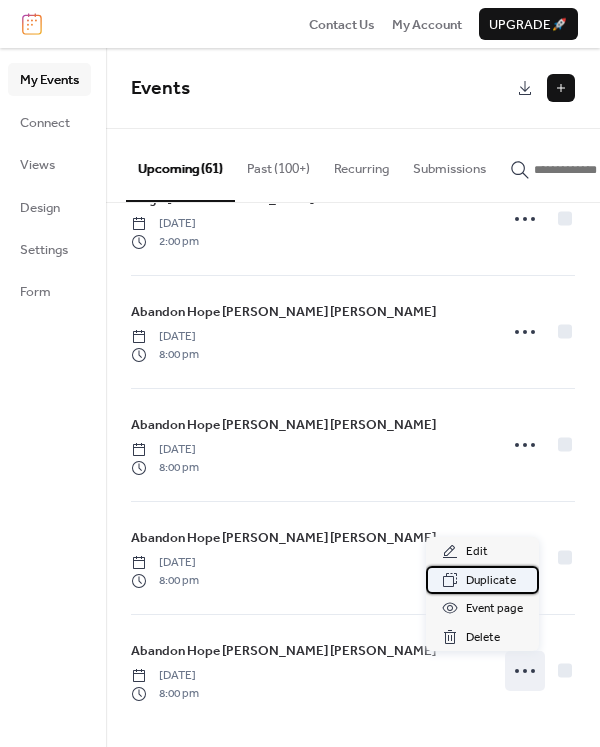 click on "Duplicate" at bounding box center (491, 581) 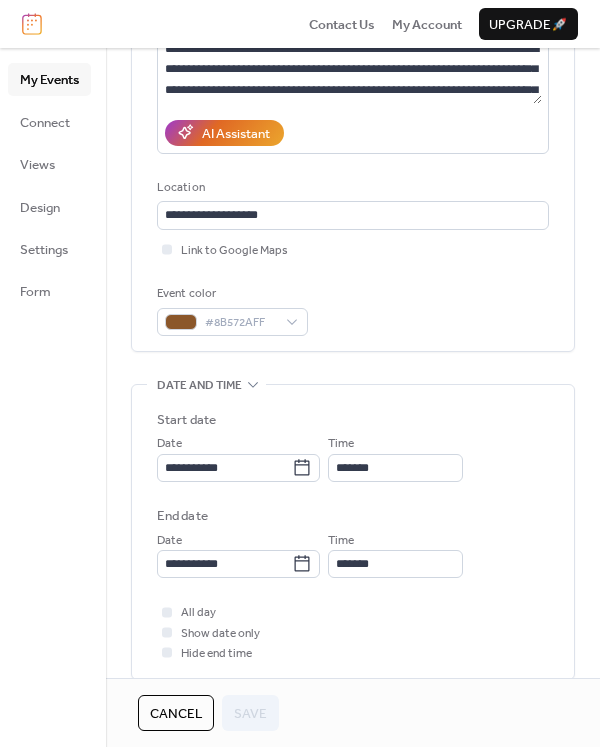 scroll, scrollTop: 300, scrollLeft: 0, axis: vertical 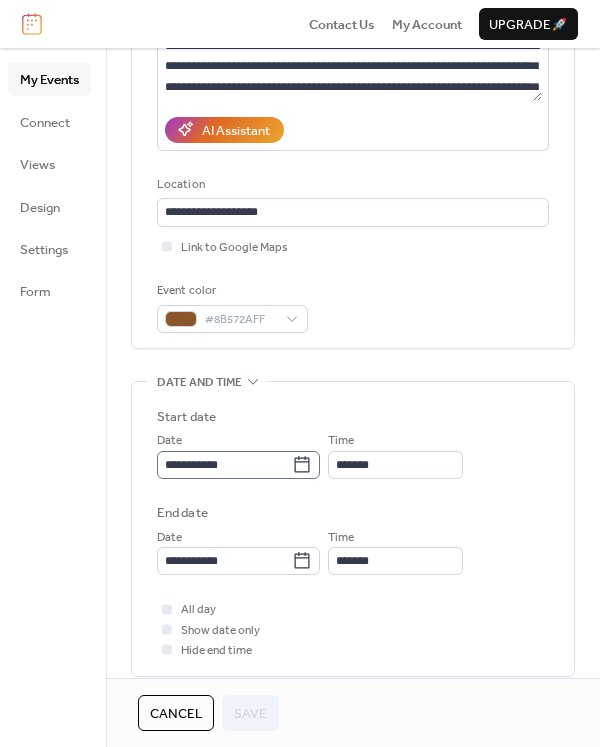 click 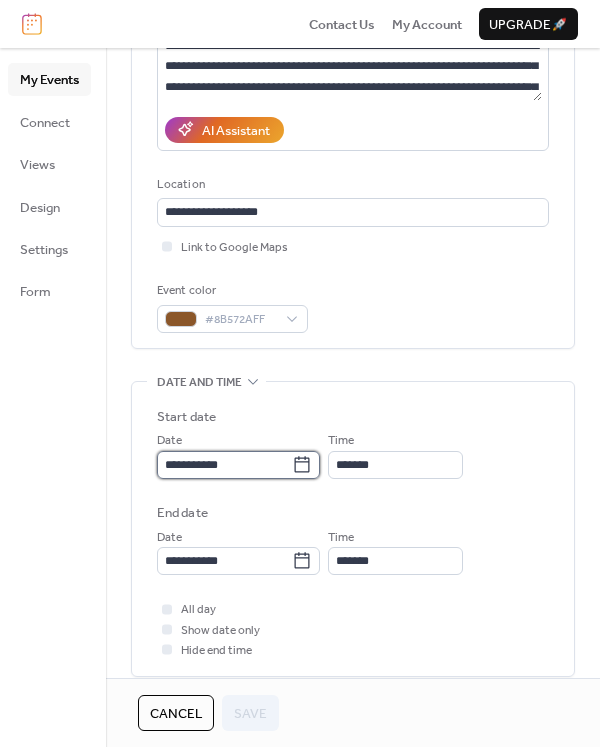 click on "**********" at bounding box center (224, 465) 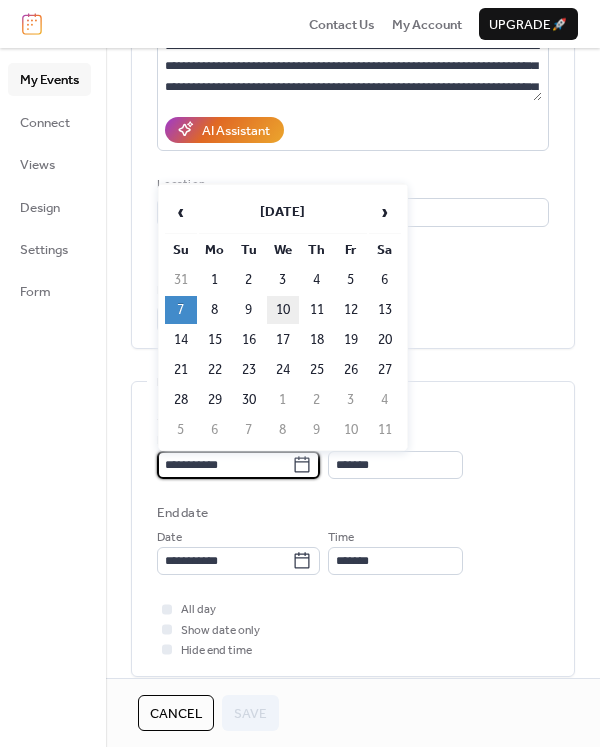 click on "10" at bounding box center [283, 310] 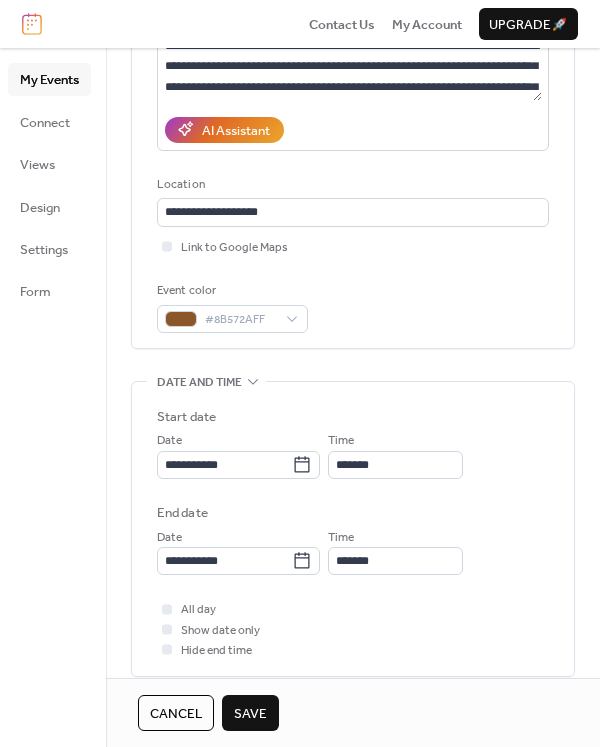click on "Save" at bounding box center [250, 714] 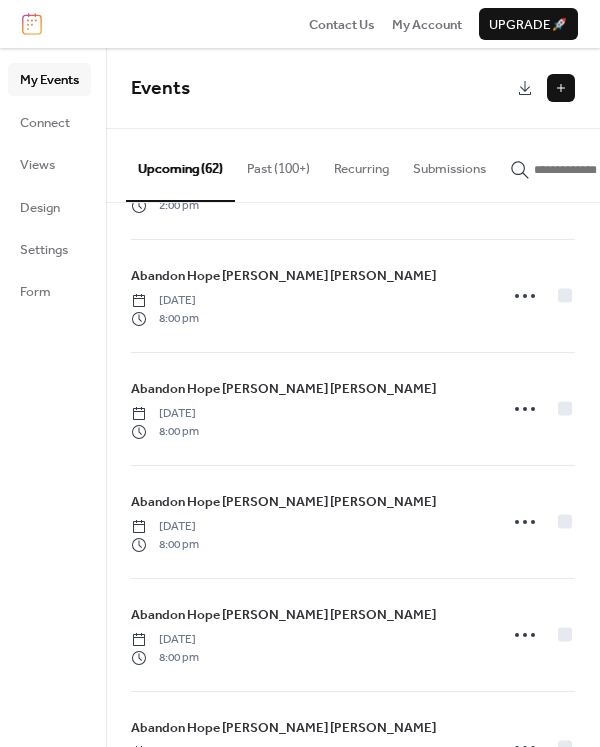 scroll, scrollTop: 6425, scrollLeft: 0, axis: vertical 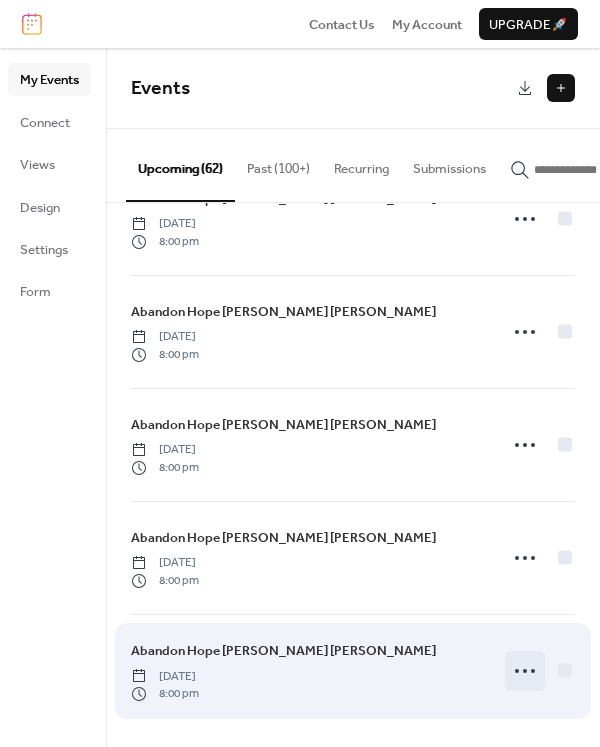 click 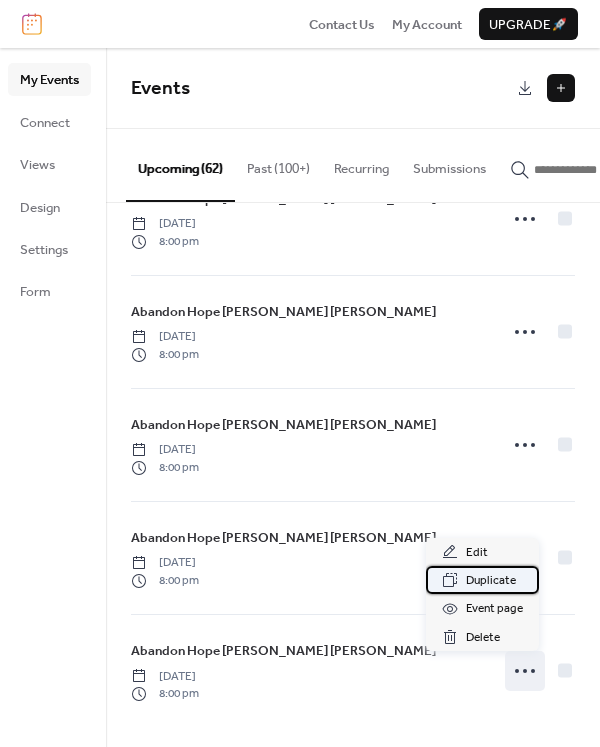 click on "Duplicate" at bounding box center [491, 581] 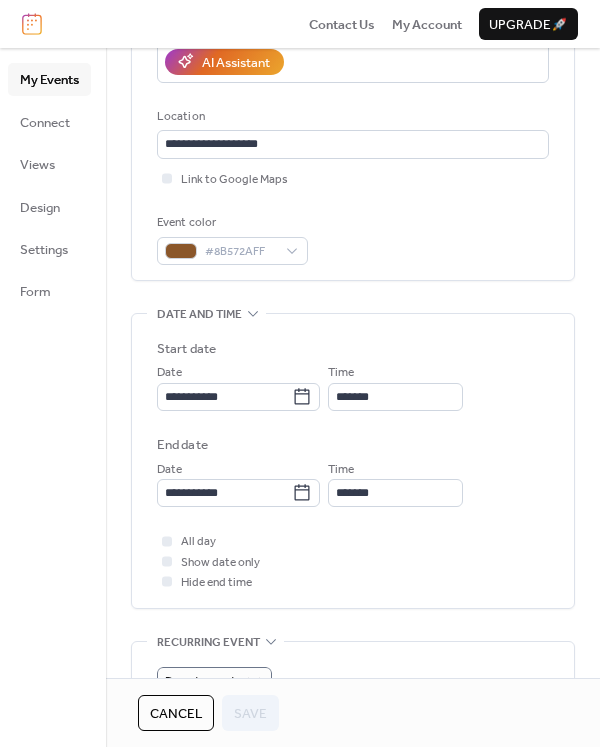 scroll, scrollTop: 400, scrollLeft: 0, axis: vertical 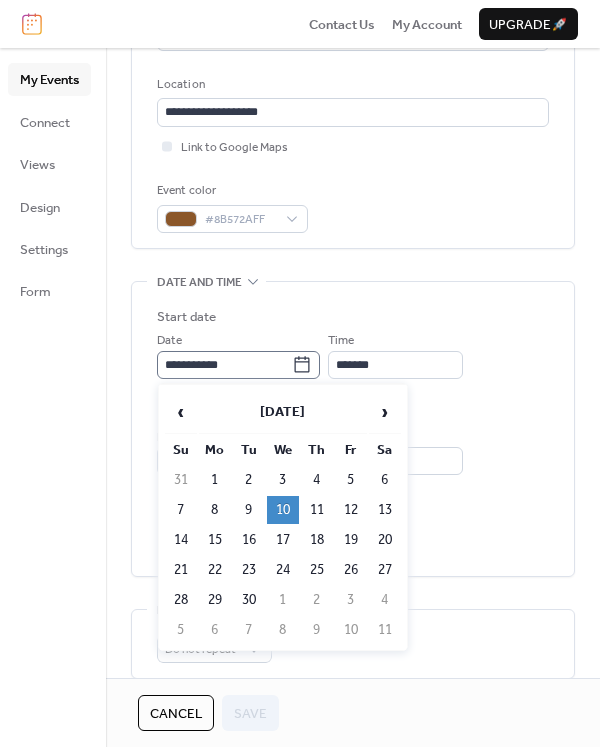 click 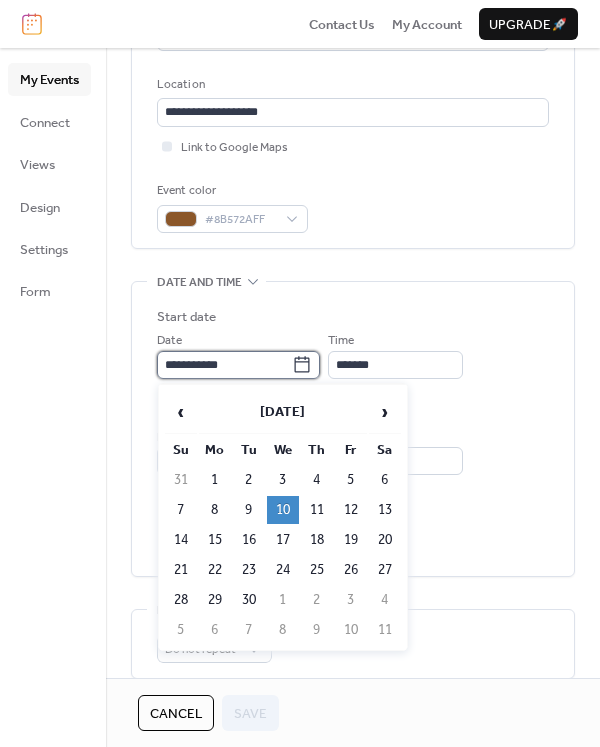 click on "**********" at bounding box center (224, 365) 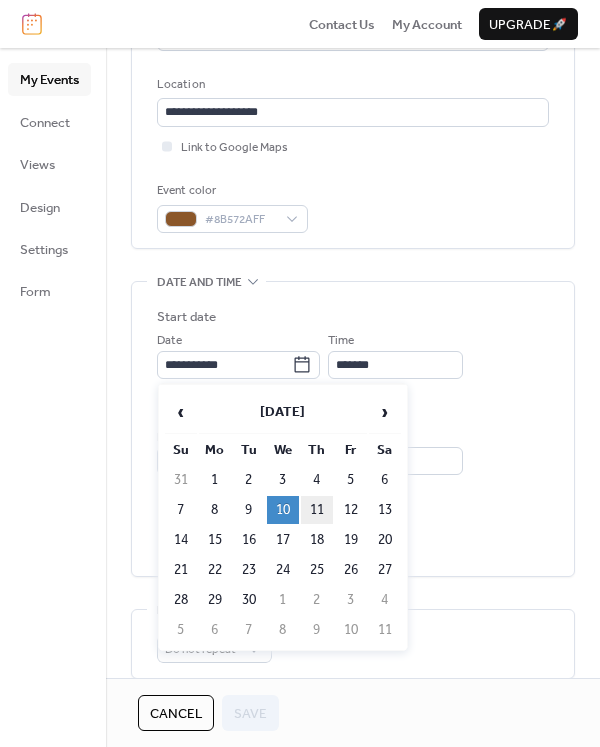 click on "11" at bounding box center (317, 510) 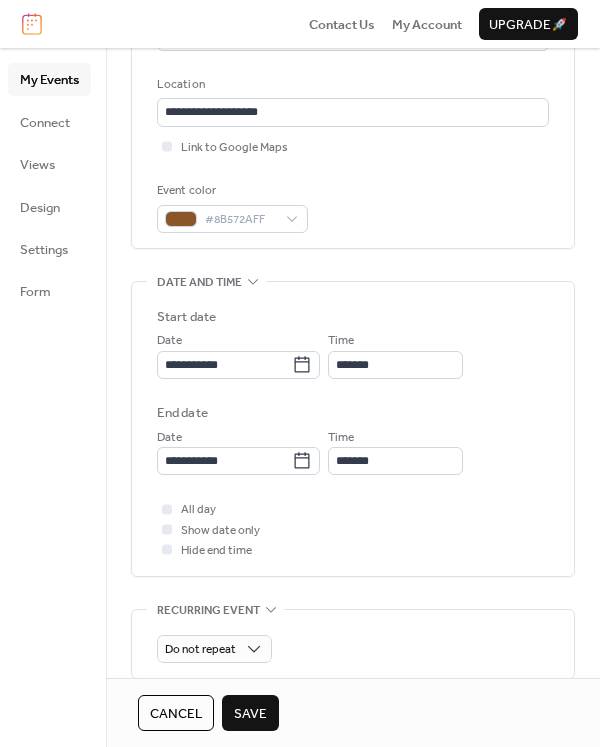 click on "Save" at bounding box center [250, 714] 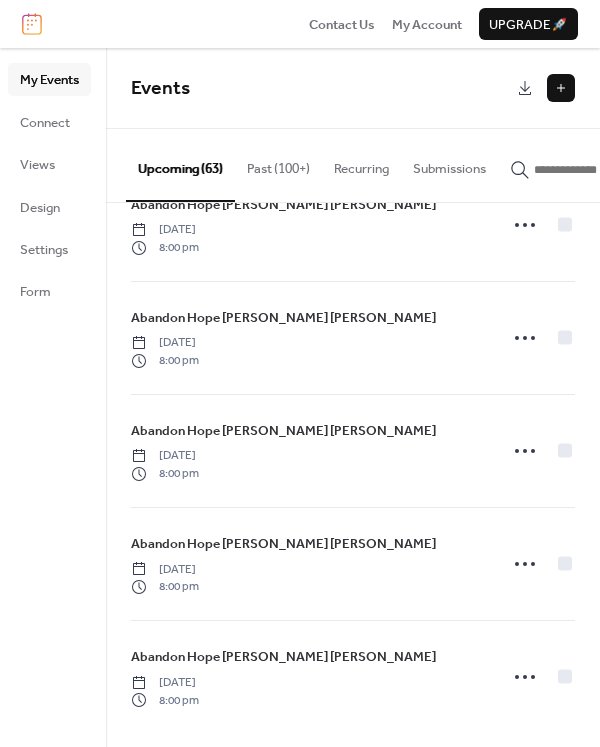 scroll, scrollTop: 6538, scrollLeft: 0, axis: vertical 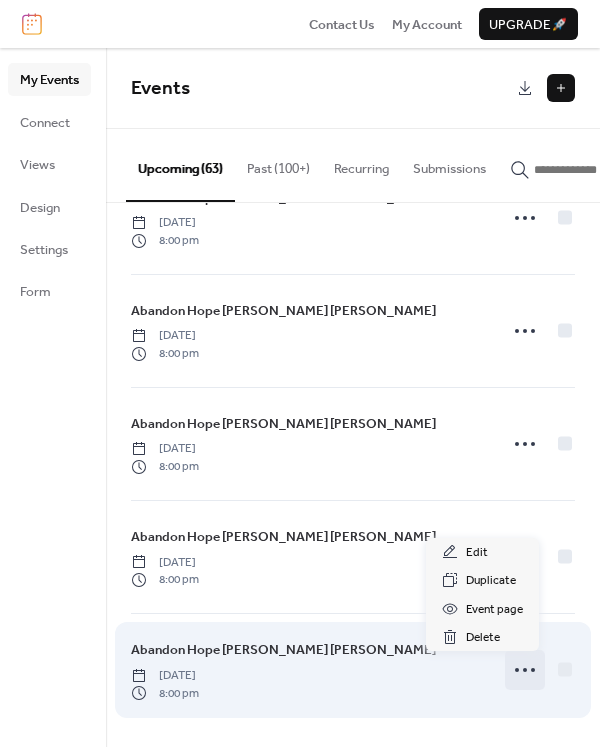click 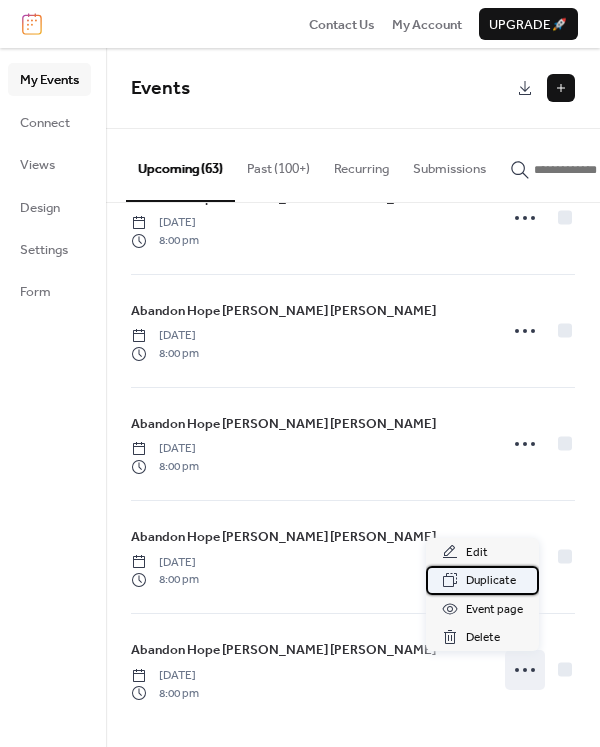 click on "Duplicate" at bounding box center [491, 581] 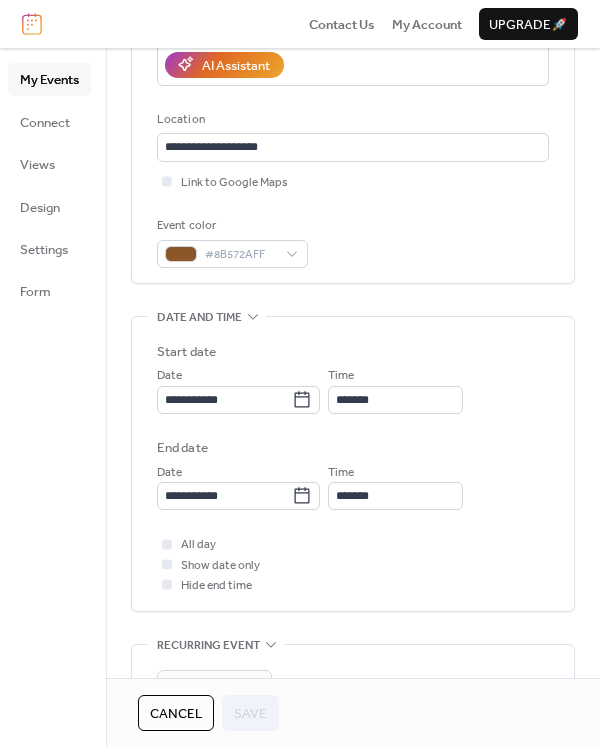 scroll, scrollTop: 400, scrollLeft: 0, axis: vertical 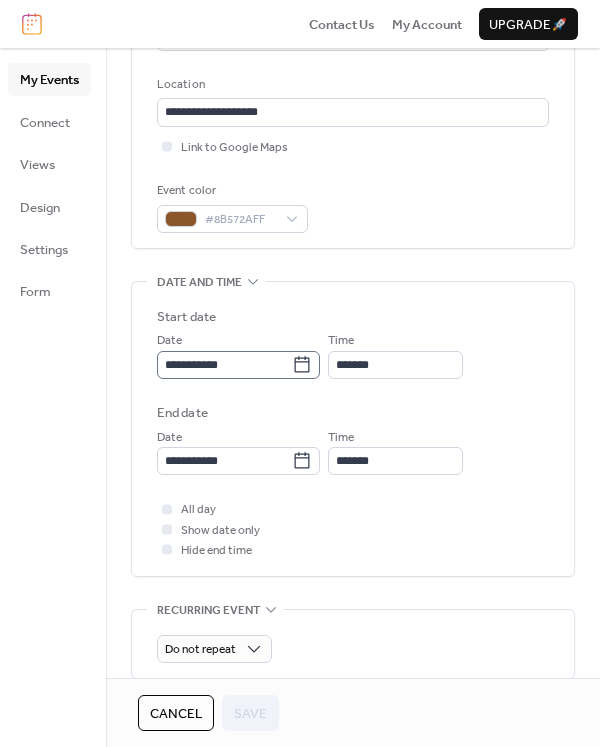 click 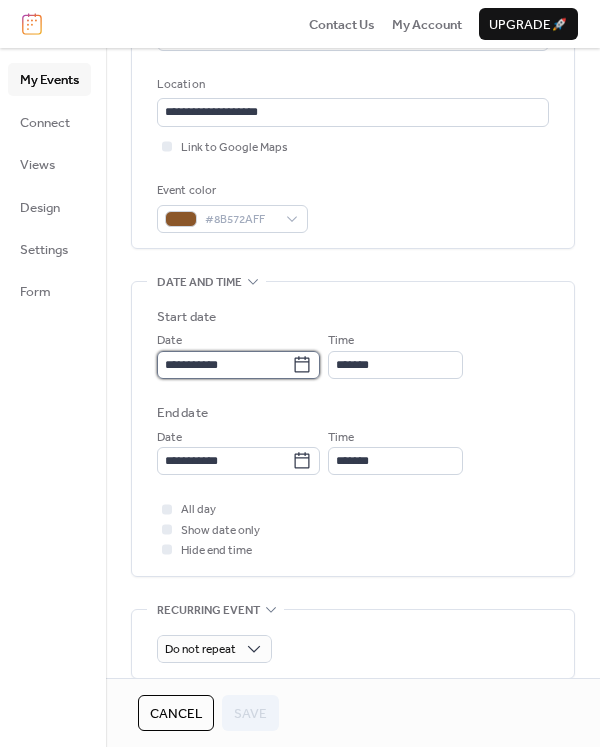 click on "**********" at bounding box center [224, 365] 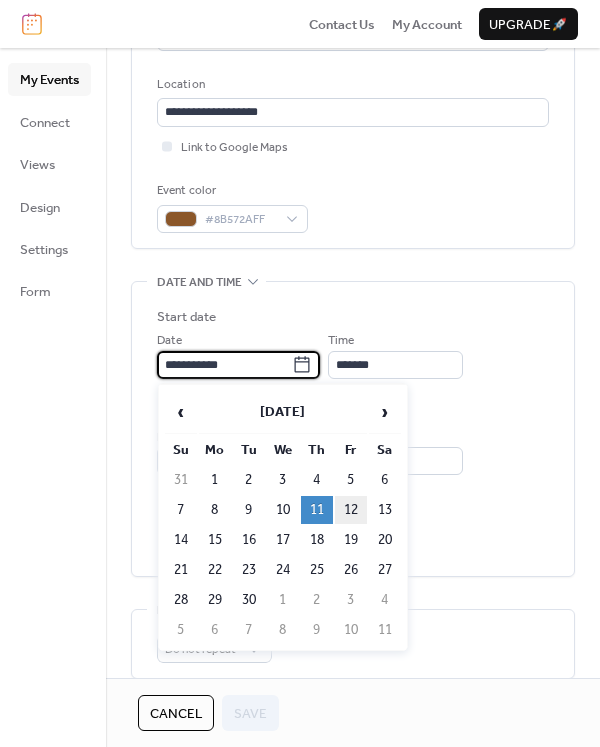 click on "12" at bounding box center [351, 510] 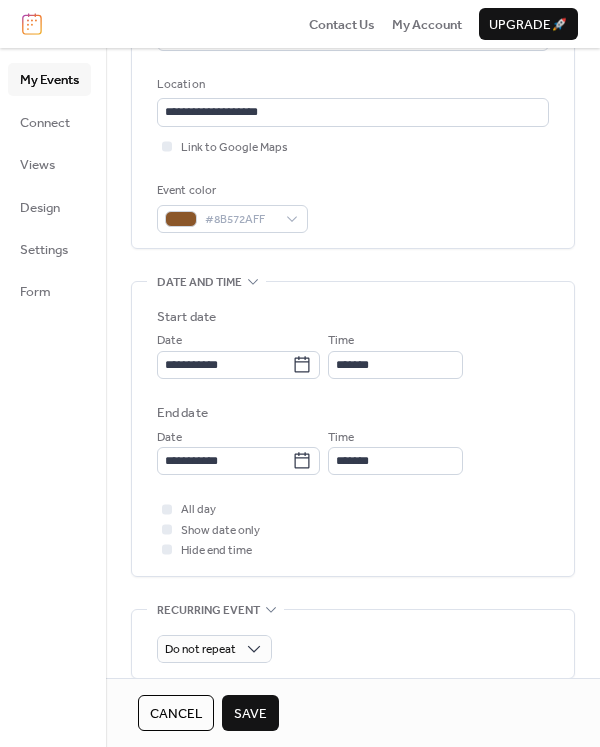 click on "Save" at bounding box center (250, 714) 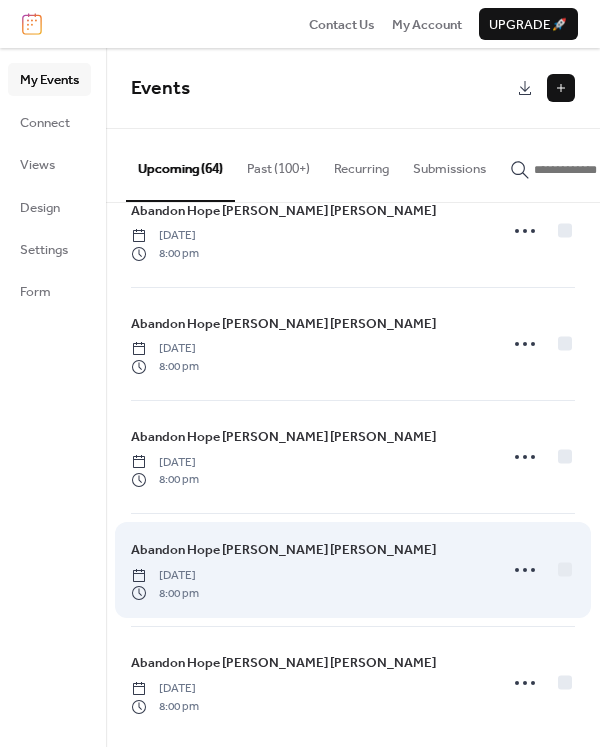 scroll, scrollTop: 6652, scrollLeft: 0, axis: vertical 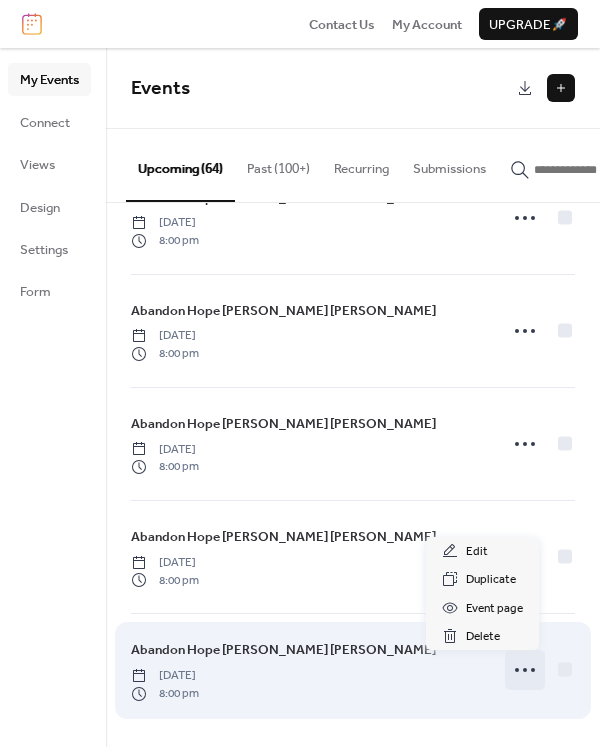 click 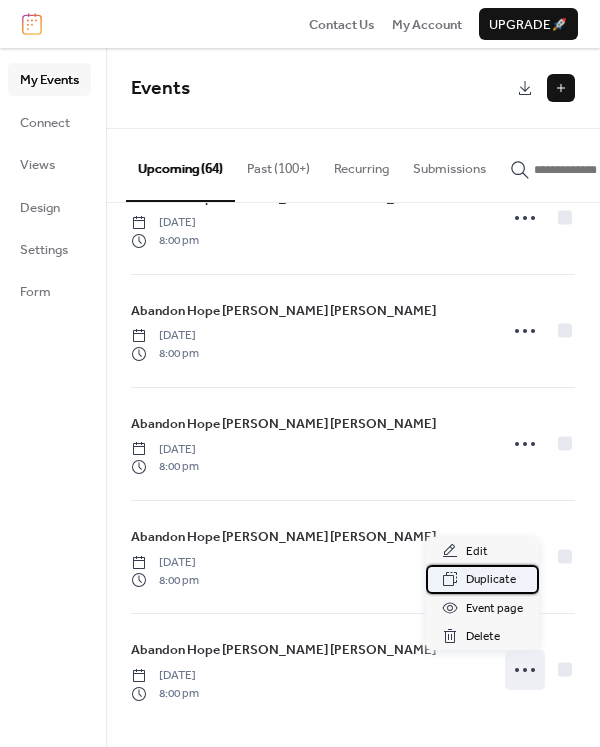 click on "Duplicate" at bounding box center [491, 580] 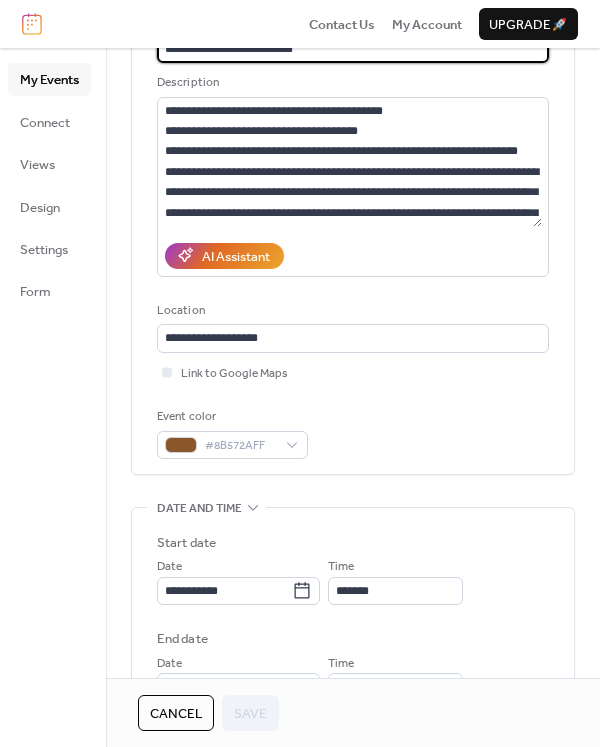 scroll, scrollTop: 200, scrollLeft: 0, axis: vertical 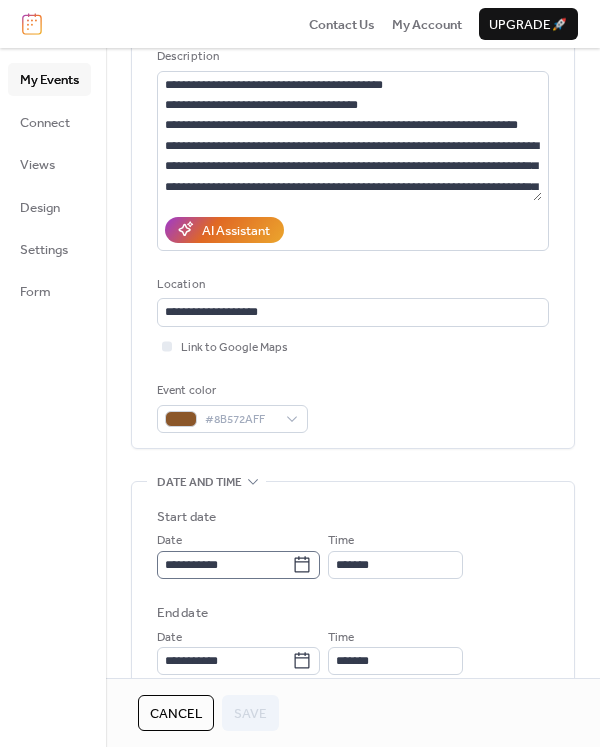 click 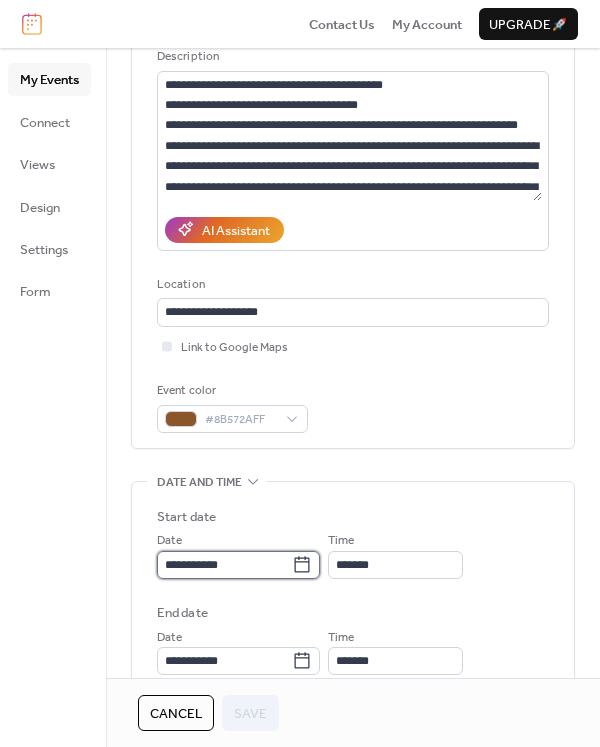 click on "**********" at bounding box center [224, 565] 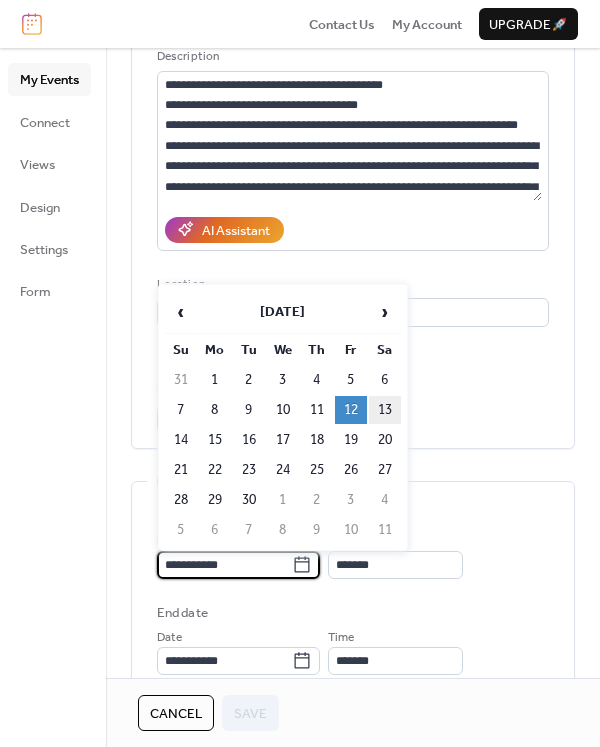 click on "13" at bounding box center [385, 410] 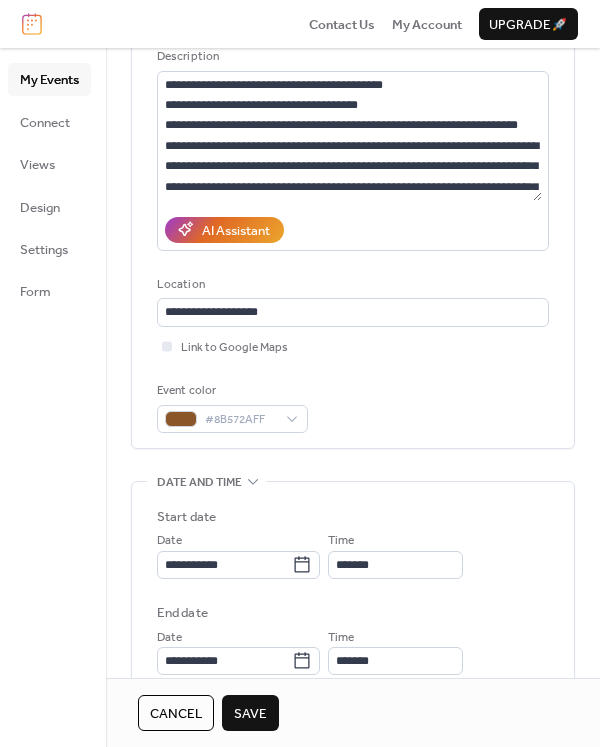 click on "Save" at bounding box center [250, 714] 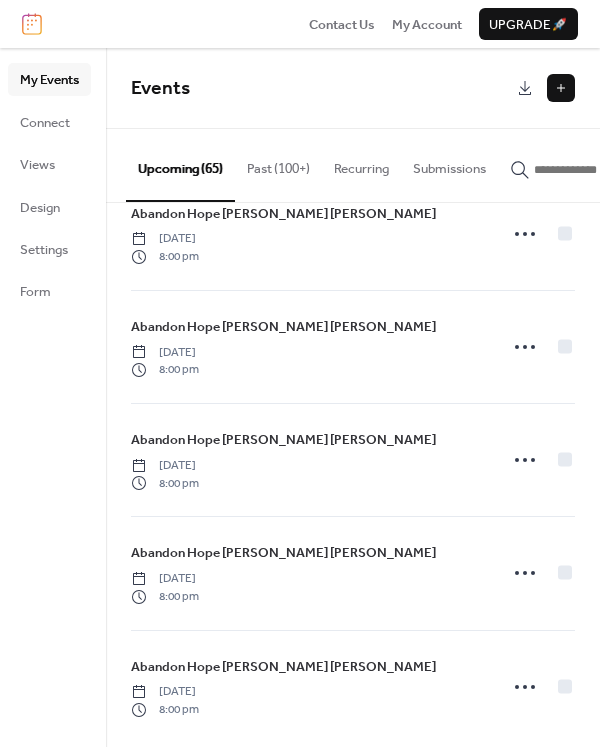 scroll, scrollTop: 6765, scrollLeft: 0, axis: vertical 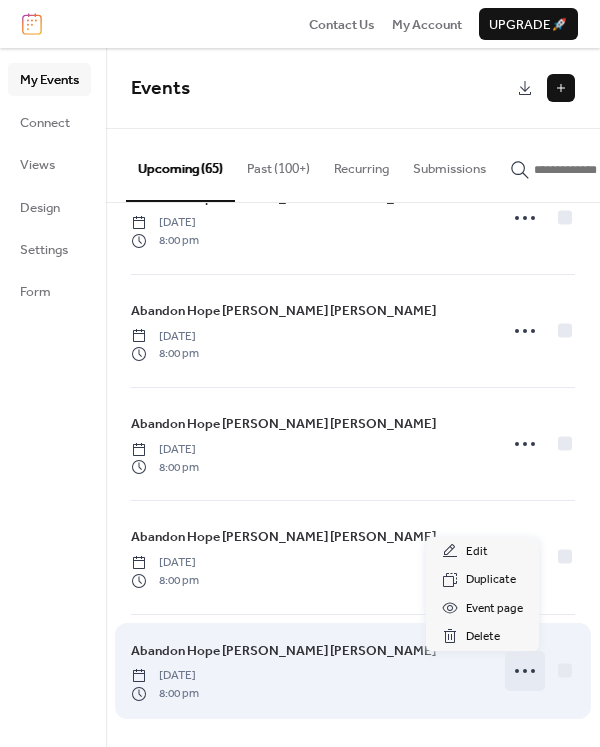 click 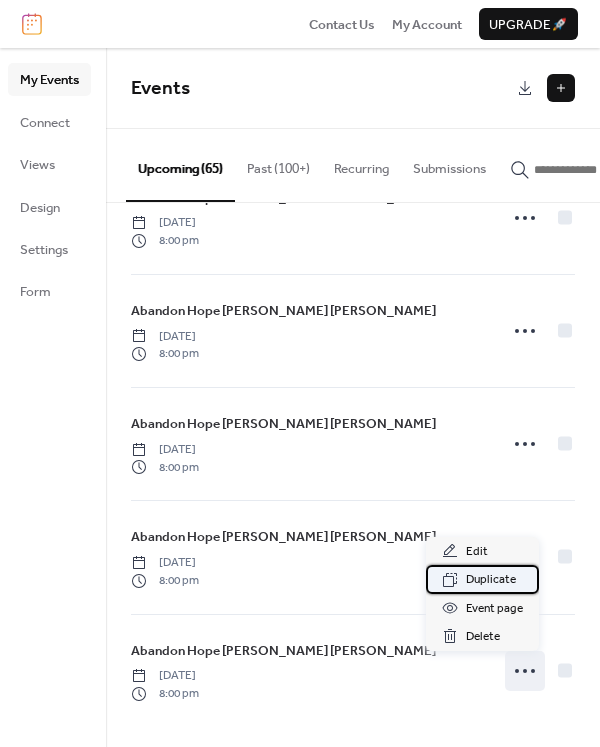 click on "Duplicate" at bounding box center (491, 580) 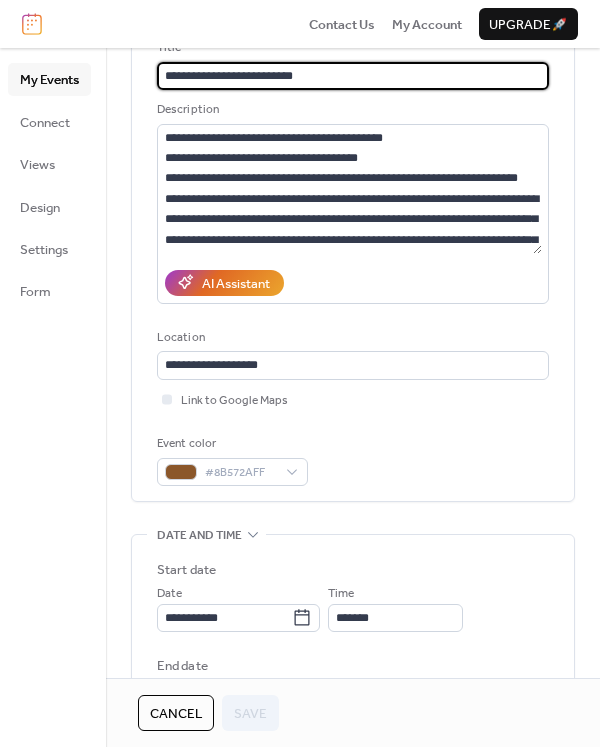 scroll, scrollTop: 200, scrollLeft: 0, axis: vertical 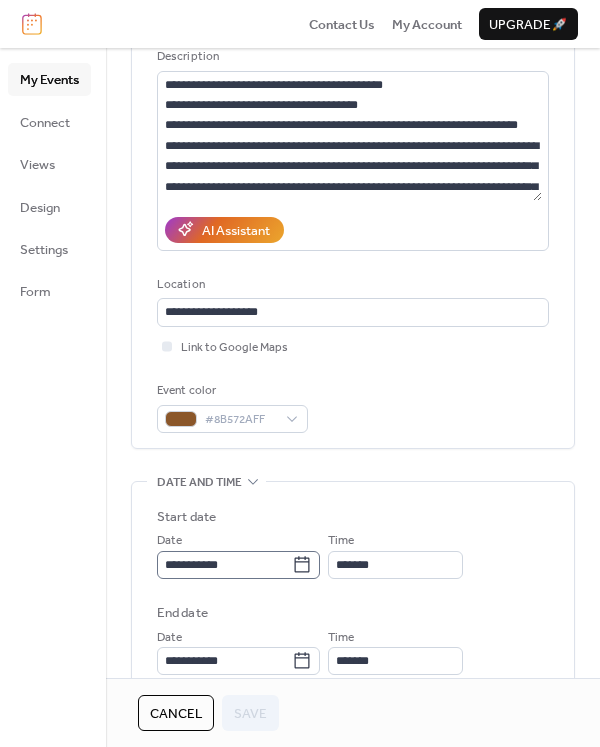 click 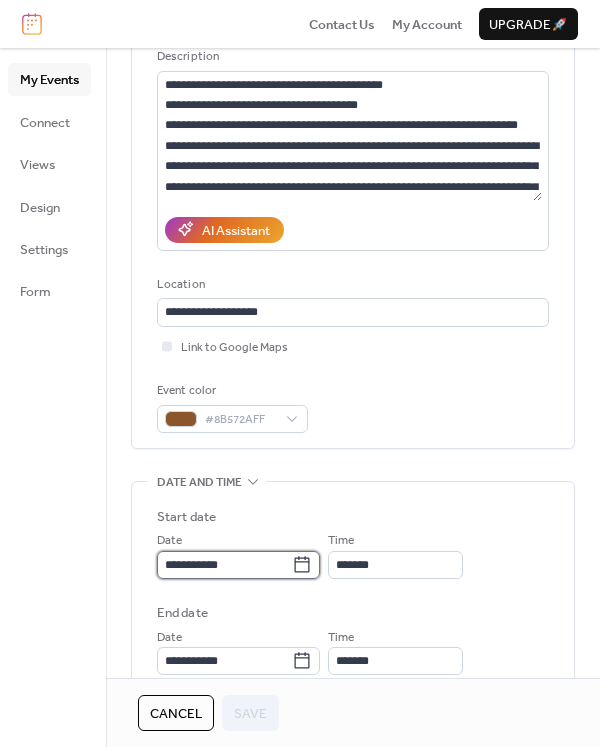 click on "**********" at bounding box center (224, 565) 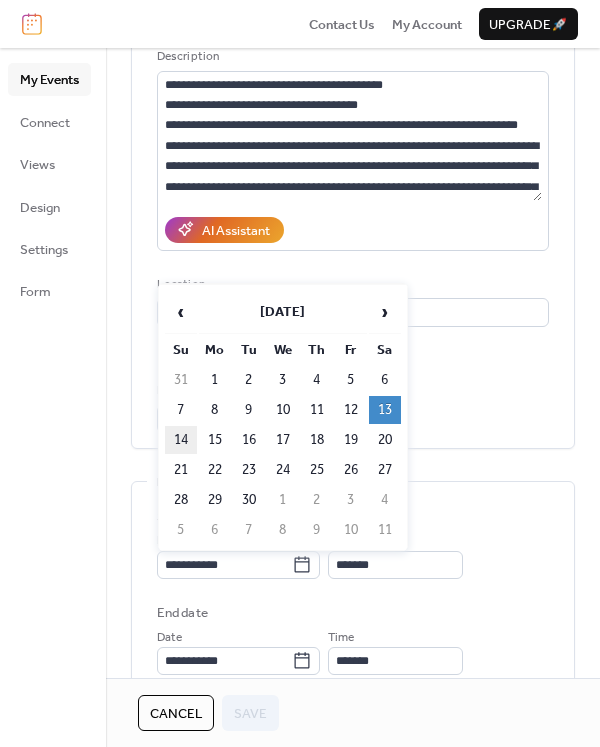 click on "14" at bounding box center (181, 440) 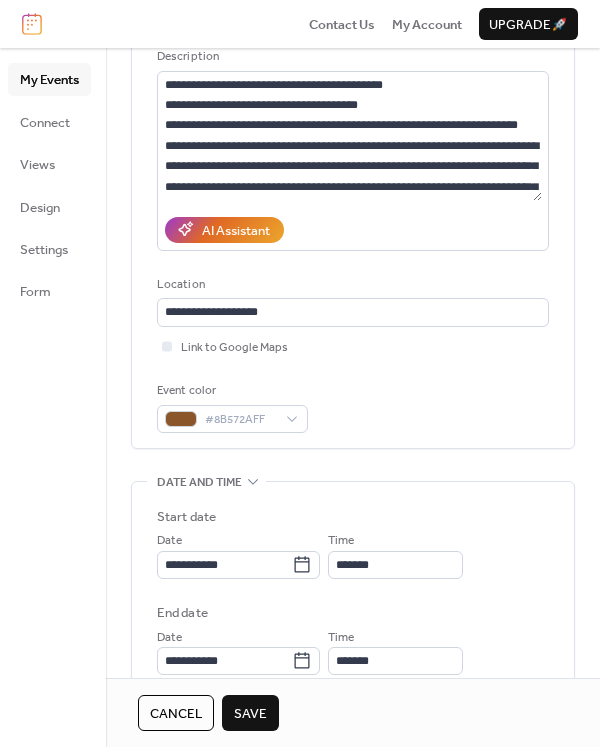 click on "Save" at bounding box center (250, 714) 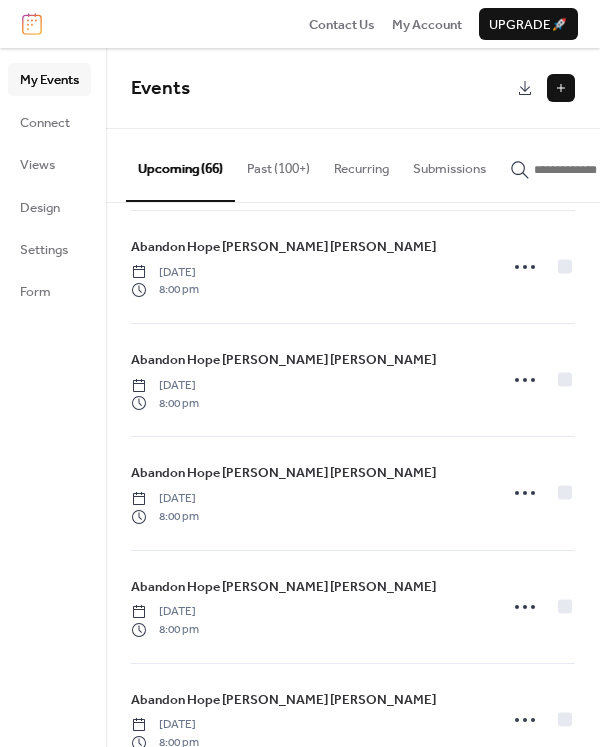 scroll, scrollTop: 6878, scrollLeft: 0, axis: vertical 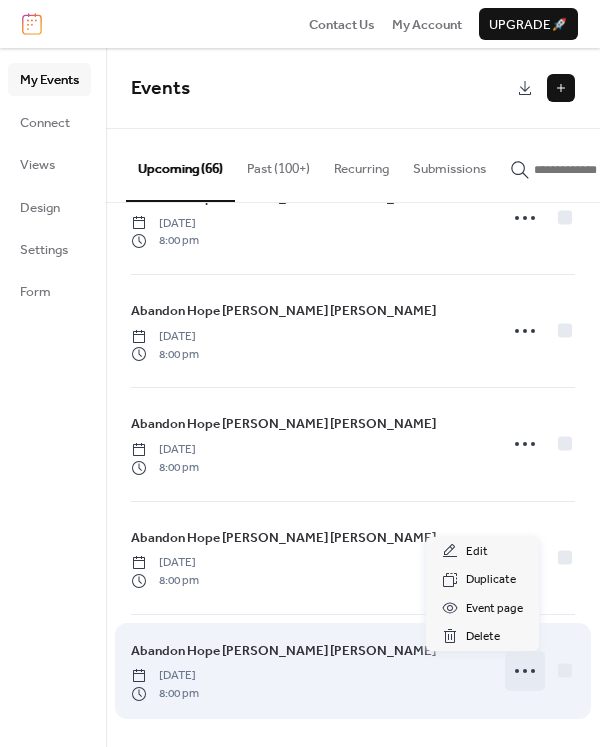click 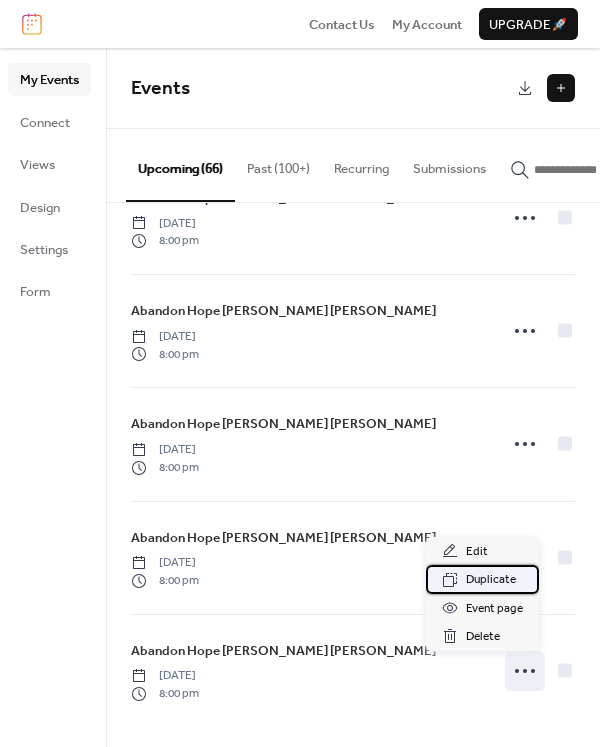 click on "Duplicate" at bounding box center (491, 580) 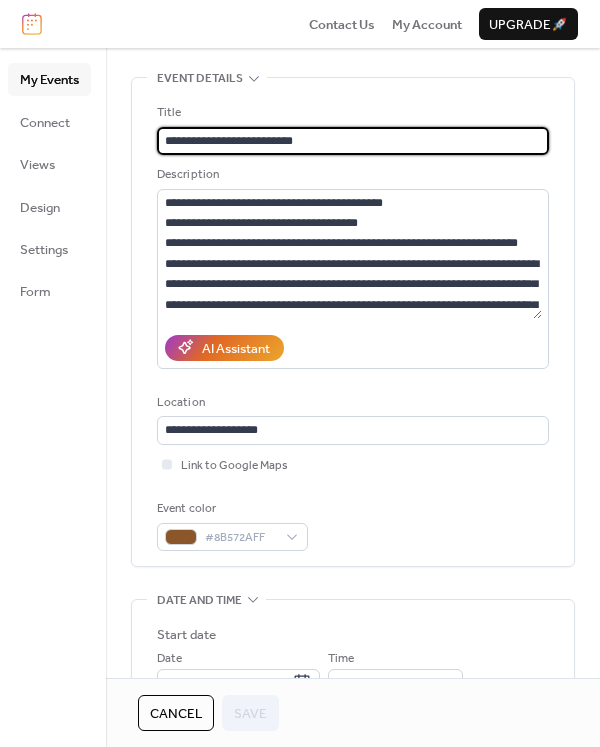 scroll, scrollTop: 300, scrollLeft: 0, axis: vertical 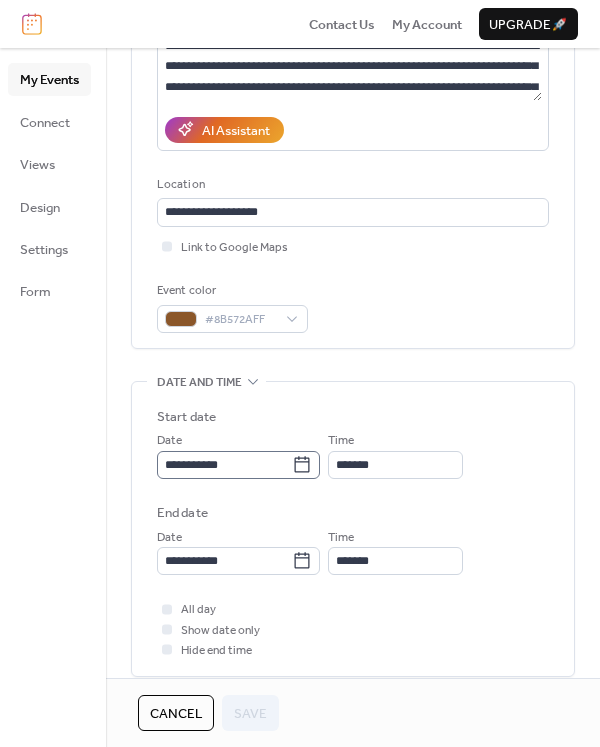 click 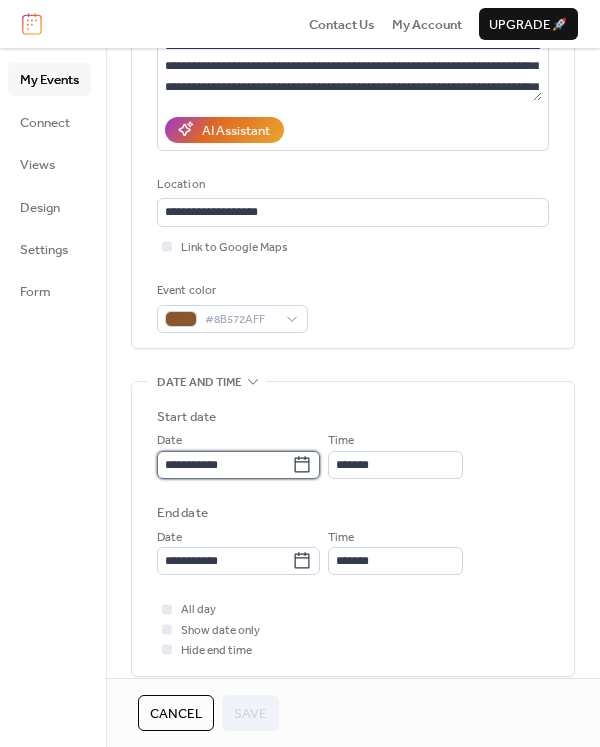 click on "**********" at bounding box center (224, 465) 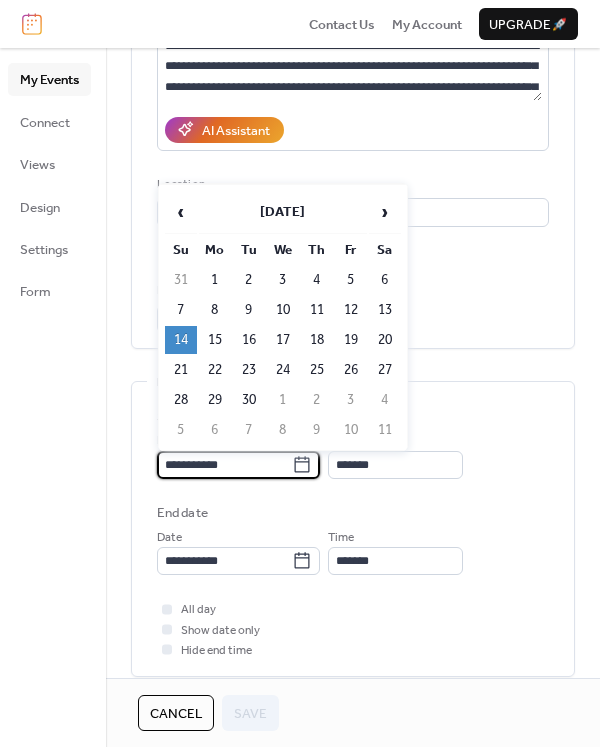 click 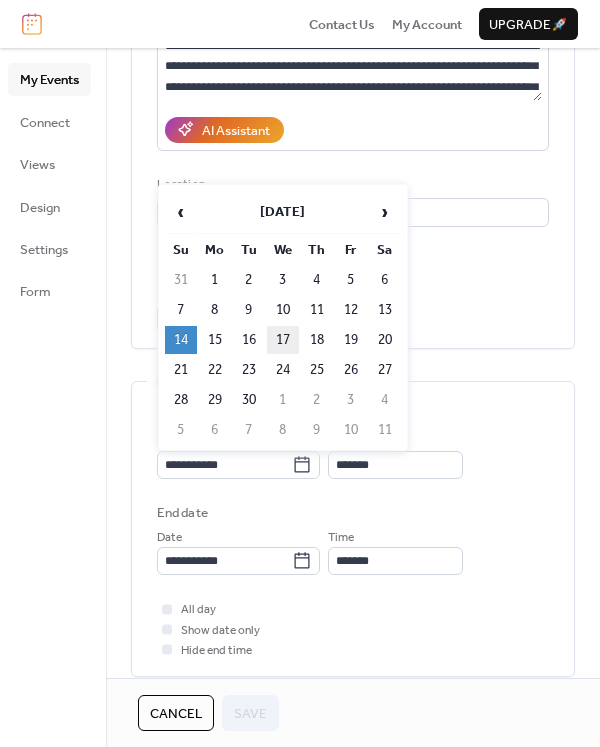 click on "17" at bounding box center (283, 340) 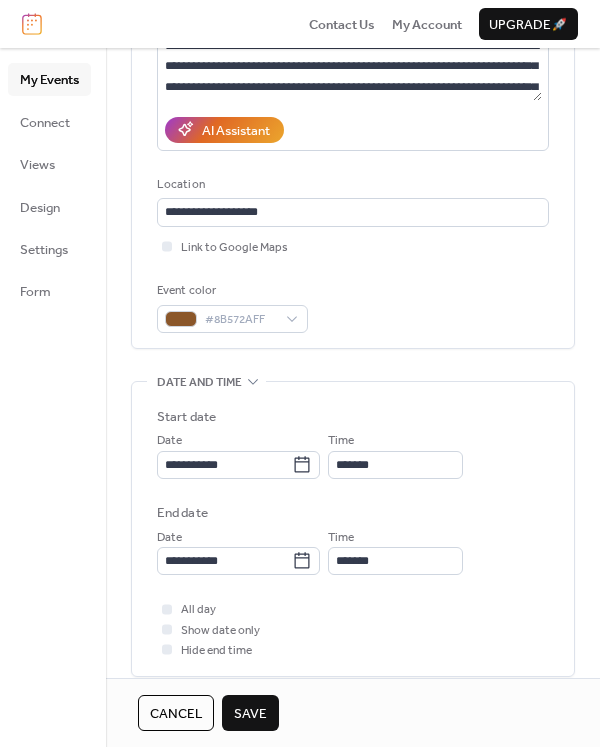 click on "Save" at bounding box center [250, 714] 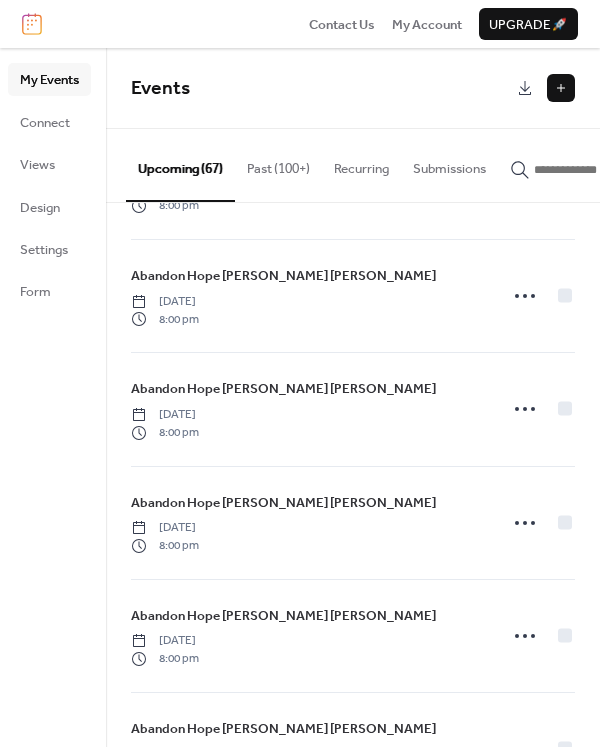 scroll, scrollTop: 6991, scrollLeft: 0, axis: vertical 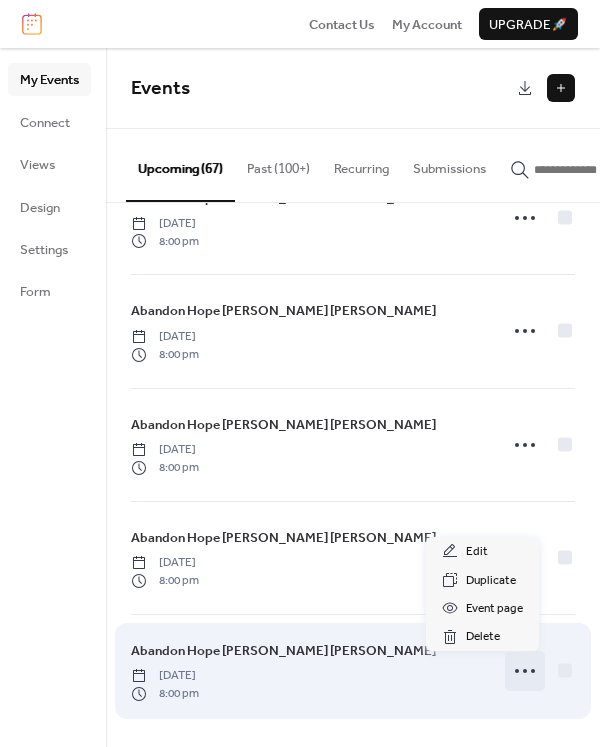 click 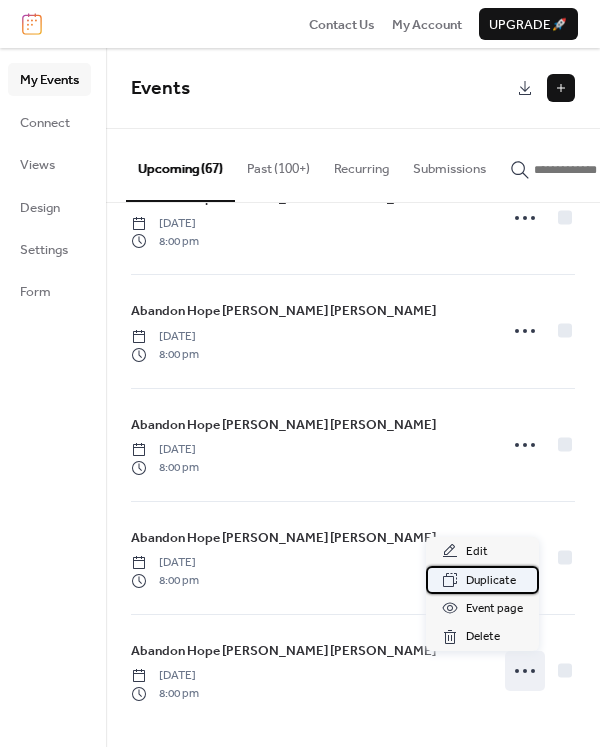 click on "Duplicate" at bounding box center [491, 581] 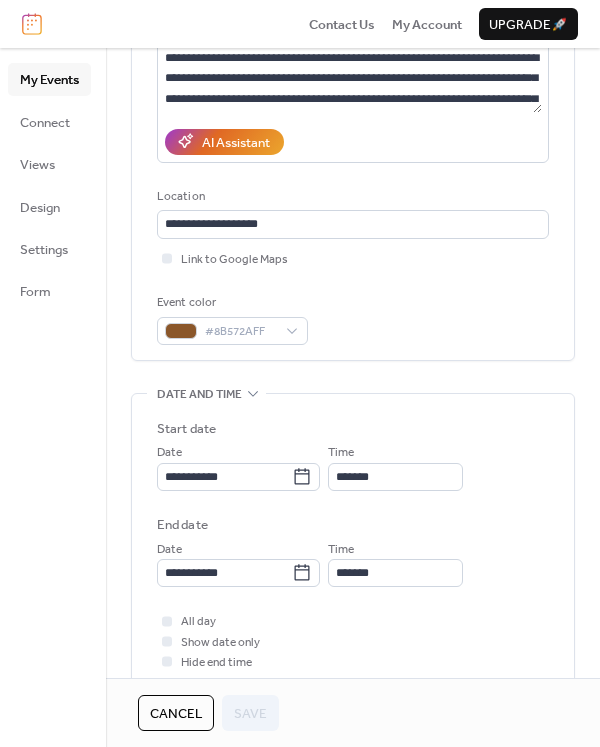 scroll, scrollTop: 300, scrollLeft: 0, axis: vertical 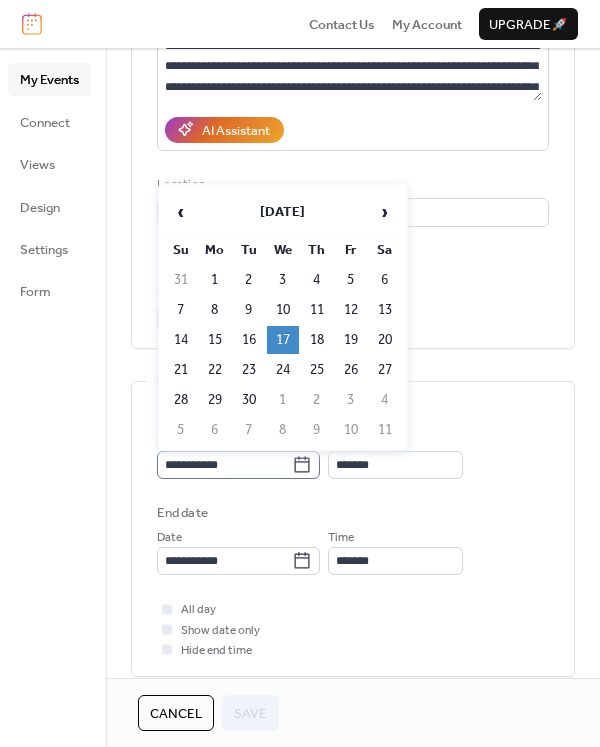 click 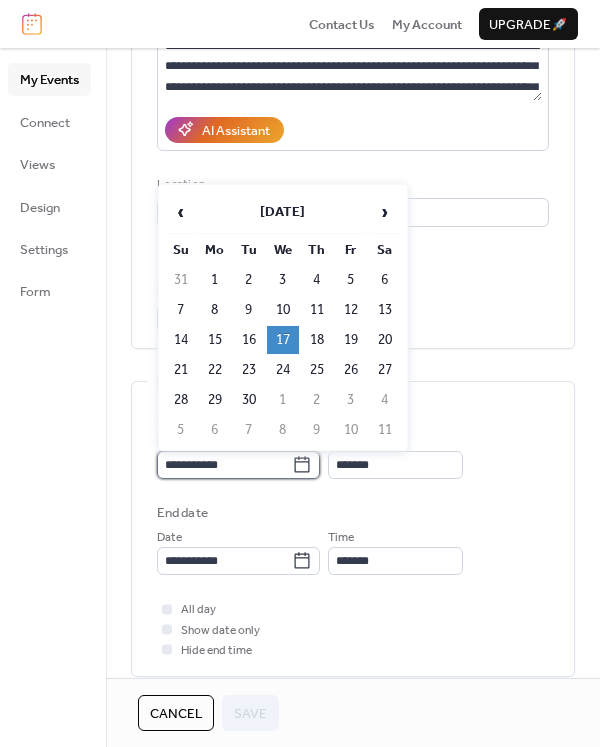 click on "**********" at bounding box center (224, 465) 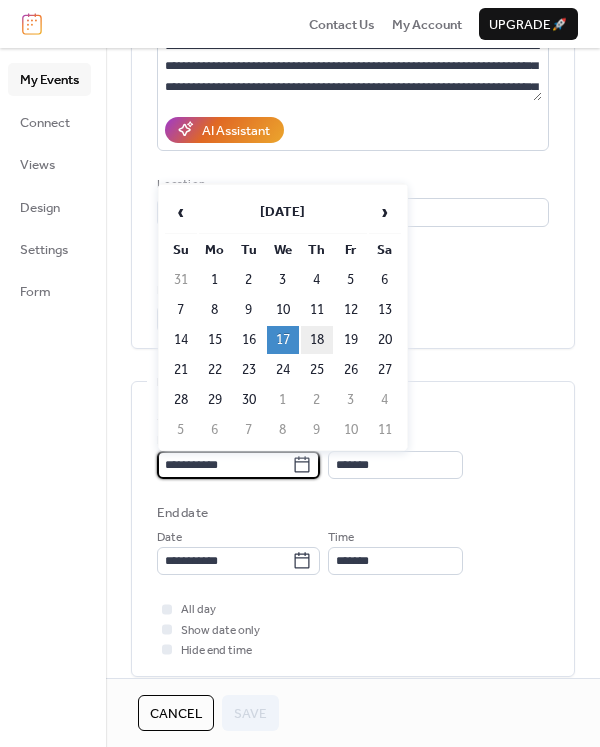 click on "18" at bounding box center (317, 340) 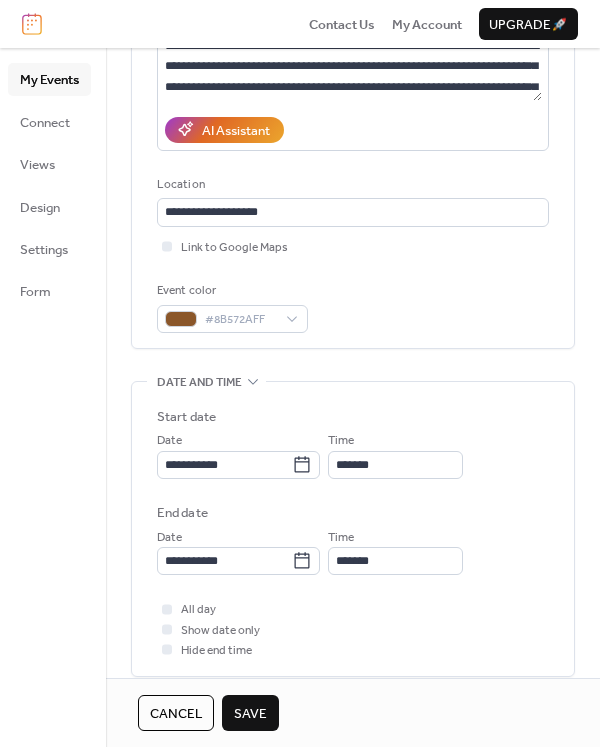 click on "Save" at bounding box center (250, 714) 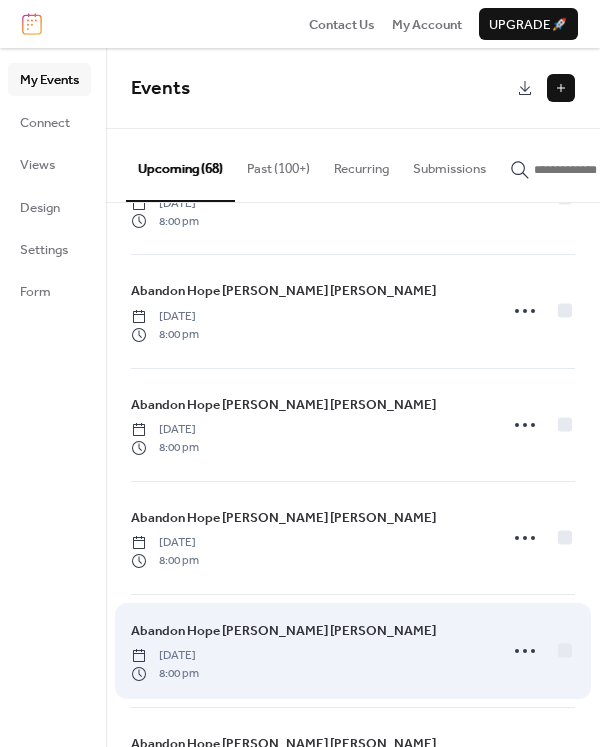 scroll, scrollTop: 7104, scrollLeft: 0, axis: vertical 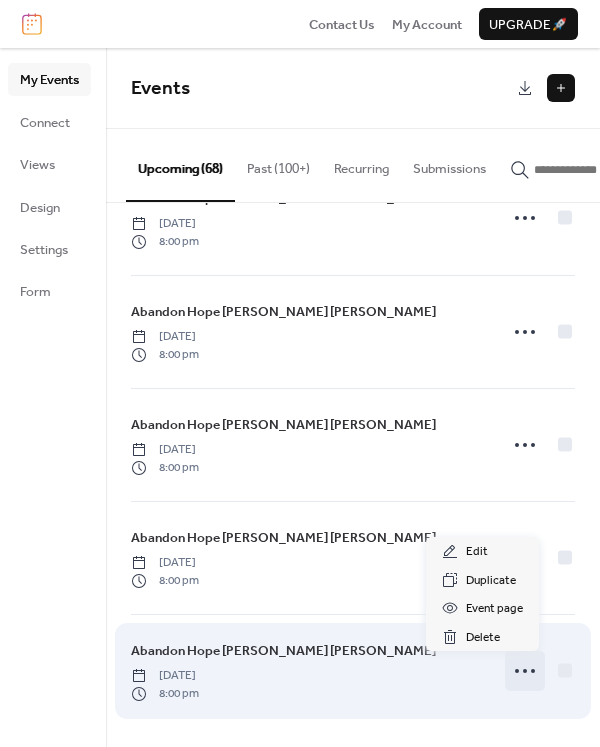 click 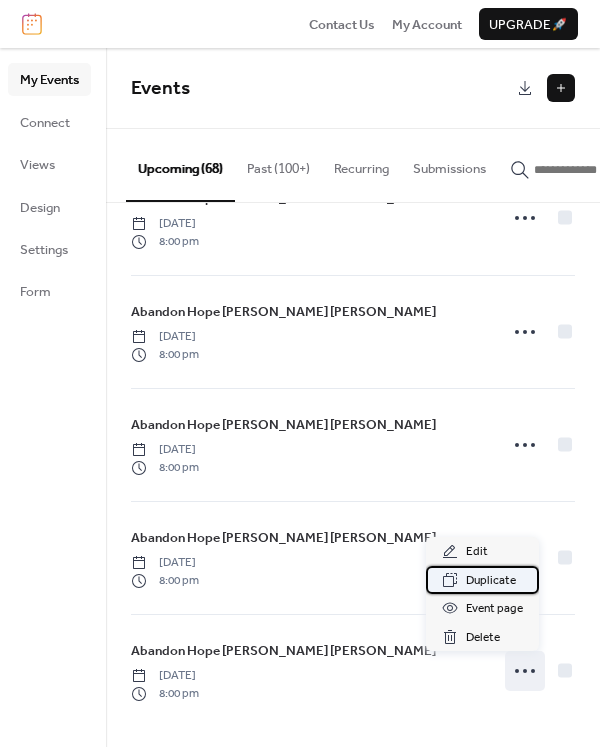 click on "Duplicate" at bounding box center [491, 581] 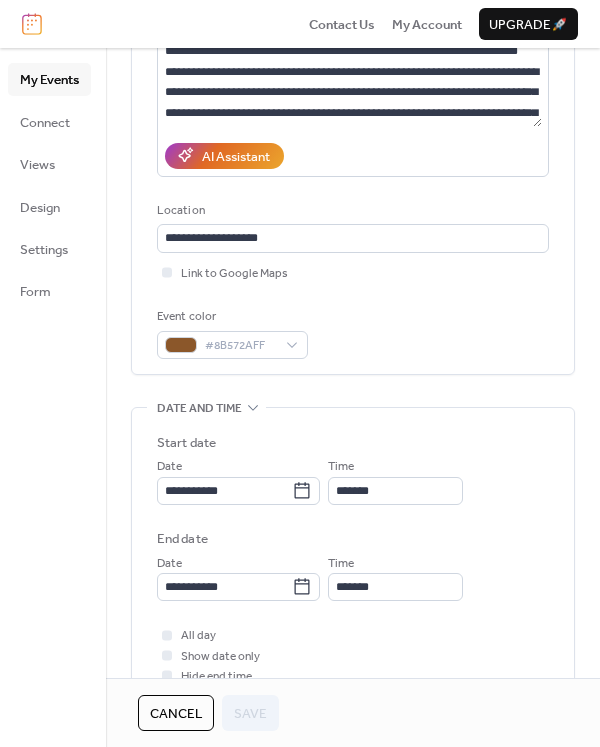 scroll, scrollTop: 300, scrollLeft: 0, axis: vertical 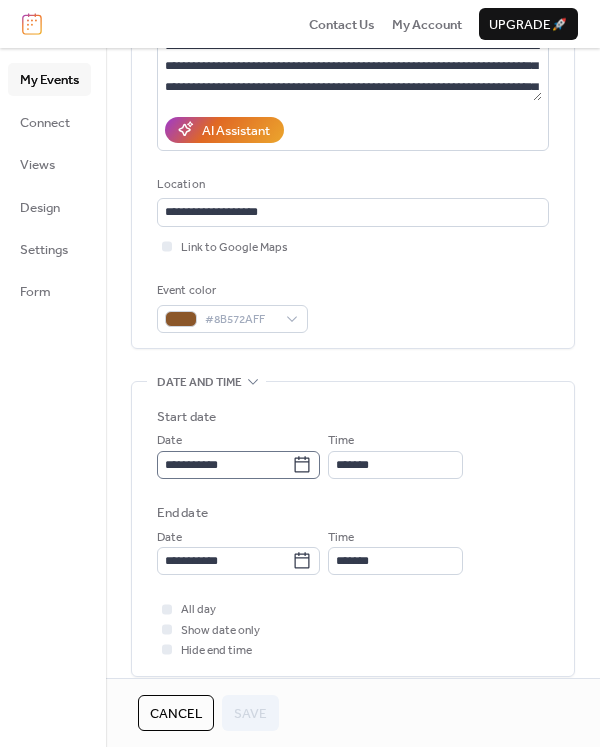 click 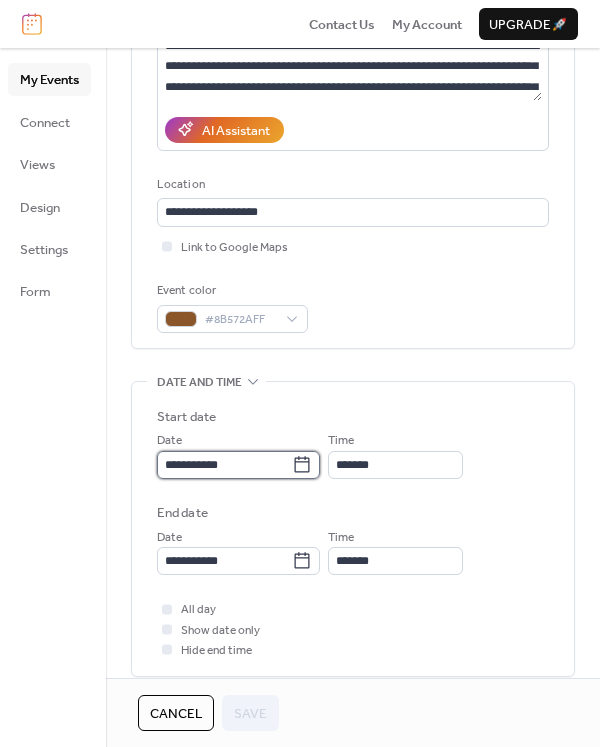 click on "**********" at bounding box center [224, 465] 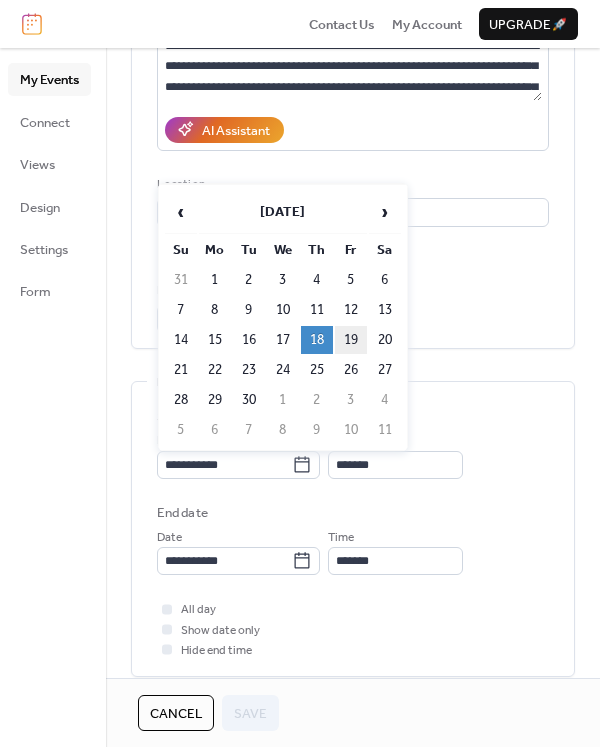click on "19" at bounding box center [351, 340] 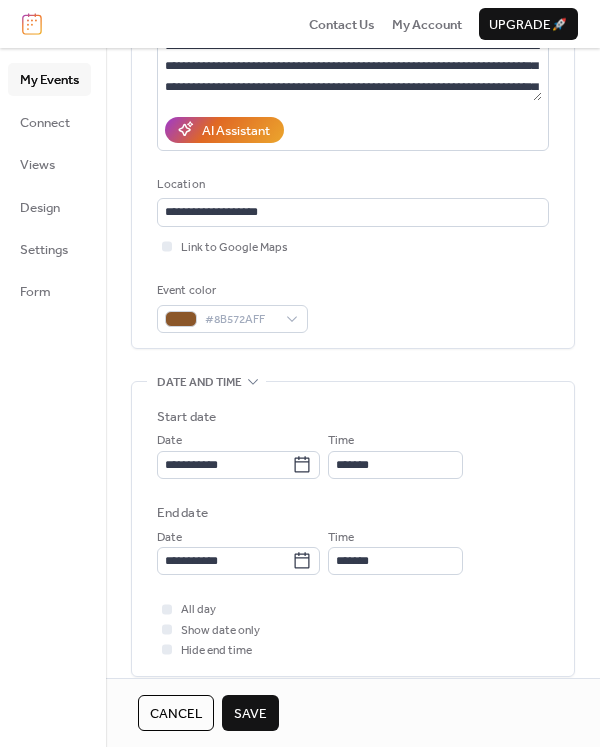 click on "Save" at bounding box center [250, 714] 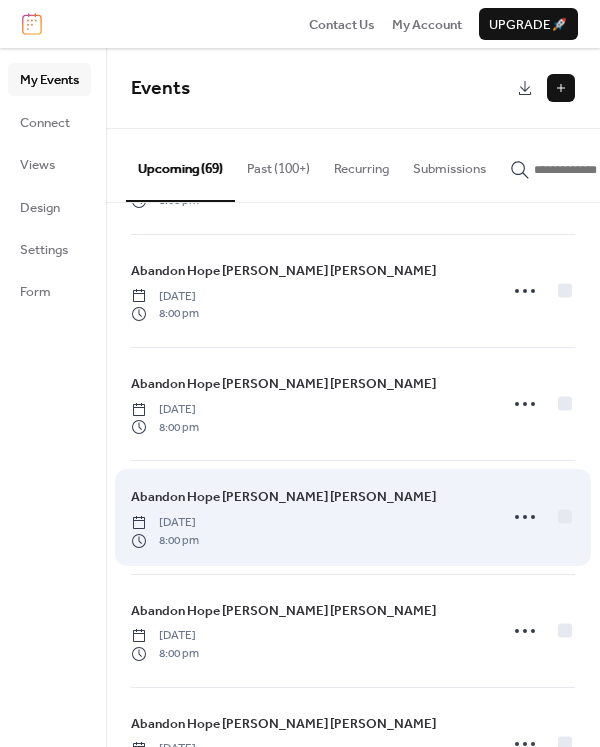 scroll, scrollTop: 7217, scrollLeft: 0, axis: vertical 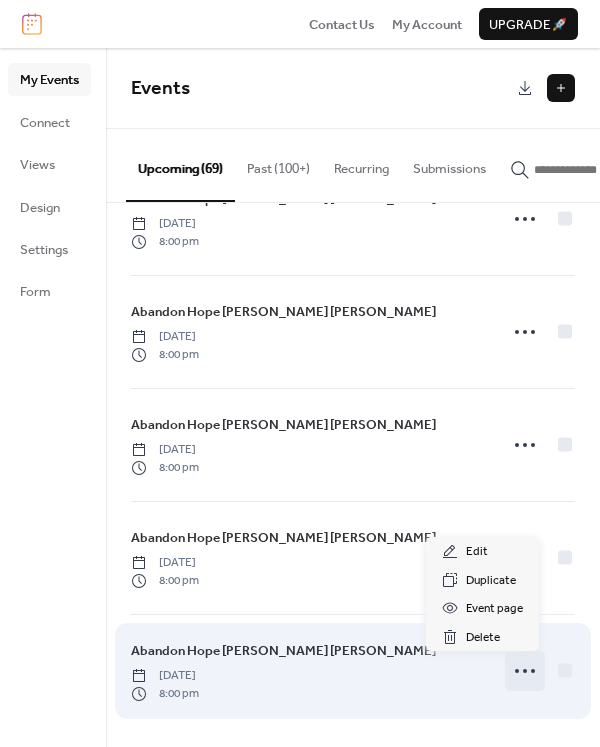 click 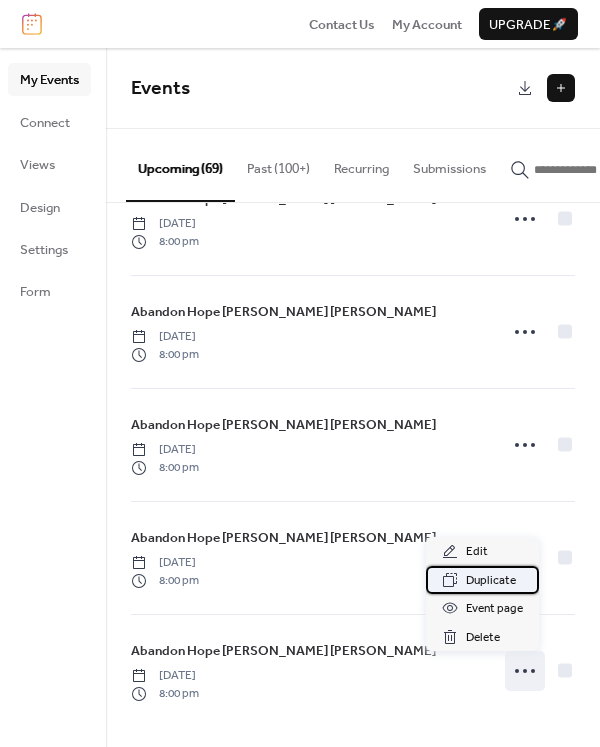click on "Duplicate" at bounding box center [491, 581] 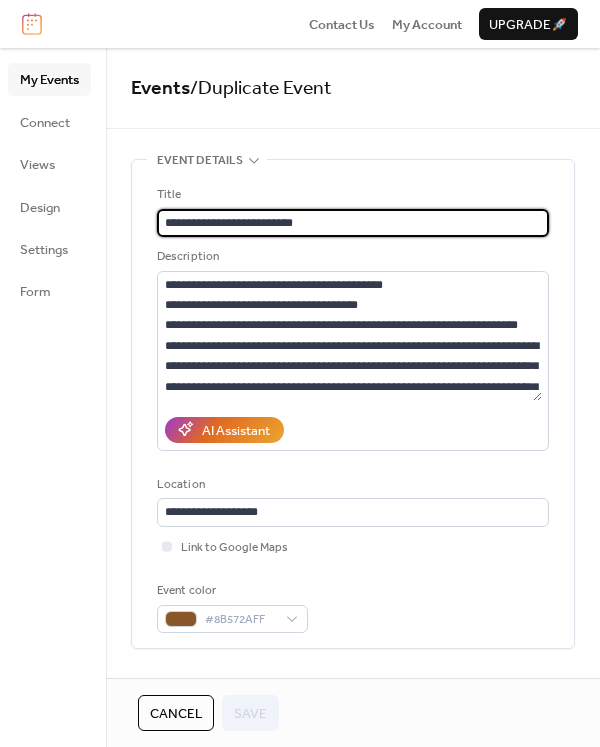 scroll, scrollTop: 300, scrollLeft: 0, axis: vertical 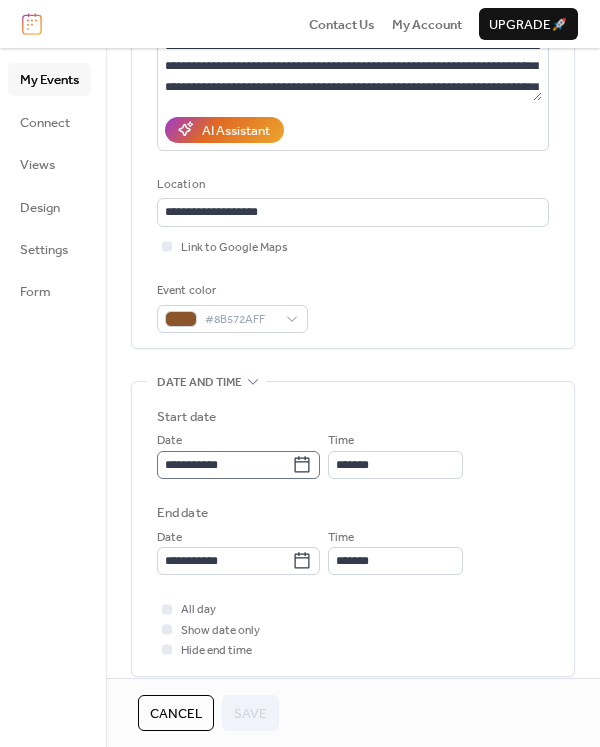 click 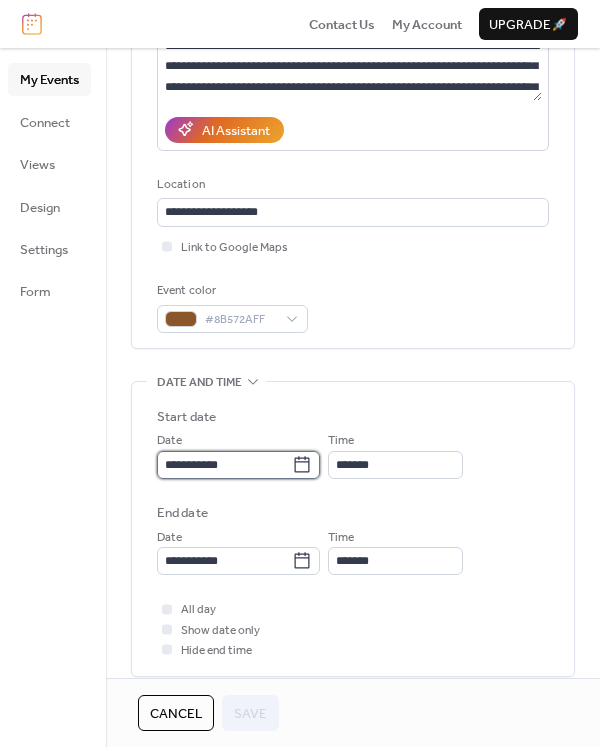 click on "**********" at bounding box center (224, 465) 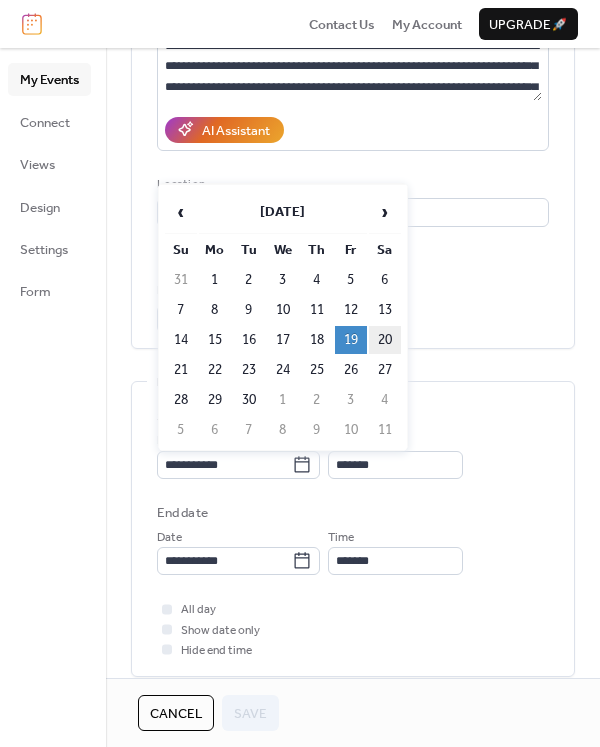 click on "20" at bounding box center [385, 340] 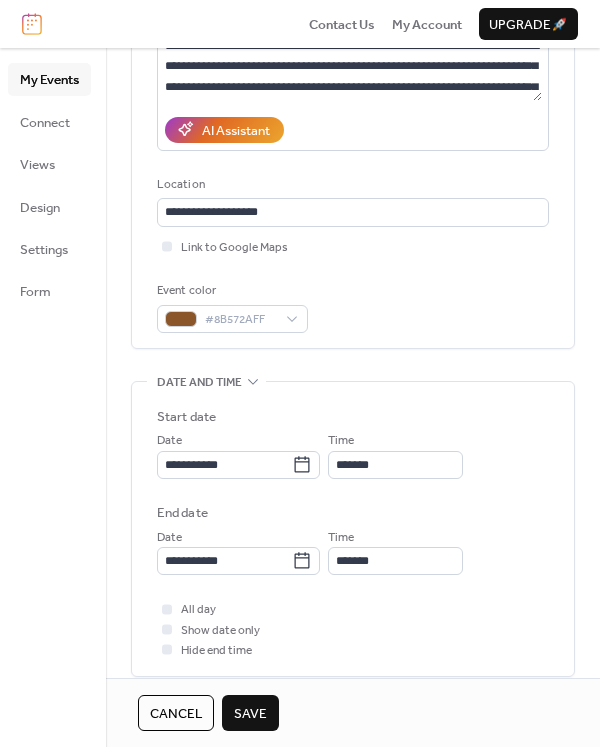 click on "Save" at bounding box center [250, 714] 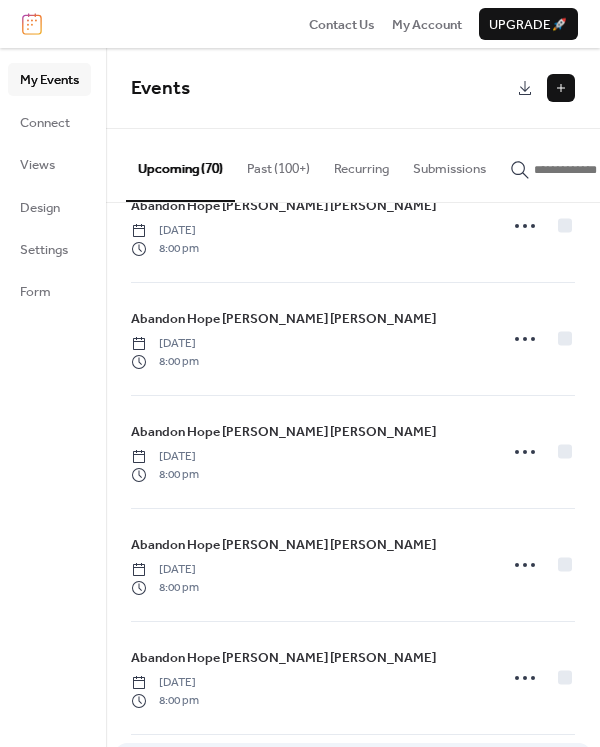 scroll, scrollTop: 7330, scrollLeft: 0, axis: vertical 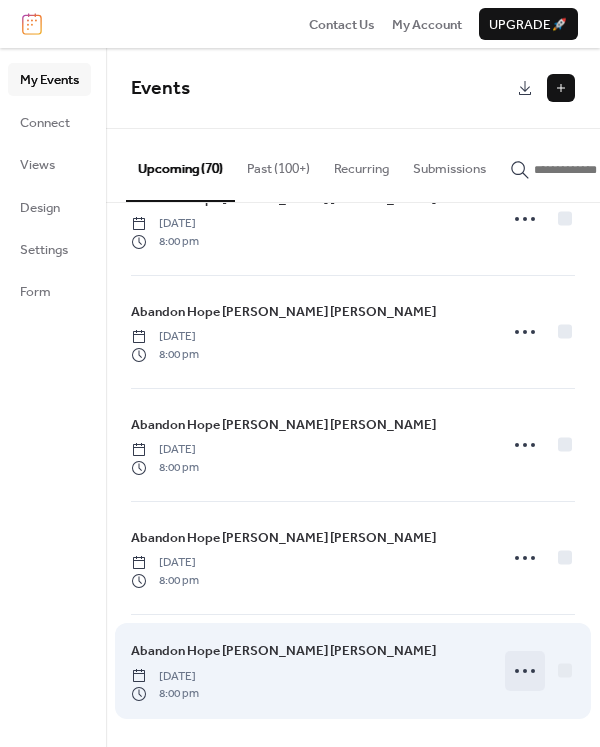 click 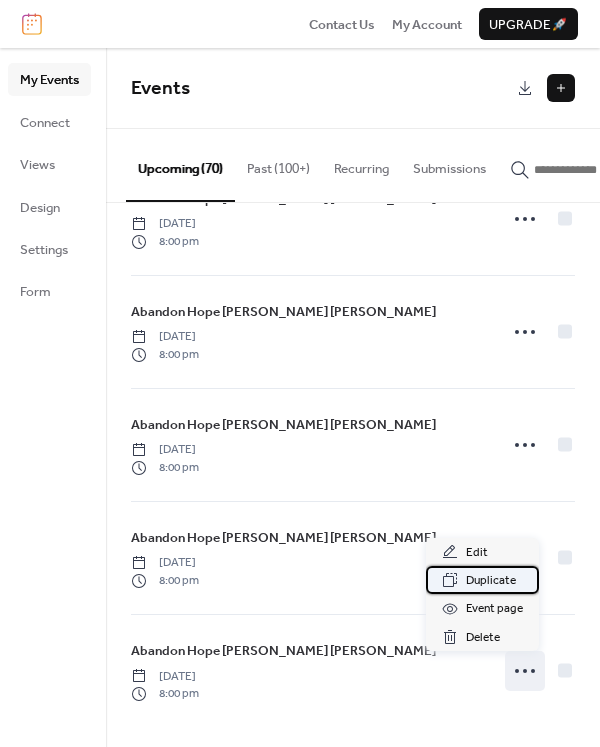 click on "Duplicate" at bounding box center [491, 581] 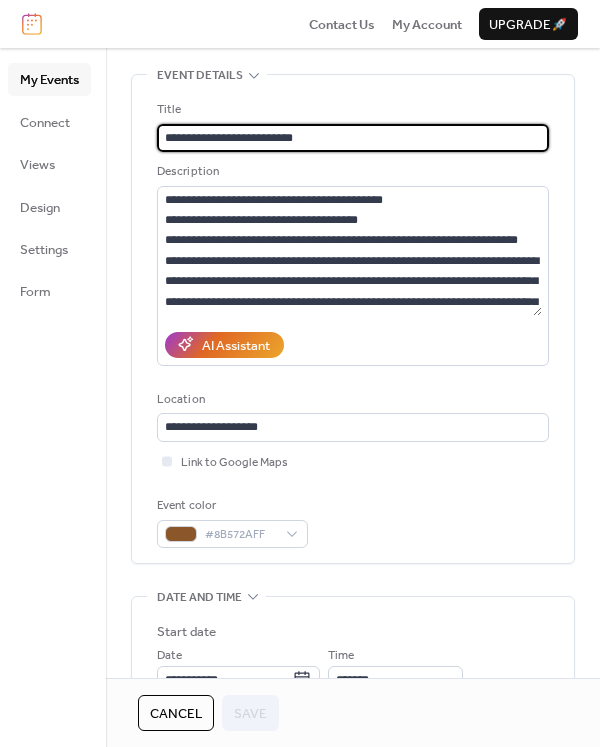 scroll, scrollTop: 200, scrollLeft: 0, axis: vertical 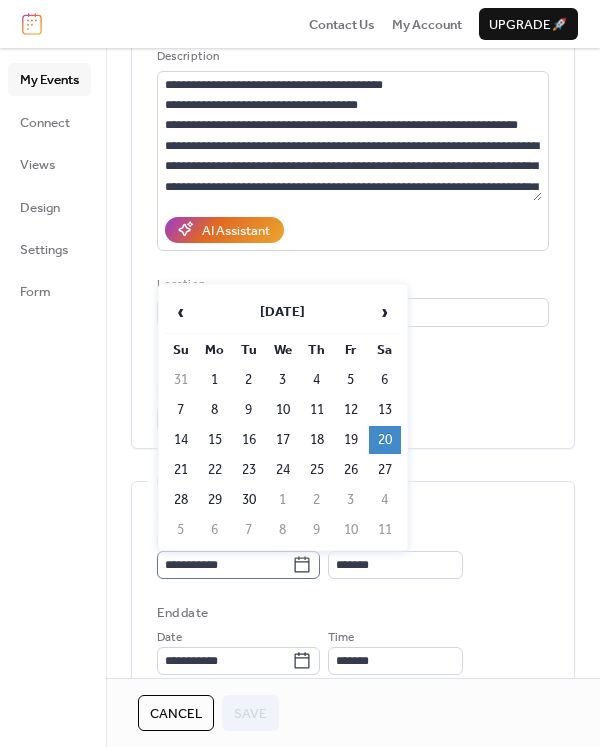 click 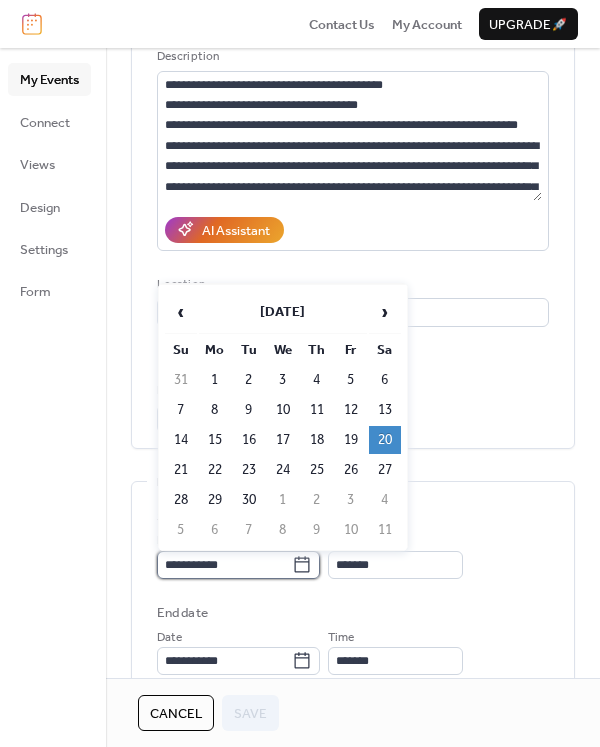 click on "**********" at bounding box center (224, 565) 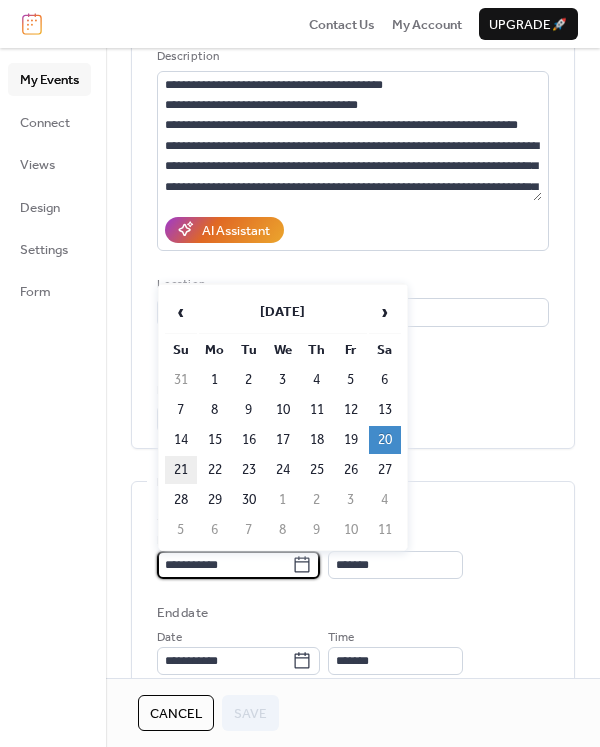 click on "21" at bounding box center (181, 470) 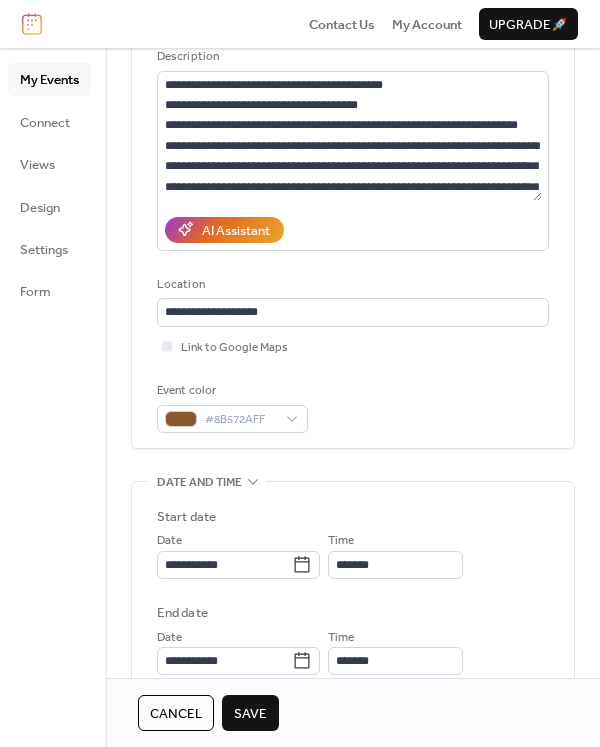 click on "Save" at bounding box center [250, 714] 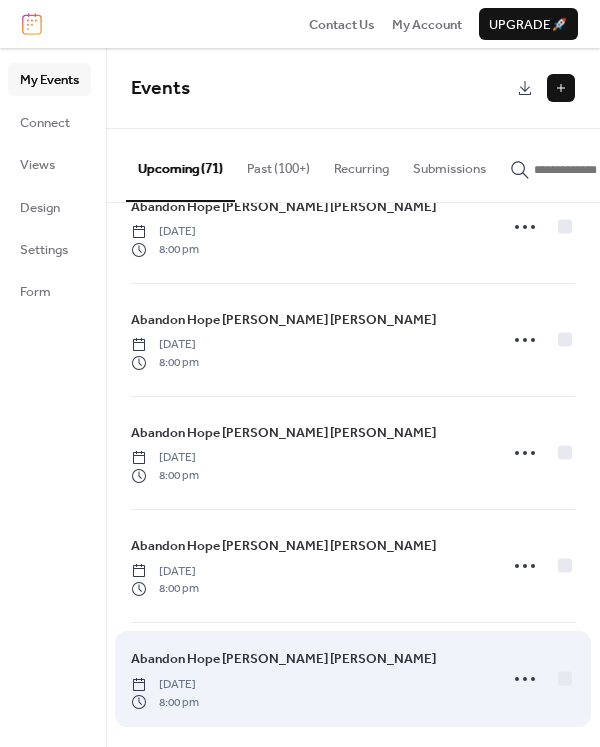 scroll, scrollTop: 7443, scrollLeft: 0, axis: vertical 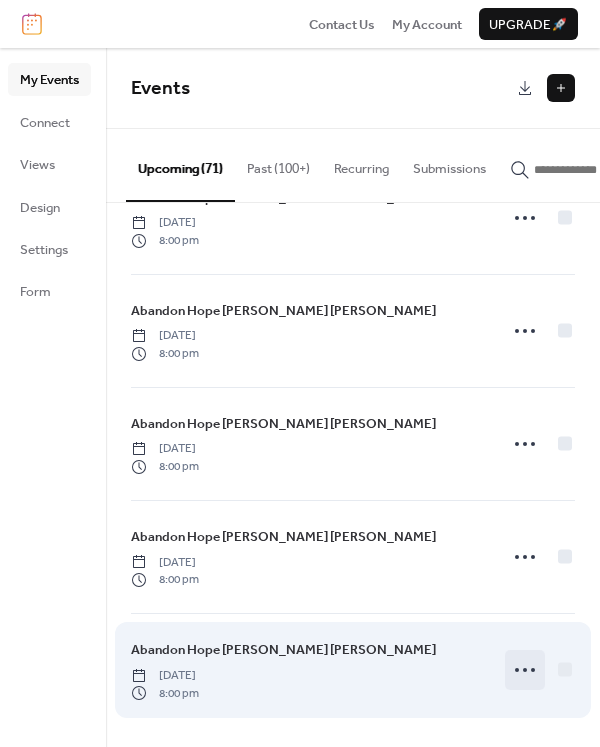 click 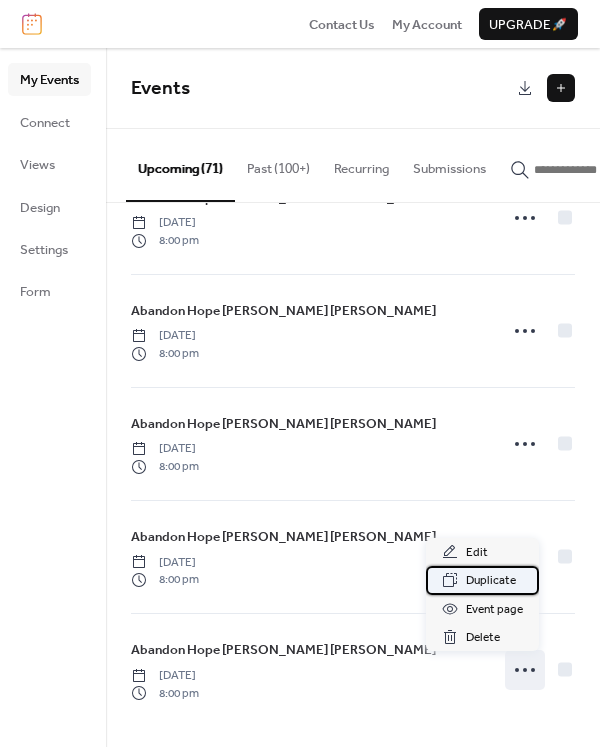 click on "Duplicate" at bounding box center [491, 581] 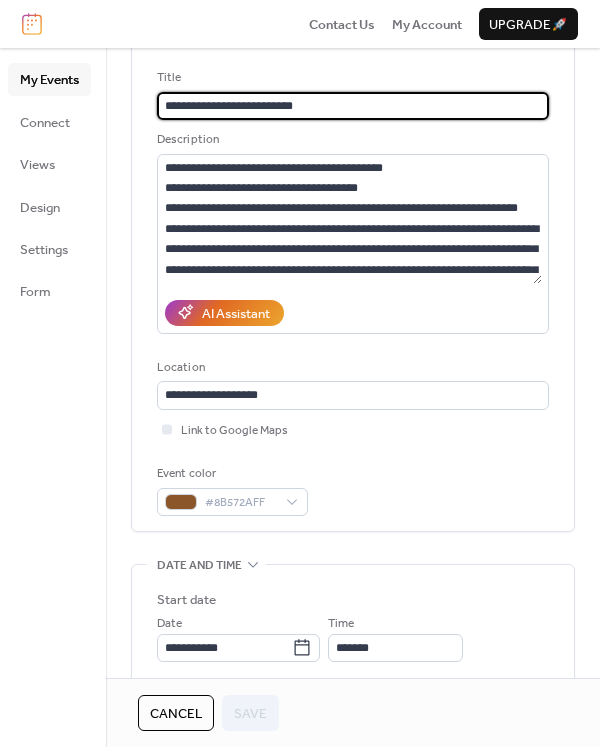 scroll, scrollTop: 200, scrollLeft: 0, axis: vertical 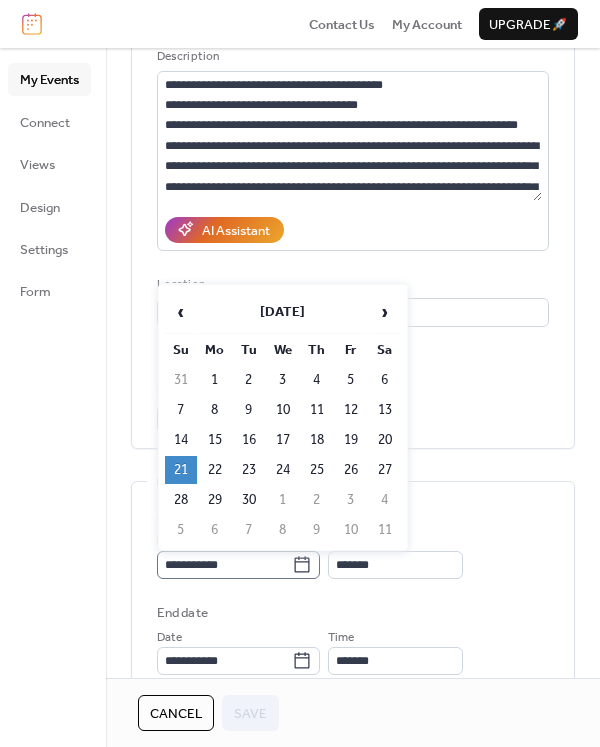 click 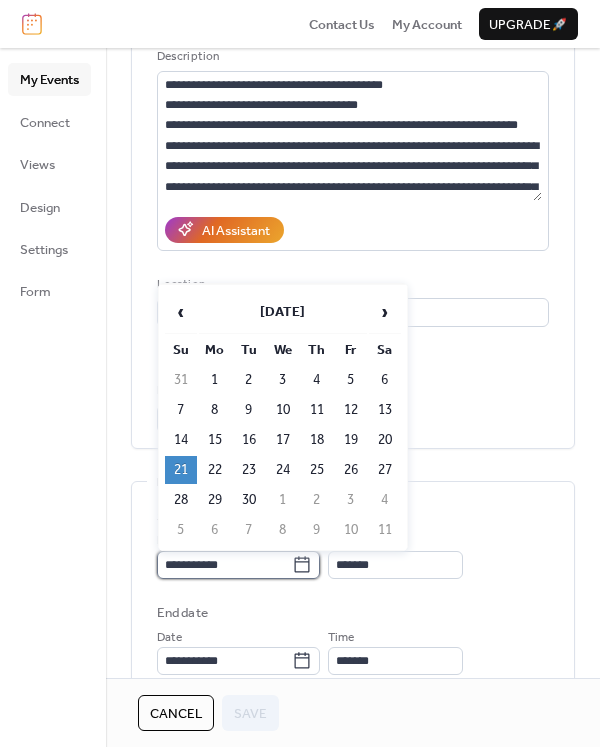 click on "**********" at bounding box center [224, 565] 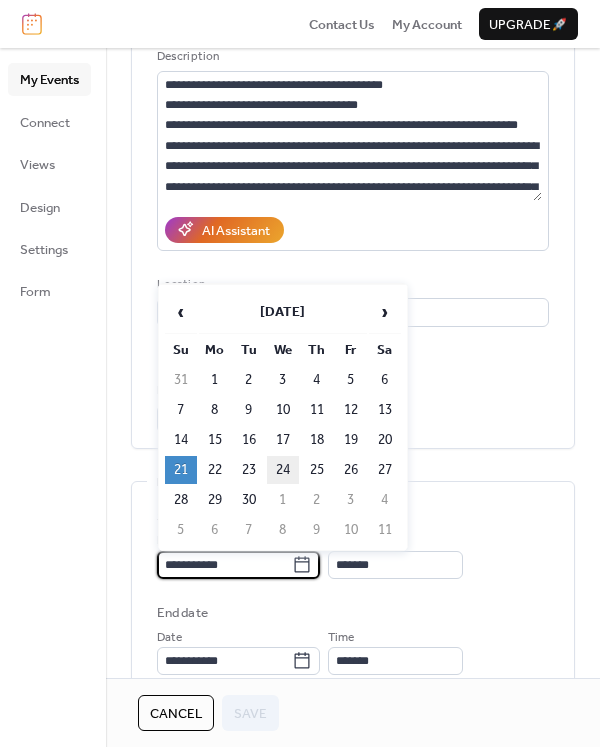 click on "24" at bounding box center [283, 470] 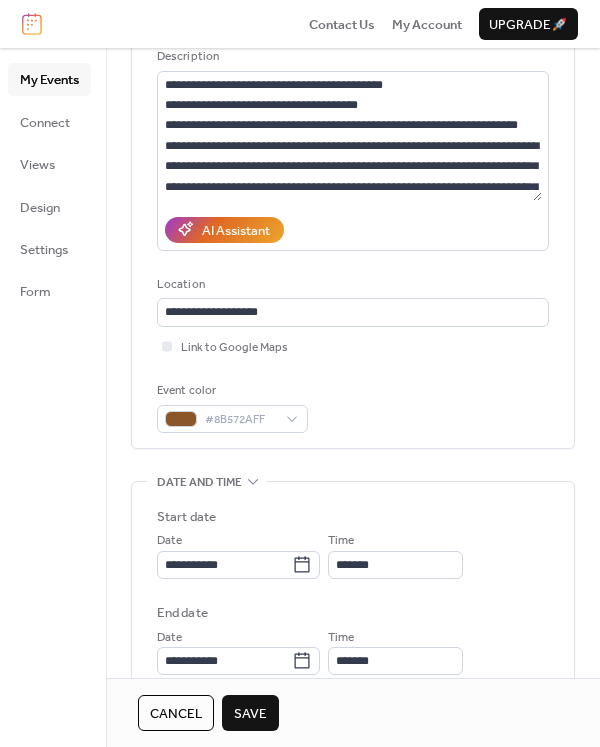 click on "Save" at bounding box center [250, 714] 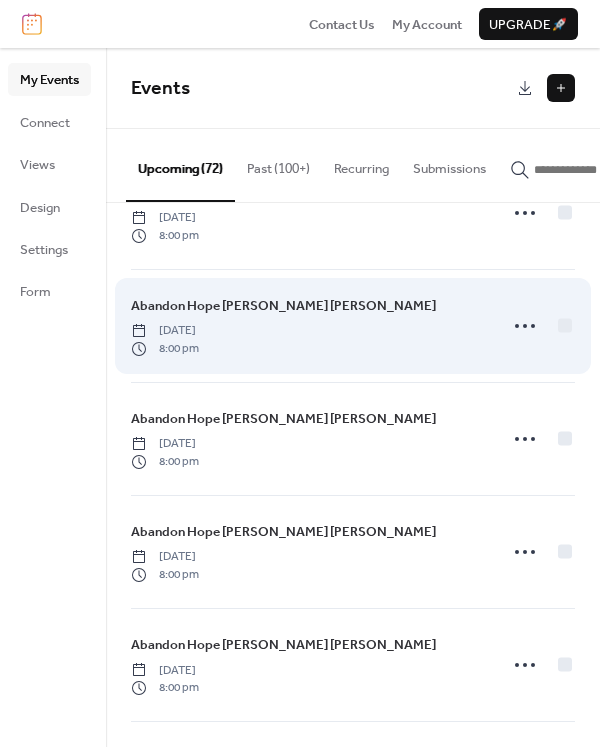 scroll, scrollTop: 7557, scrollLeft: 0, axis: vertical 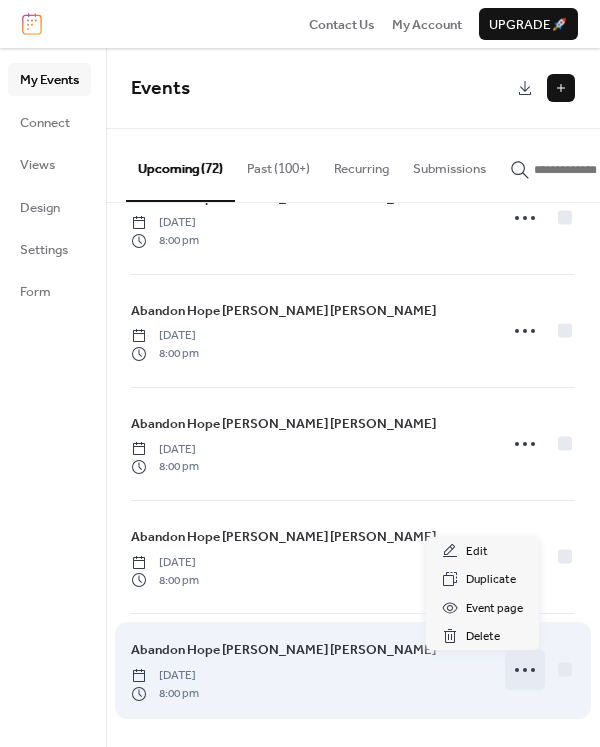 click 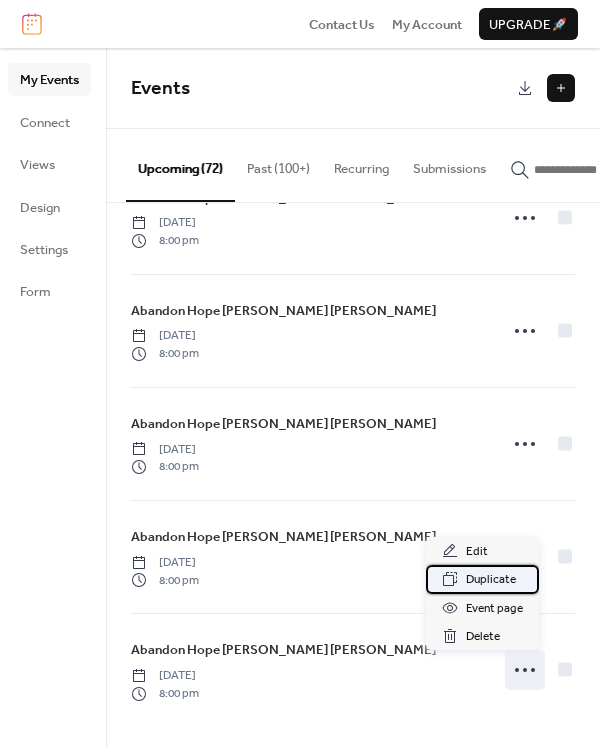 click on "Duplicate" at bounding box center (491, 580) 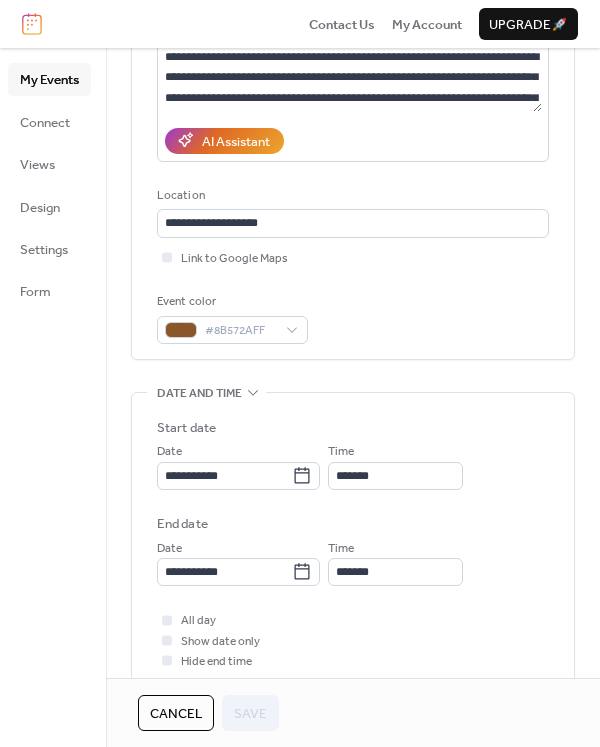 scroll, scrollTop: 300, scrollLeft: 0, axis: vertical 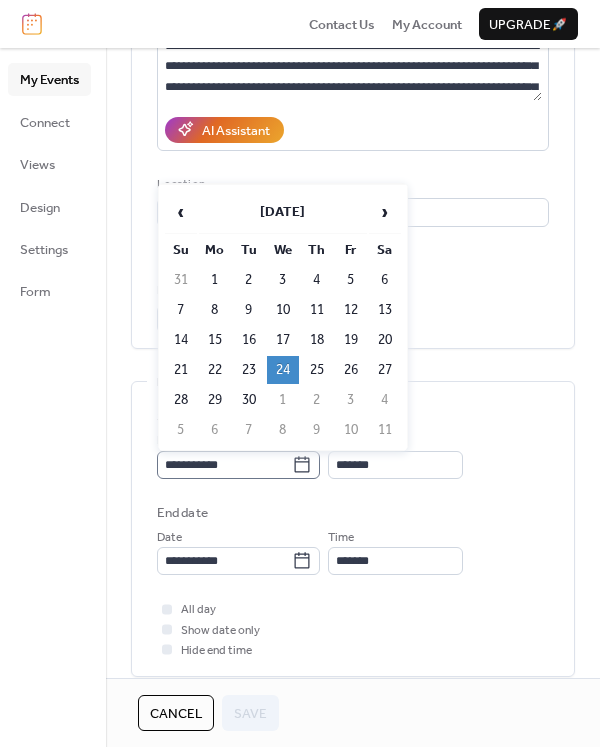 click 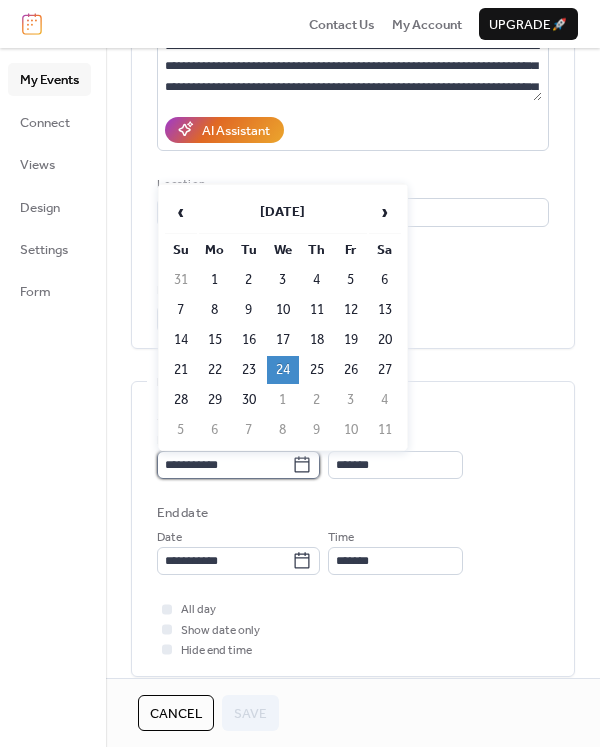click on "**********" at bounding box center (224, 465) 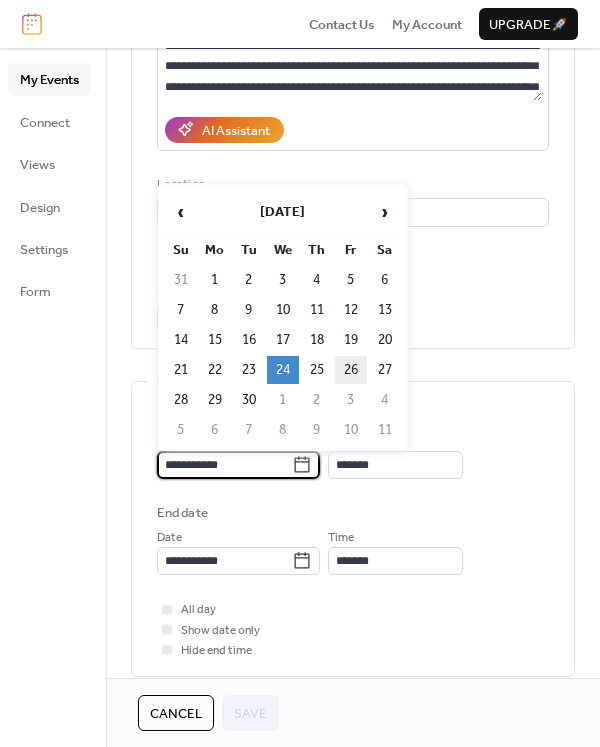 click on "26" at bounding box center (351, 370) 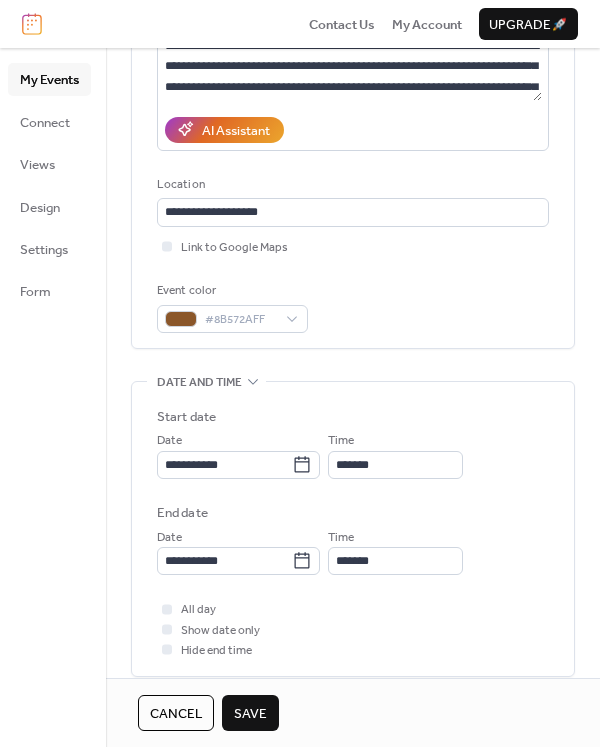 click on "Save" at bounding box center [250, 713] 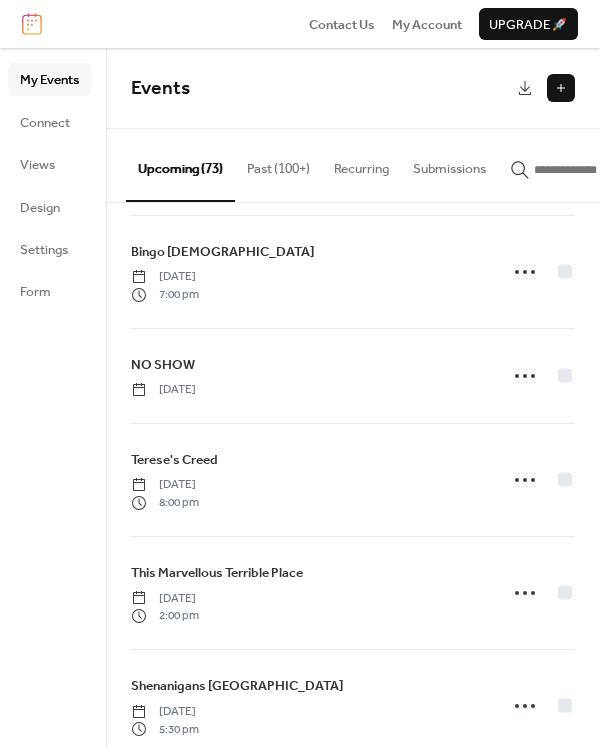 scroll, scrollTop: 3963, scrollLeft: 0, axis: vertical 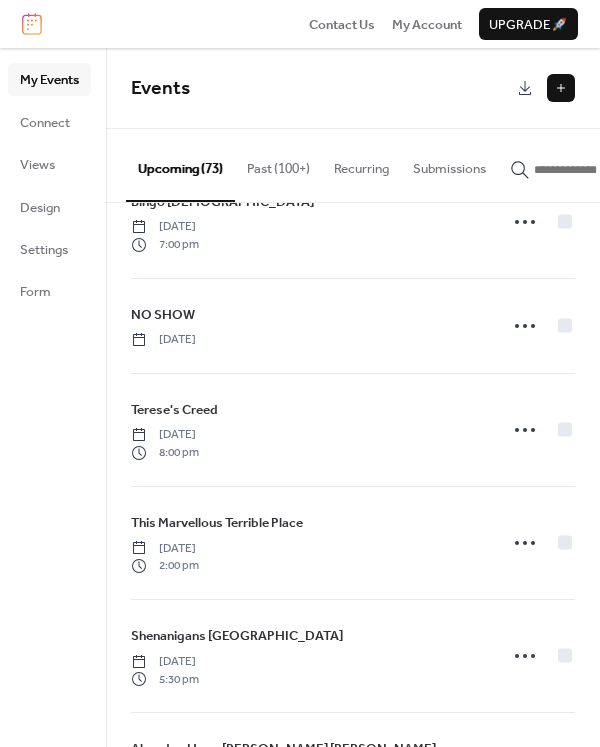 drag, startPoint x: 593, startPoint y: 615, endPoint x: 581, endPoint y: 670, distance: 56.293873 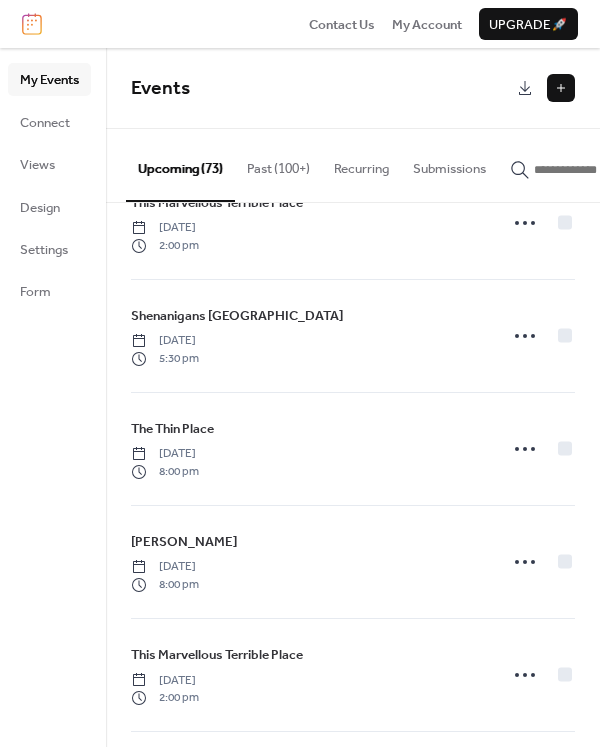scroll, scrollTop: 5523, scrollLeft: 0, axis: vertical 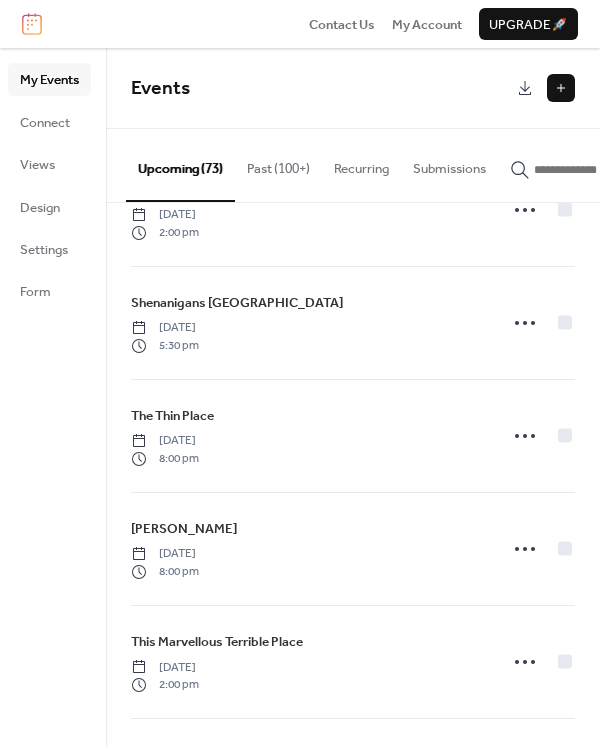 click on "Bingo Ladies Thursday, July 24, 2025 8:00 pm The Thin Place Friday, July 25, 2025 8:00 pm This Marvellous Terrible Place Saturday, July 26, 2025 2:00 pm Shenanigans Dinner Theatre Saturday, July 26, 2025 5:30 pm Hedda Gabler Sunday, July 27, 2025 2:00 pm NO SHOW Monday, July 28, 2025 Bingo Ladies Tuesday, July 29, 2025 8:00 pm This Marvellous Terrible Place Wednesday, July 30, 2025 2:00 pm Shenanigans Dinner Theatre Wednesday, July 30, 2025 5:30 pm The Thin Place Thursday, July 31, 2025 8:00 pm Bingo Ladies Friday, August 1, 2025 8:00 pm This Marvellous Terrible Place Saturday, August 2, 2025 2:00 pm Shenanigans Dinner Theatre Saturday, August 2, 2025 5:30 pm Terese's Creed Saturday, August 2, 2025 8:30 pm Abandon Hope  Mabel Dorothy Sunday, August 3, 2025 2:00 pm The Thin Place Sunday, August 3, 2025 8:00 pm NO SHOW Monday, August 4, 2025 Terese's Creed Tuesday, August 5, 2025 8:00 pm This Marvellous Terrible Place Wednesday, August 6, 2025 2:00 pm Shenanigans Dinner Theatre Wednesday, August 6, 2025 5:30 pm" at bounding box center (353, 475) 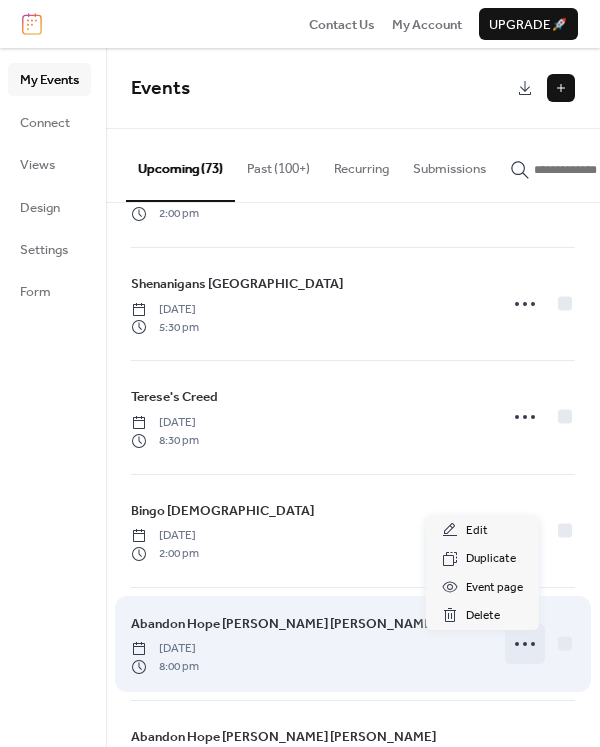click 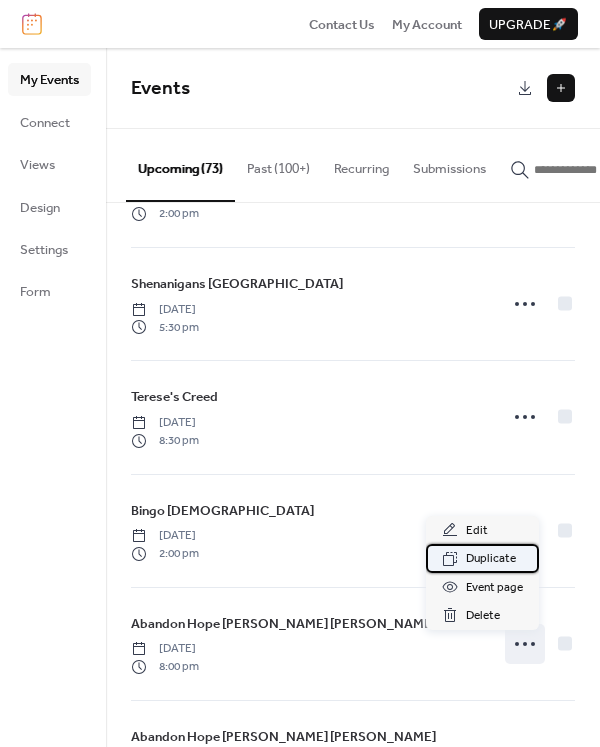 click on "Duplicate" at bounding box center (491, 559) 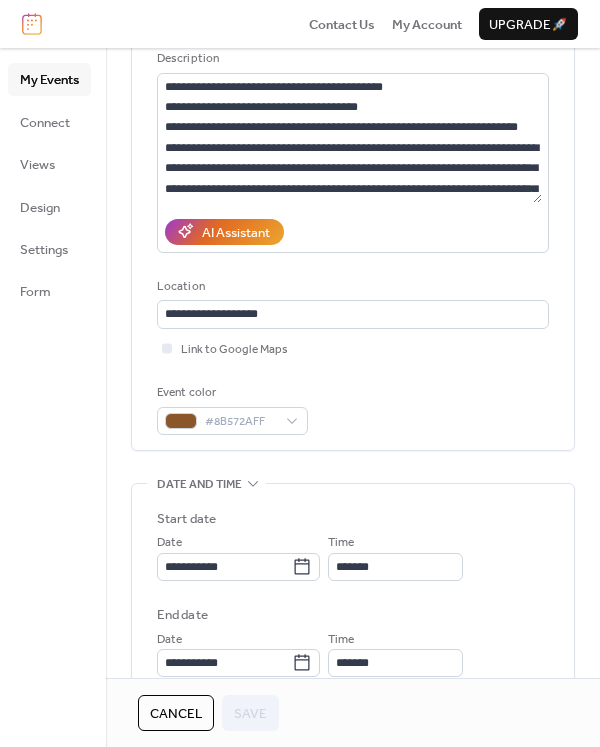scroll, scrollTop: 200, scrollLeft: 0, axis: vertical 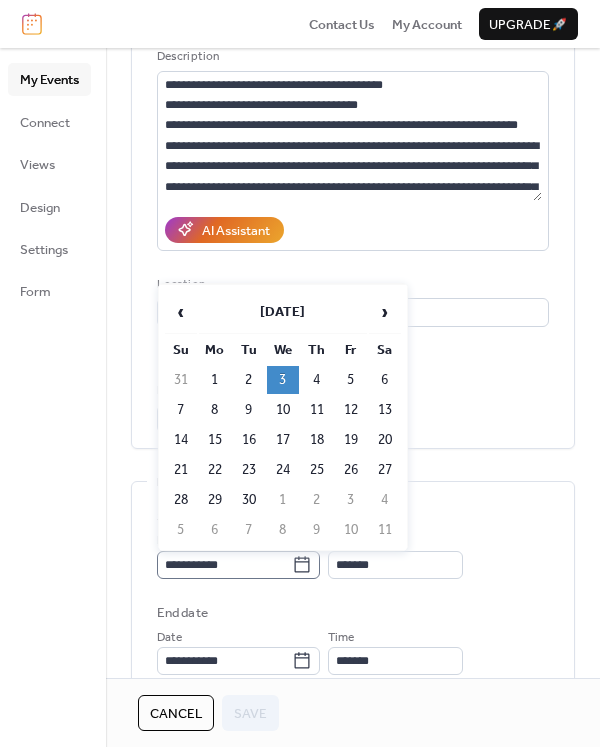 click 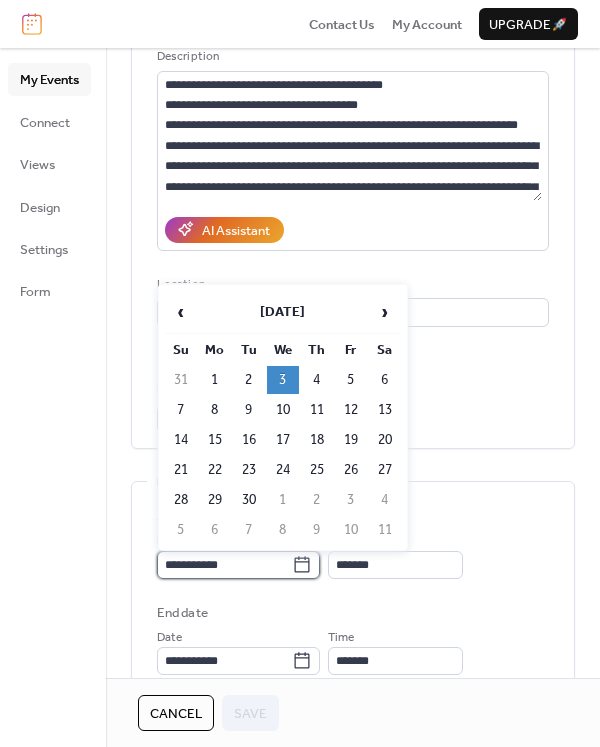 click on "**********" at bounding box center (224, 565) 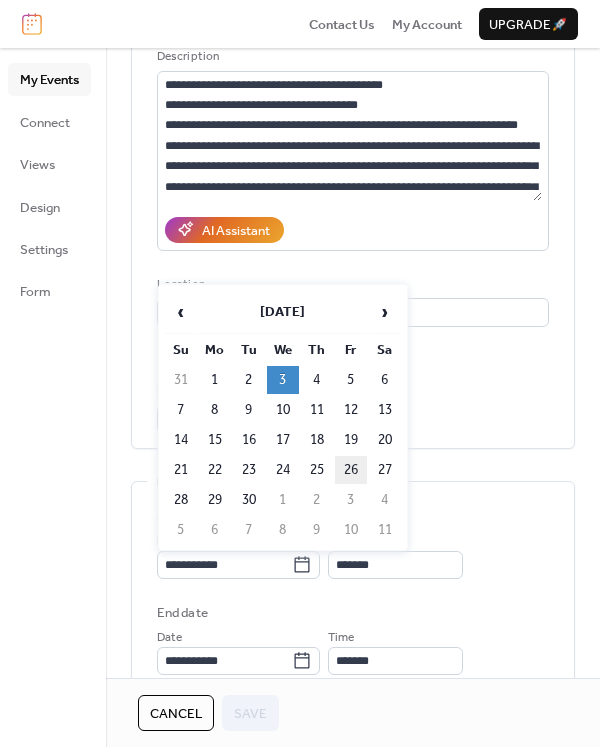 click on "26" at bounding box center (351, 470) 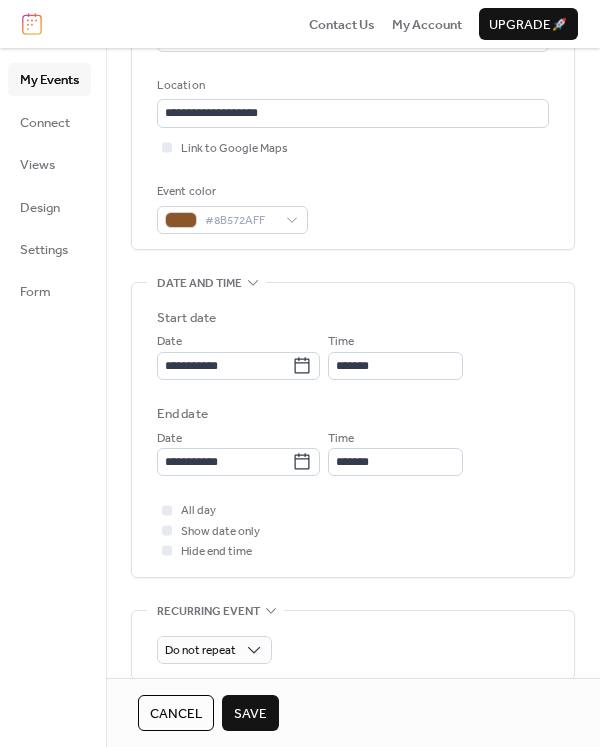scroll, scrollTop: 400, scrollLeft: 0, axis: vertical 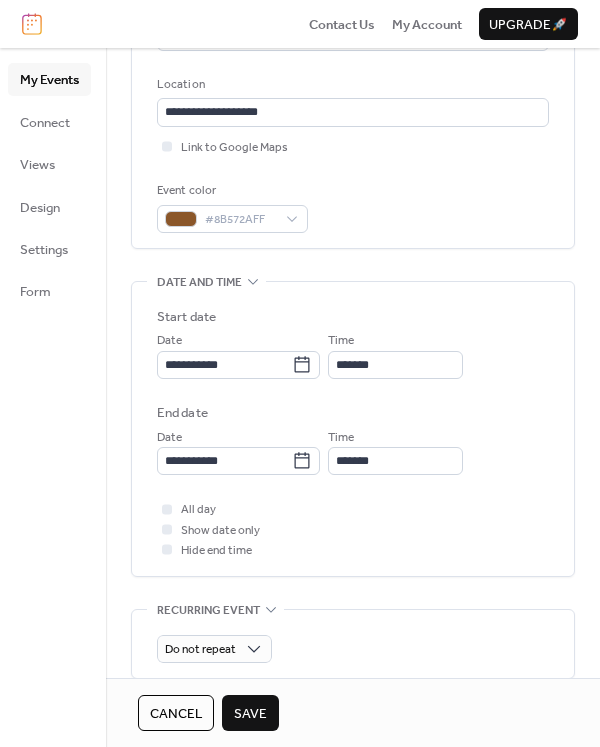 click on "Save" at bounding box center [250, 713] 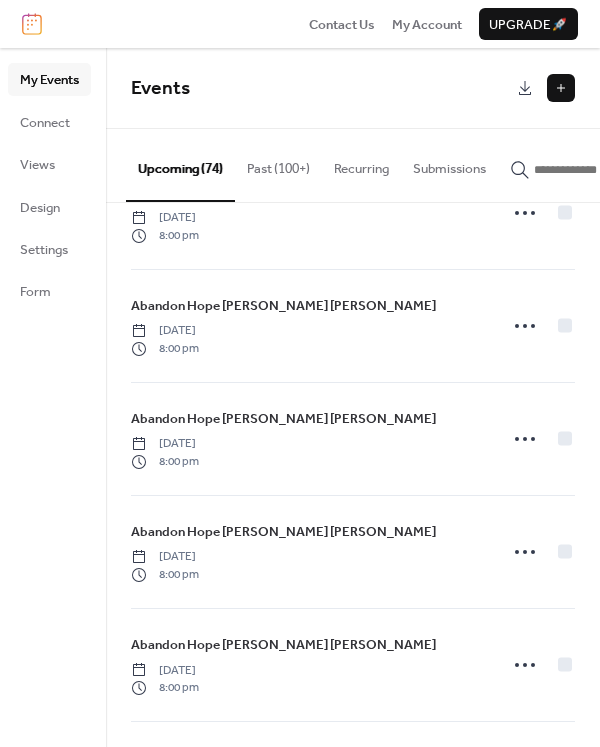 scroll, scrollTop: 7783, scrollLeft: 0, axis: vertical 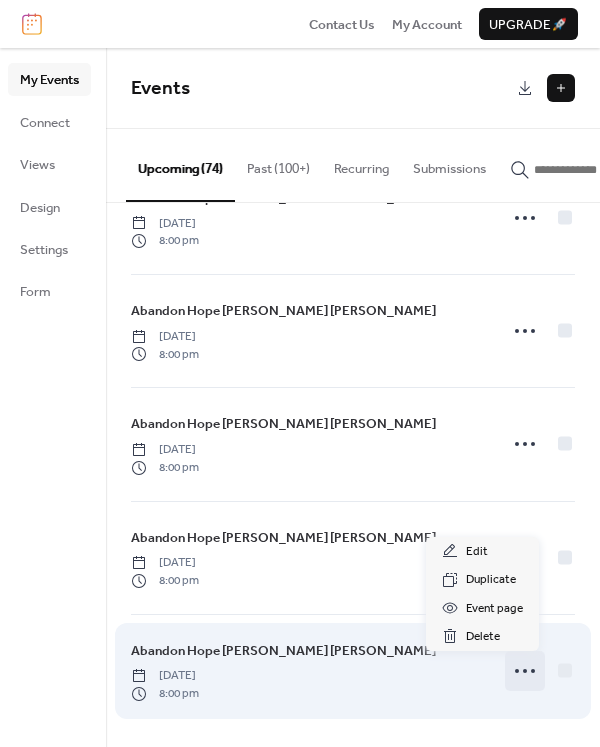 click 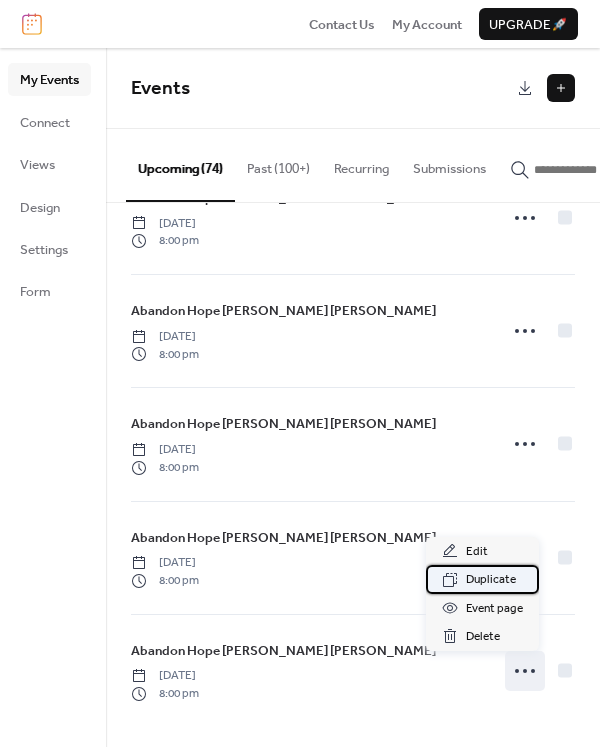 click on "Duplicate" at bounding box center (491, 580) 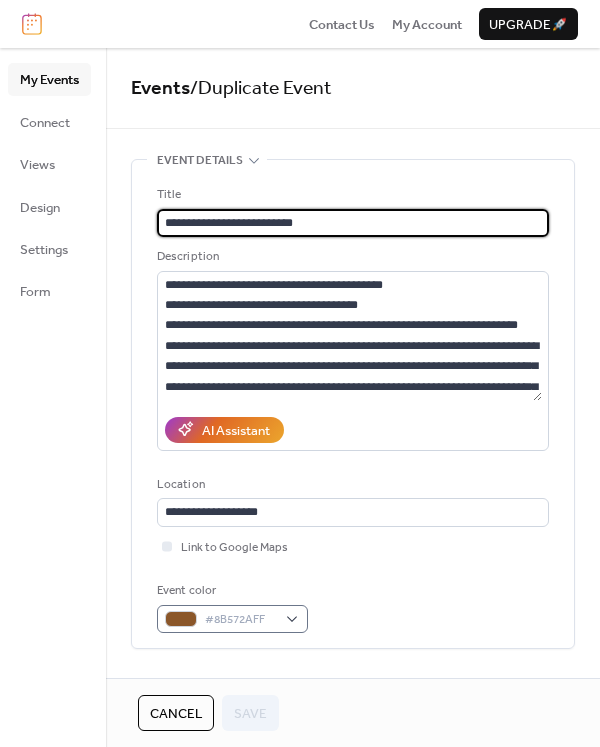 scroll, scrollTop: 100, scrollLeft: 0, axis: vertical 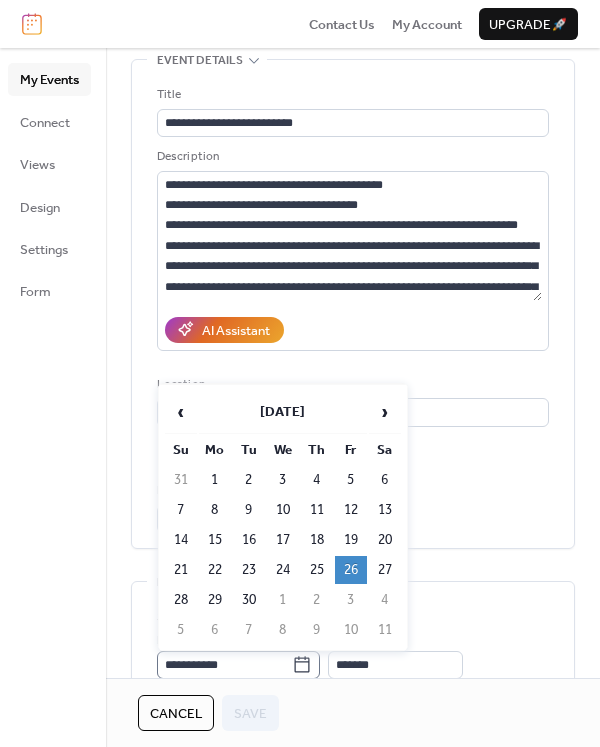 click 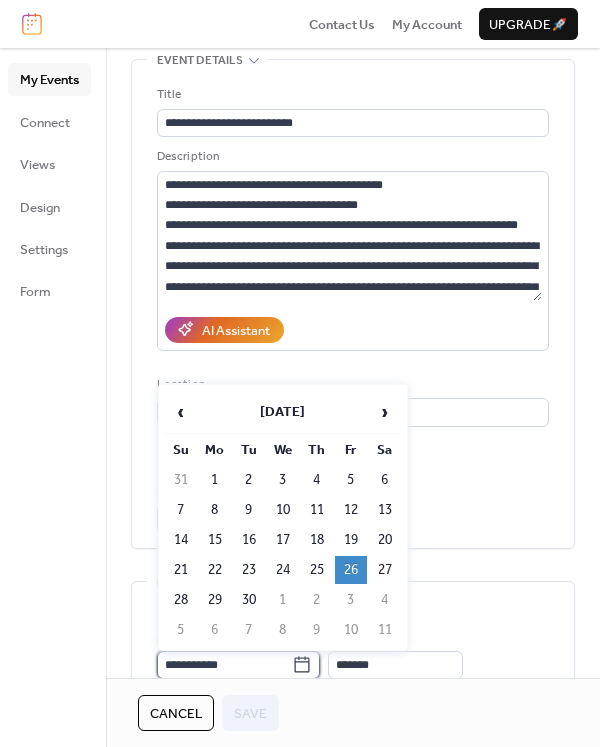 click on "**********" at bounding box center [224, 665] 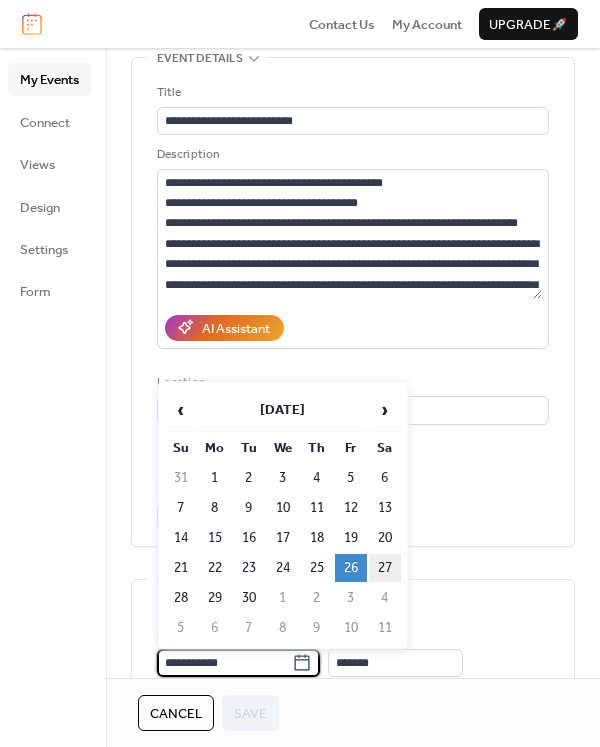 click on "27" at bounding box center (385, 568) 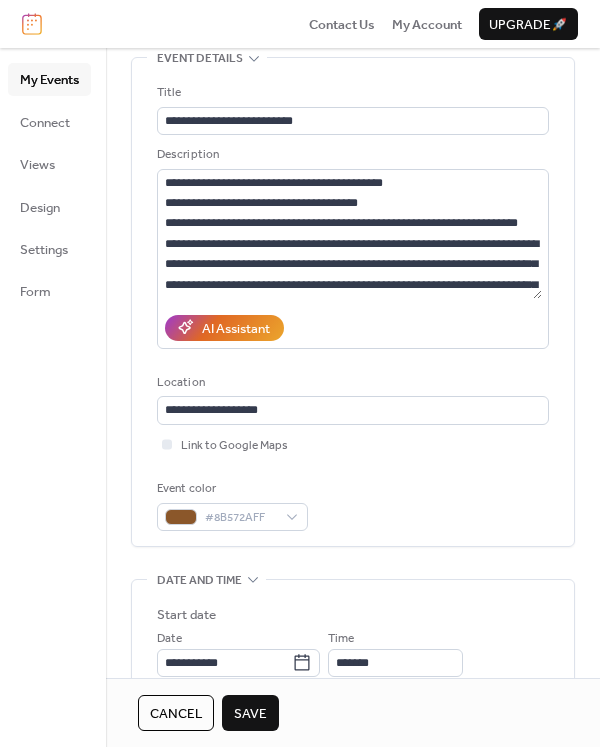 click on "Save" at bounding box center (250, 714) 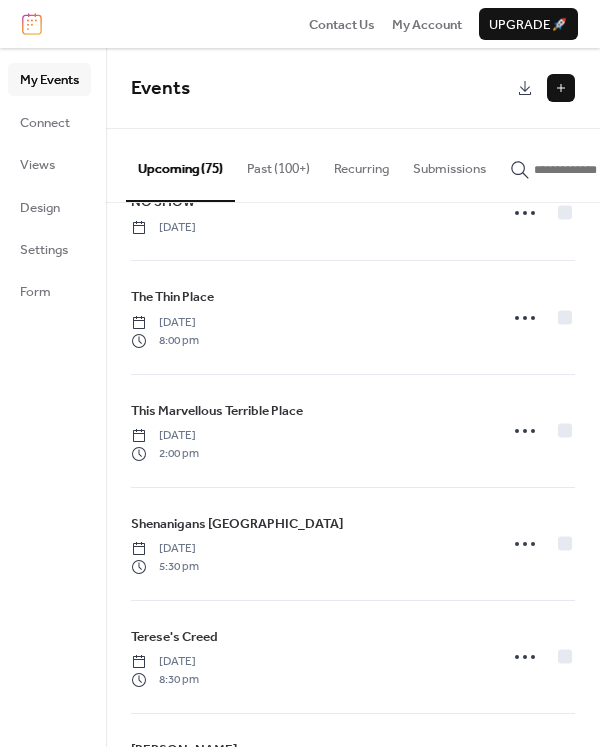 scroll, scrollTop: 2879, scrollLeft: 0, axis: vertical 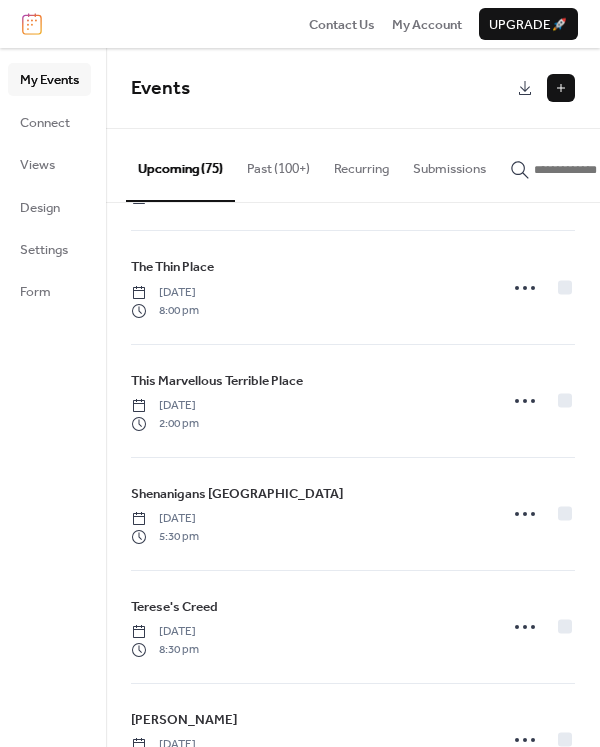 click on "Bingo Ladies Thursday, July 24, 2025 8:00 pm The Thin Place Friday, July 25, 2025 8:00 pm This Marvellous Terrible Place Saturday, July 26, 2025 2:00 pm Shenanigans Dinner Theatre Saturday, July 26, 2025 5:30 pm Hedda Gabler Sunday, July 27, 2025 2:00 pm NO SHOW Monday, July 28, 2025 Bingo Ladies Tuesday, July 29, 2025 8:00 pm This Marvellous Terrible Place Wednesday, July 30, 2025 2:00 pm Shenanigans Dinner Theatre Wednesday, July 30, 2025 5:30 pm The Thin Place Thursday, July 31, 2025 8:00 pm Bingo Ladies Friday, August 1, 2025 8:00 pm This Marvellous Terrible Place Saturday, August 2, 2025 2:00 pm Shenanigans Dinner Theatre Saturday, August 2, 2025 5:30 pm Terese's Creed Saturday, August 2, 2025 8:30 pm Abandon Hope  Mabel Dorothy Sunday, August 3, 2025 2:00 pm The Thin Place Sunday, August 3, 2025 8:00 pm NO SHOW Monday, August 4, 2025 Terese's Creed Tuesday, August 5, 2025 8:00 pm This Marvellous Terrible Place Wednesday, August 6, 2025 2:00 pm Shenanigans Dinner Theatre Wednesday, August 6, 2025 5:30 pm" at bounding box center [353, 475] 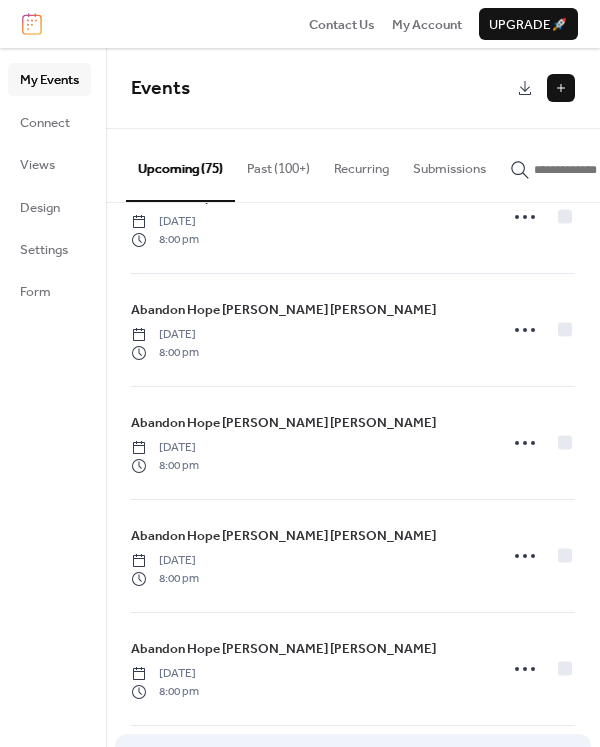 scroll, scrollTop: 7330, scrollLeft: 0, axis: vertical 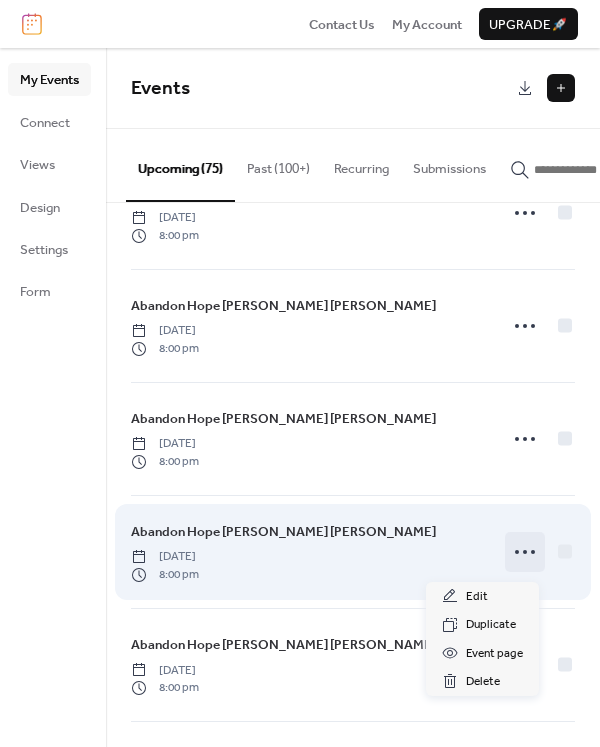 click 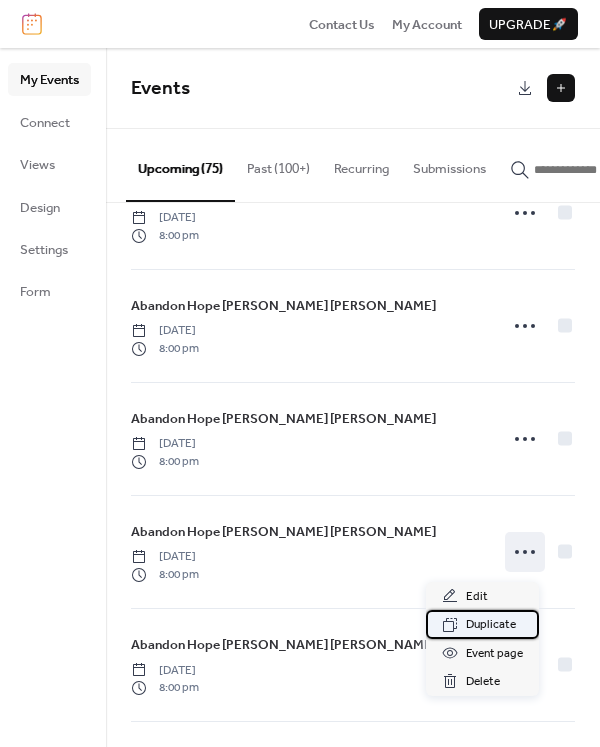click on "Duplicate" at bounding box center (491, 625) 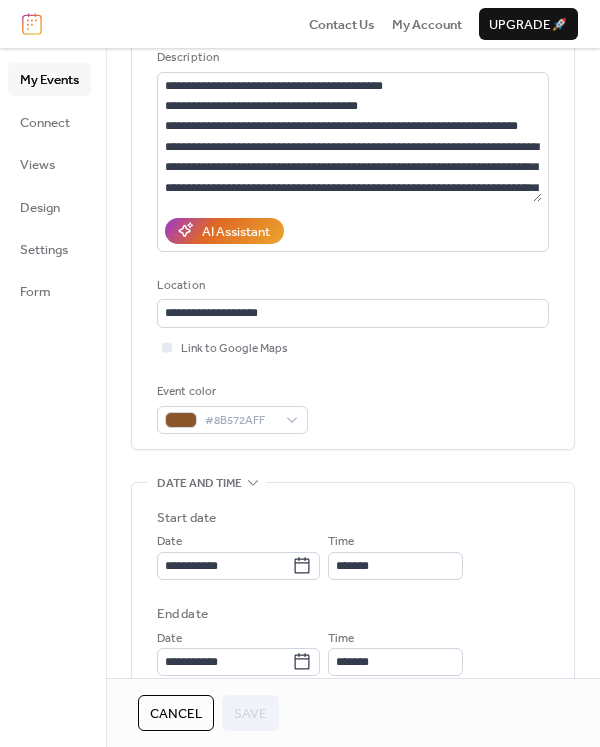 scroll, scrollTop: 200, scrollLeft: 0, axis: vertical 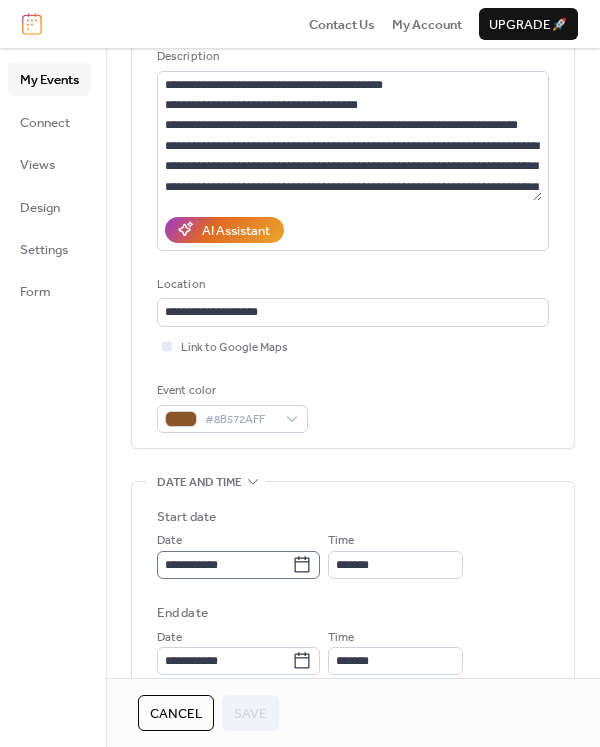 click 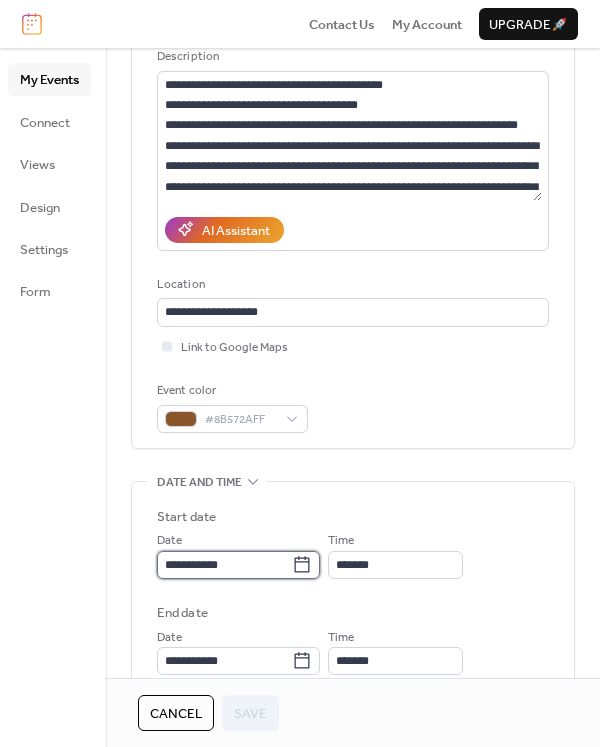 click on "**********" at bounding box center (224, 565) 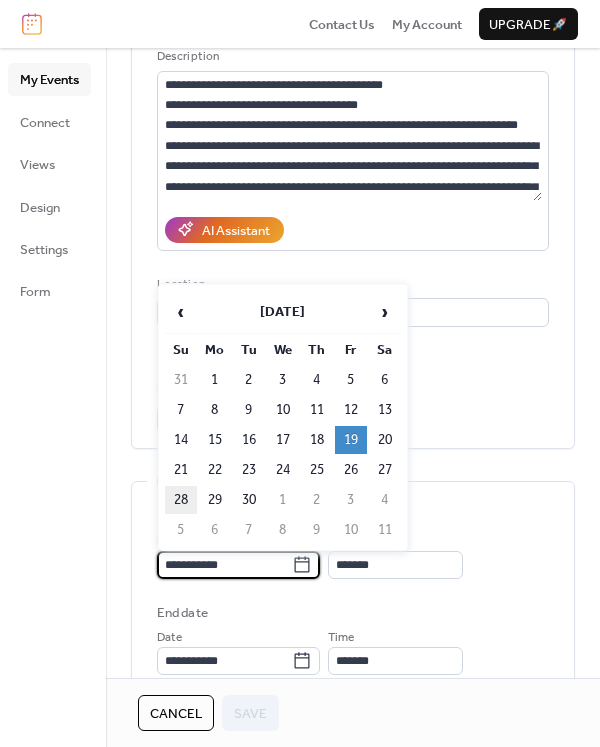 click on "28" at bounding box center (181, 500) 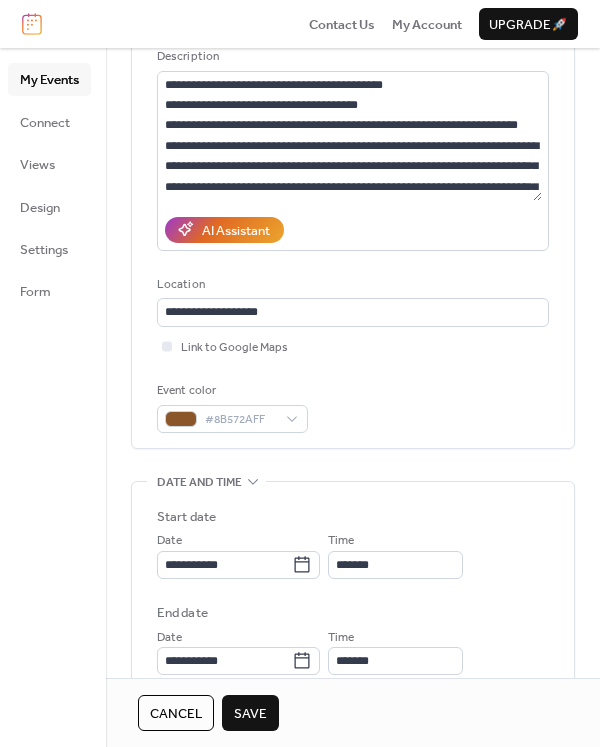type on "**********" 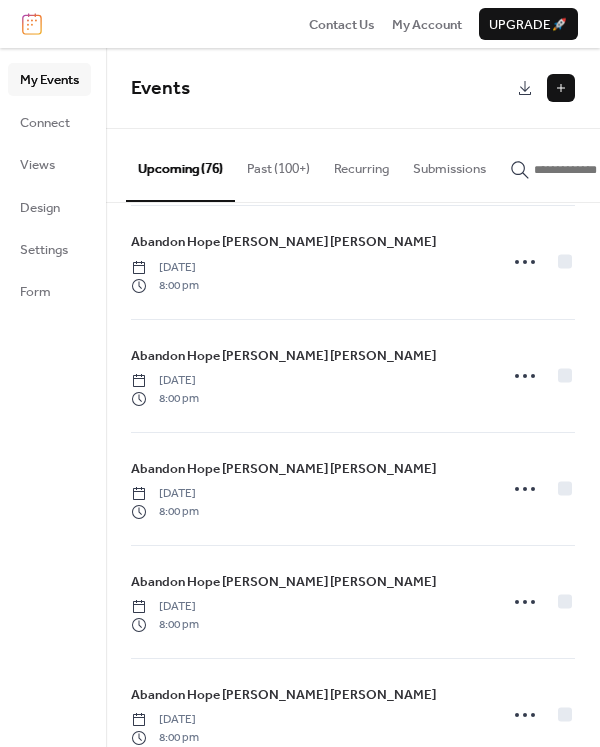 scroll, scrollTop: 8009, scrollLeft: 0, axis: vertical 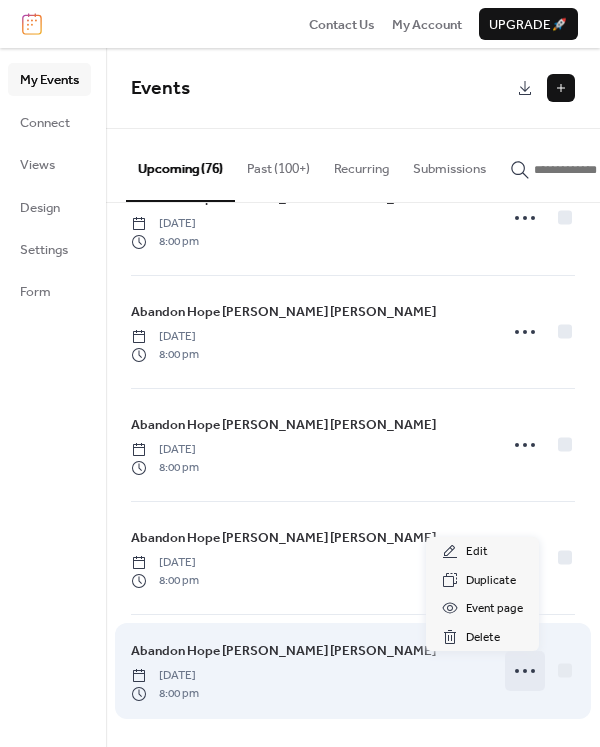 click 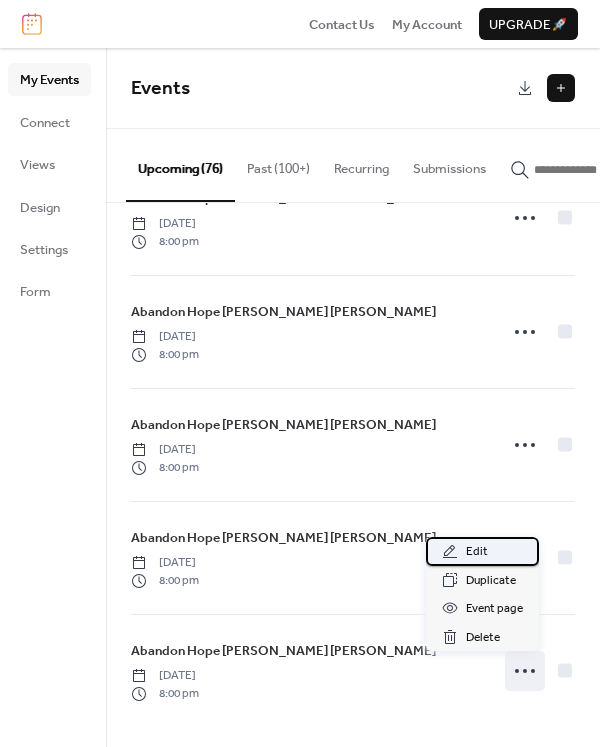 click on "Edit" at bounding box center [477, 552] 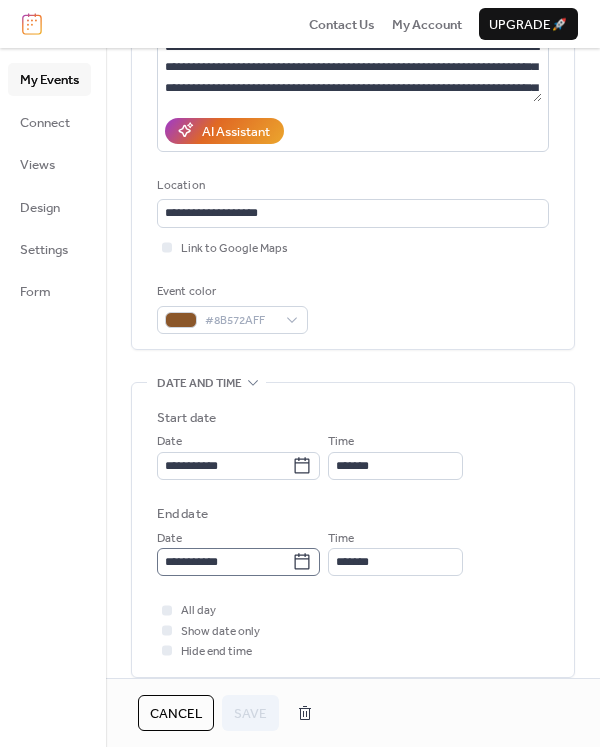 scroll, scrollTop: 300, scrollLeft: 0, axis: vertical 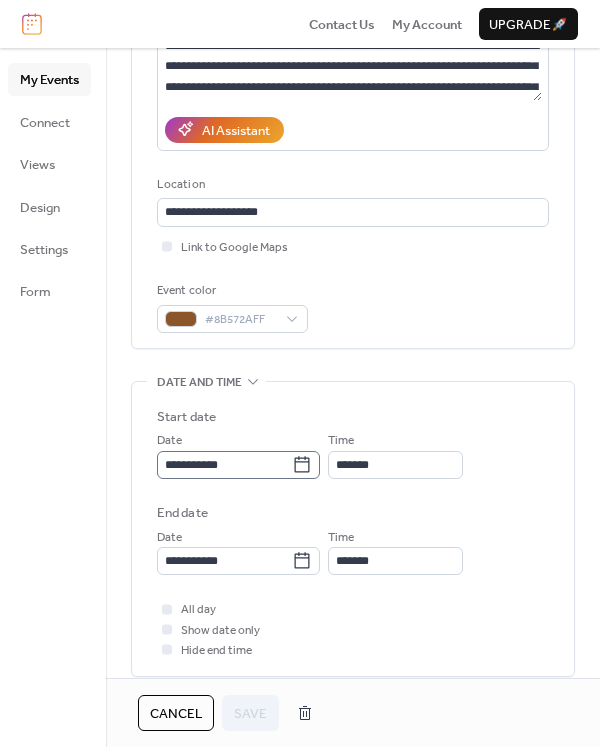 click 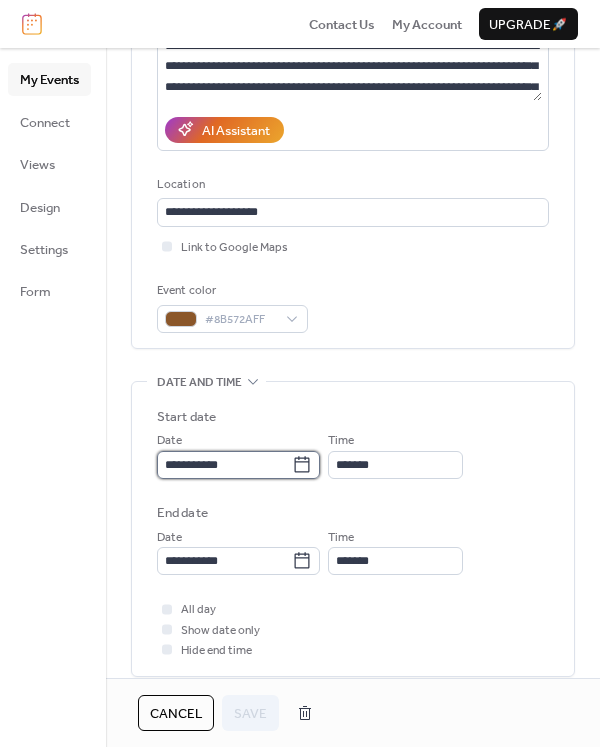 click on "**********" at bounding box center (224, 465) 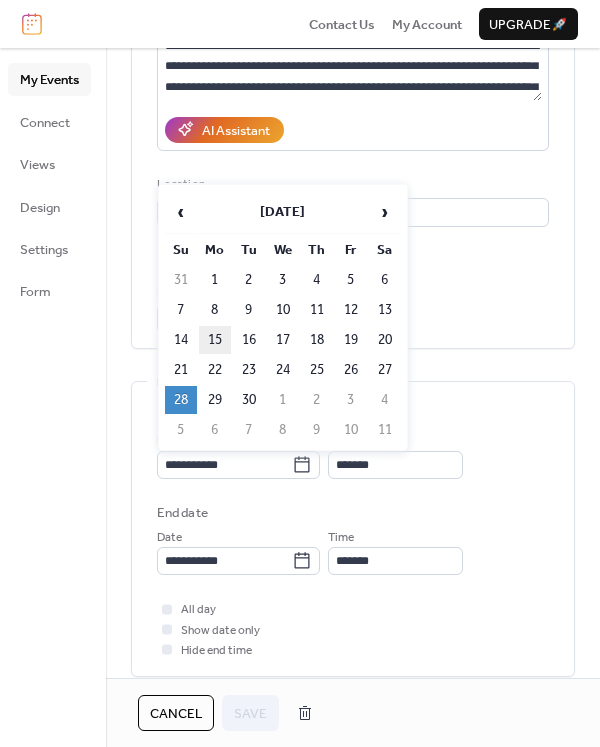 click on "15" at bounding box center (215, 340) 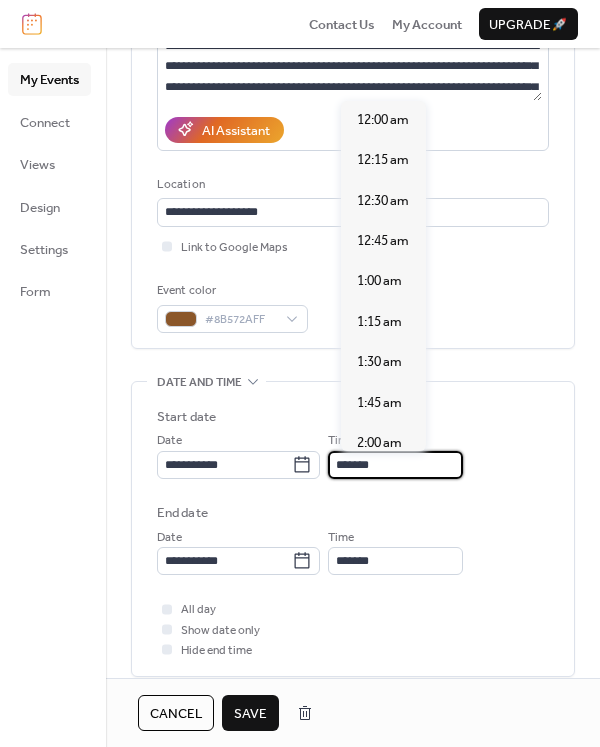 click on "*******" at bounding box center (395, 465) 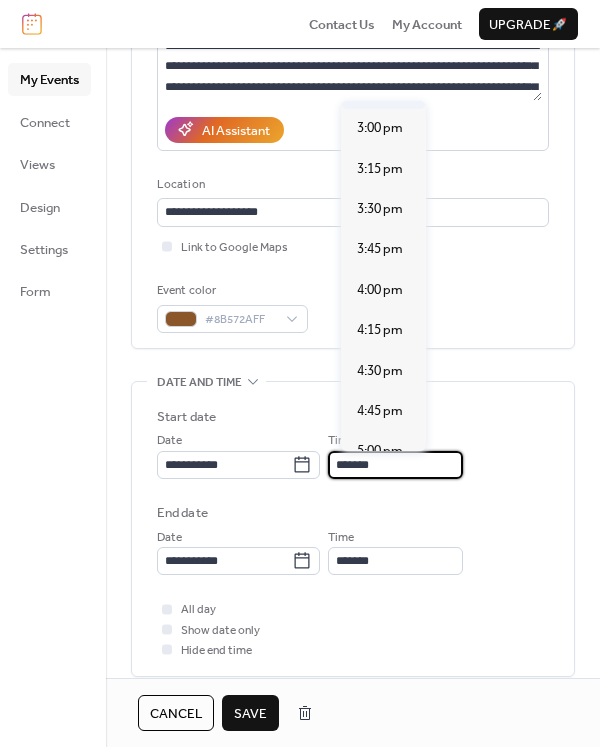 scroll, scrollTop: 2432, scrollLeft: 0, axis: vertical 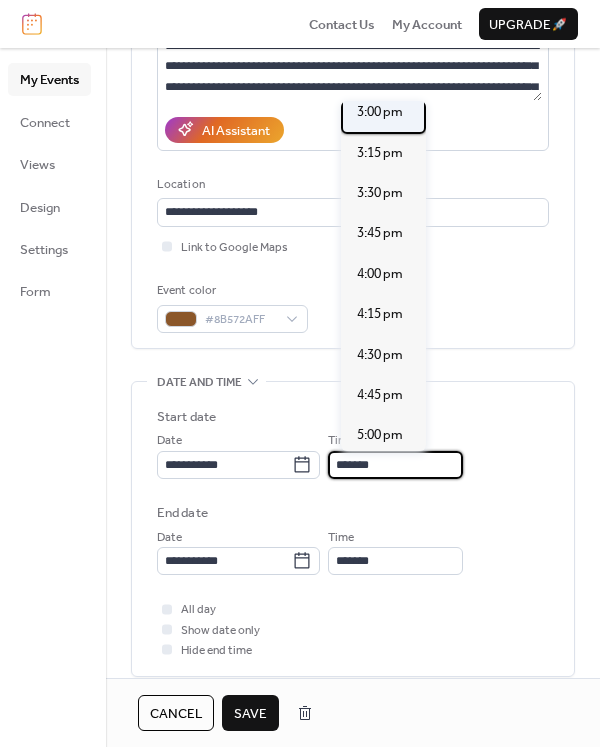click on "3:00 pm" at bounding box center (380, 112) 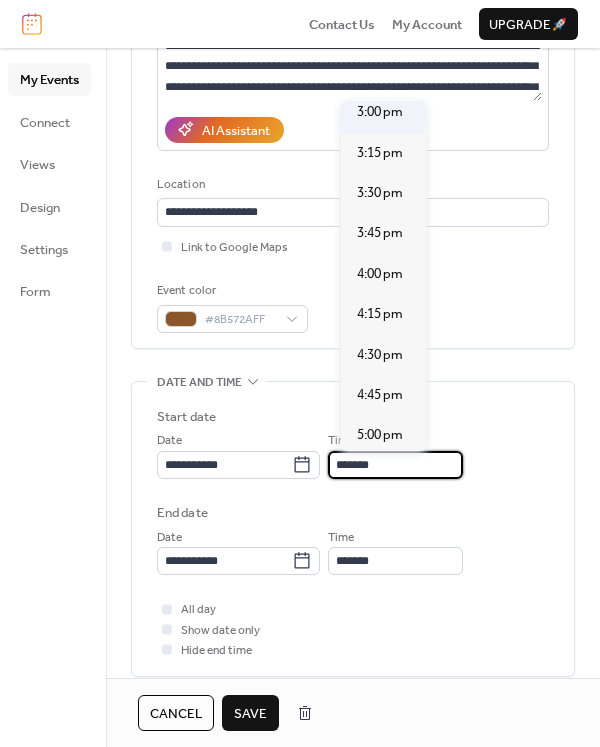 type on "*******" 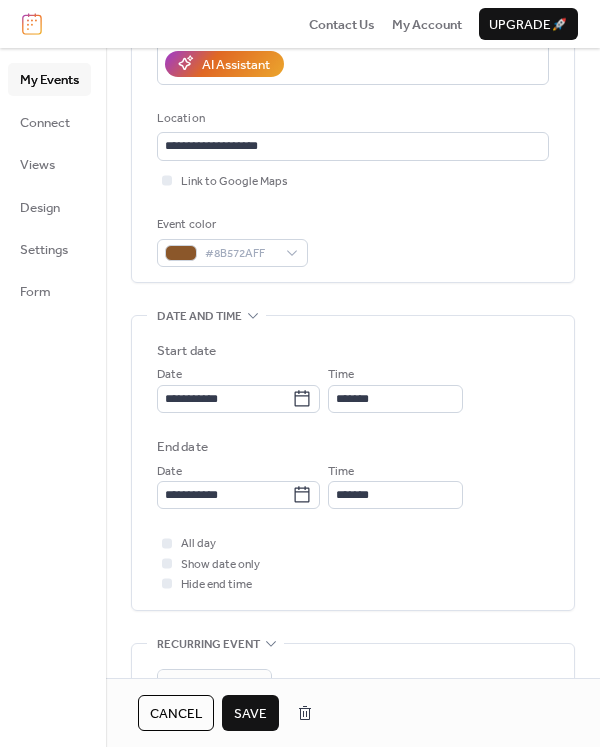 scroll, scrollTop: 400, scrollLeft: 0, axis: vertical 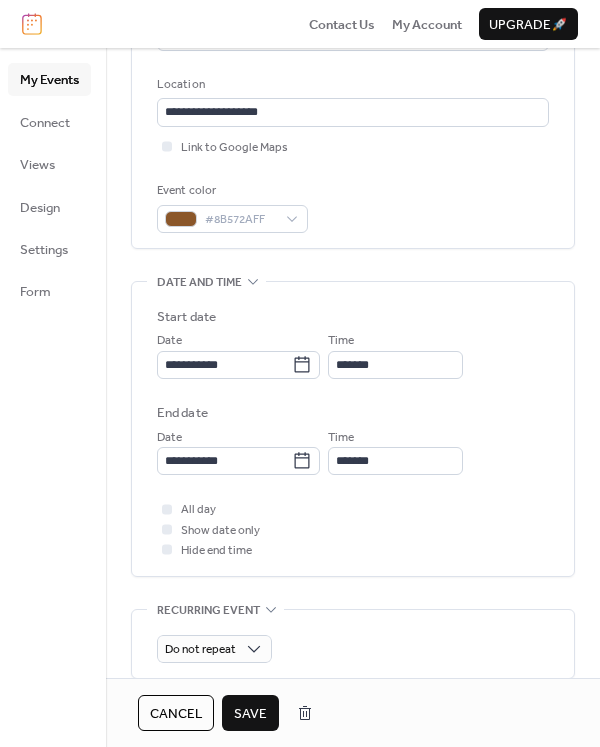 click on "Save" at bounding box center (250, 714) 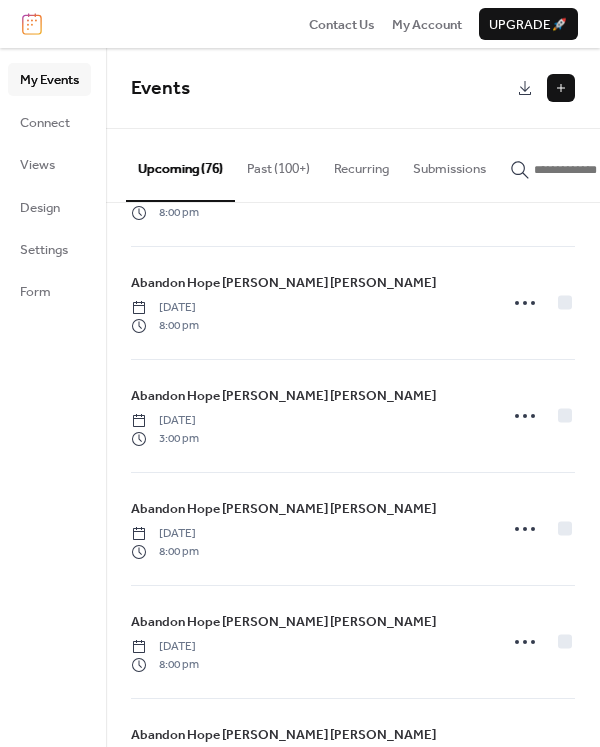scroll, scrollTop: 7209, scrollLeft: 0, axis: vertical 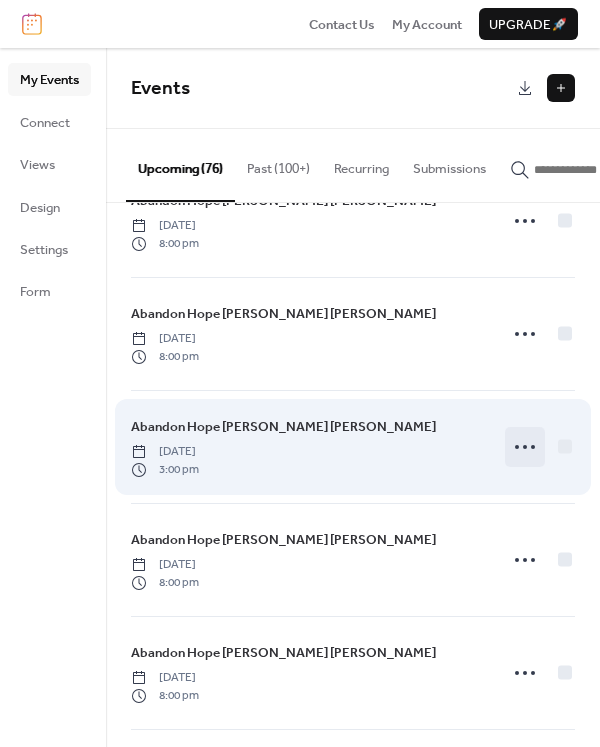 click 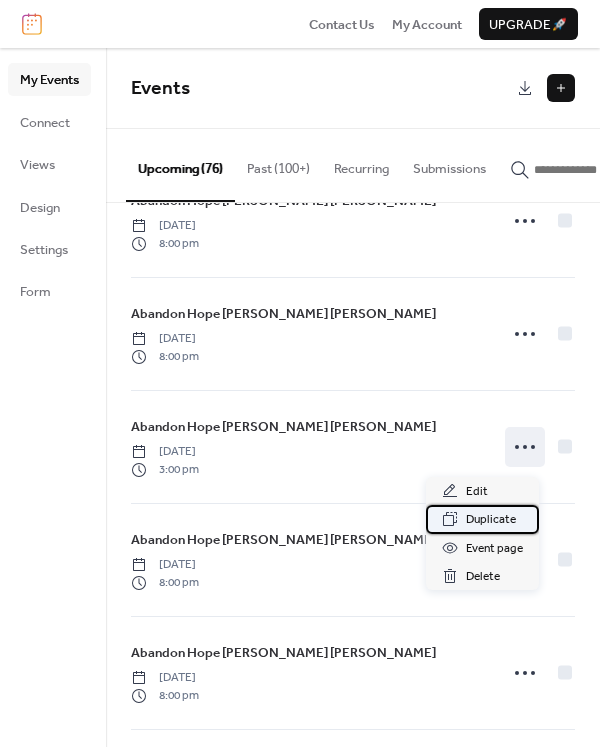 click on "Duplicate" at bounding box center [491, 520] 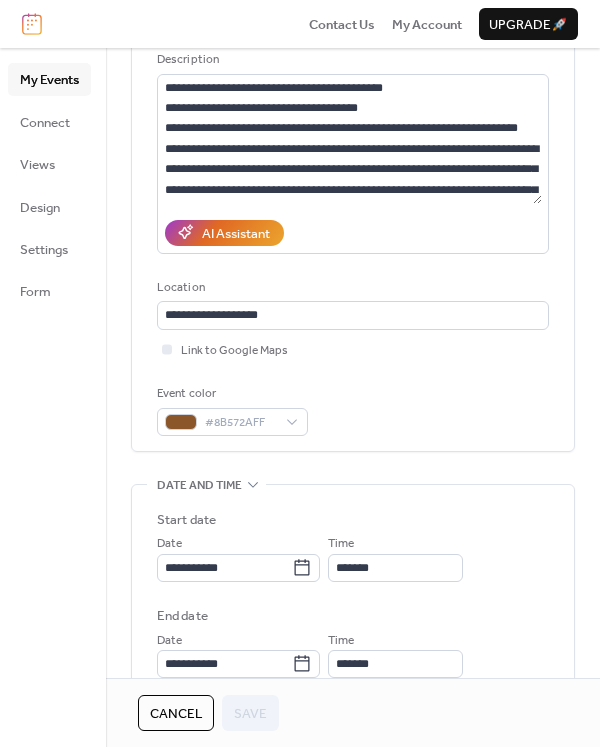 scroll, scrollTop: 200, scrollLeft: 0, axis: vertical 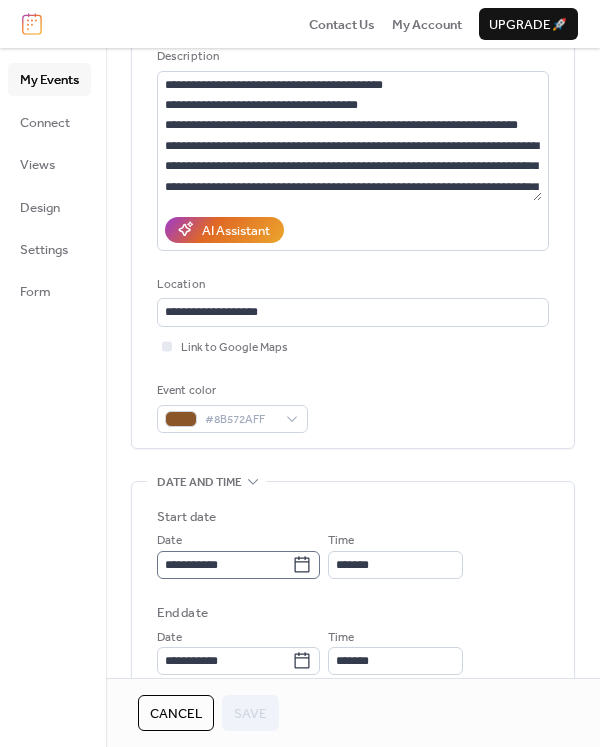 click 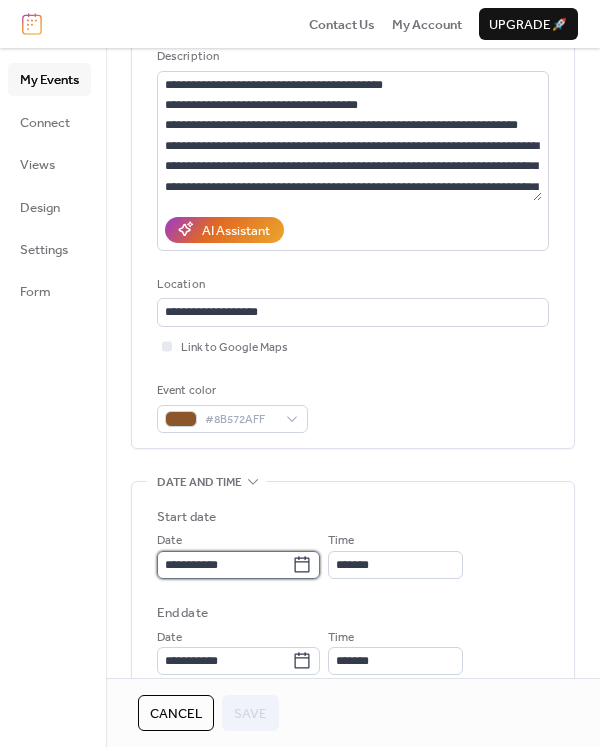 click on "**********" at bounding box center (224, 565) 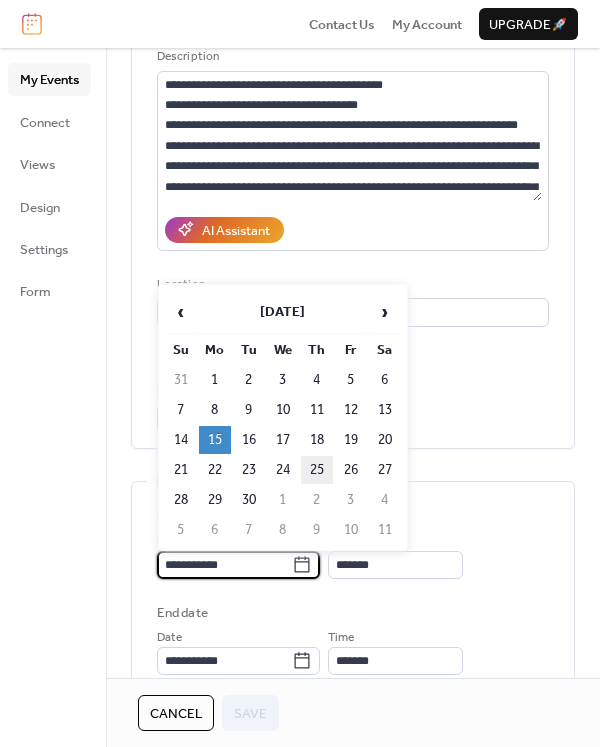click on "25" at bounding box center (317, 470) 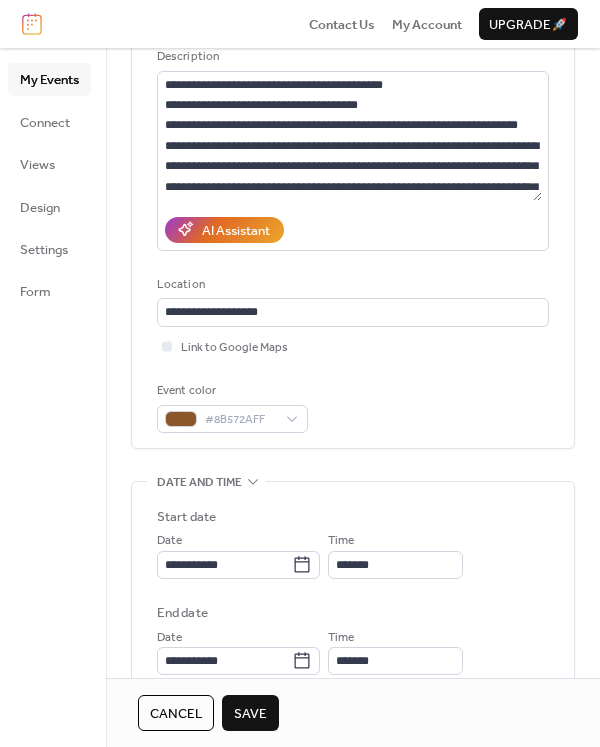 click on "Save" at bounding box center [250, 714] 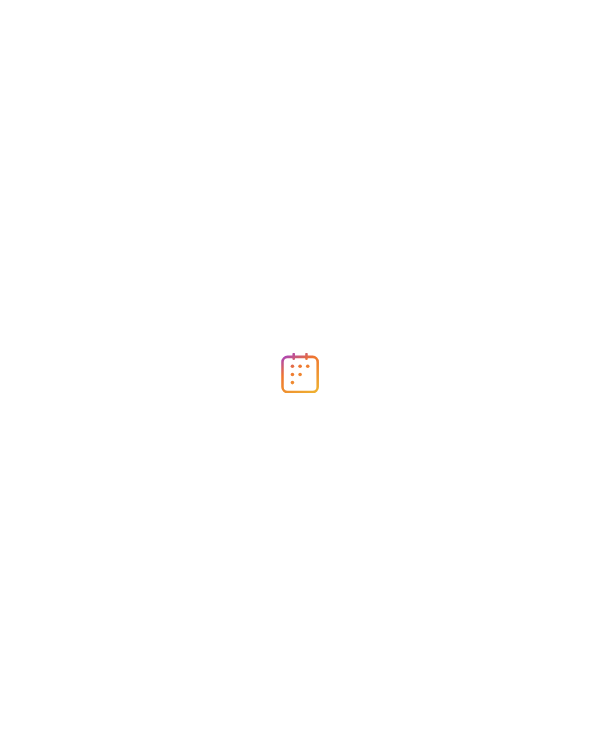 scroll, scrollTop: 0, scrollLeft: 0, axis: both 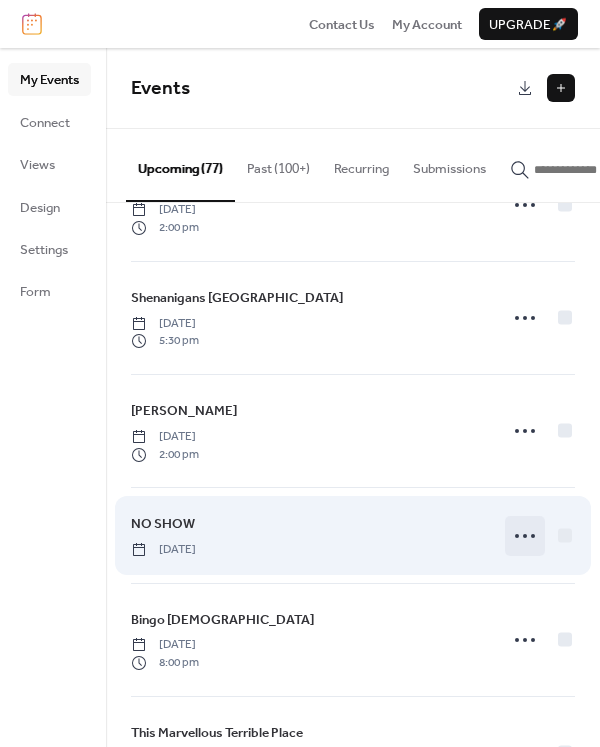 click 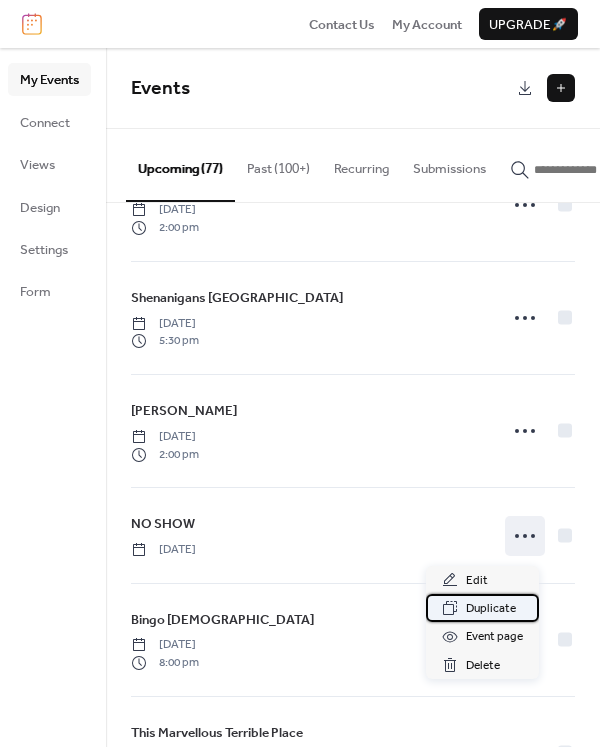 click on "Duplicate" at bounding box center [491, 609] 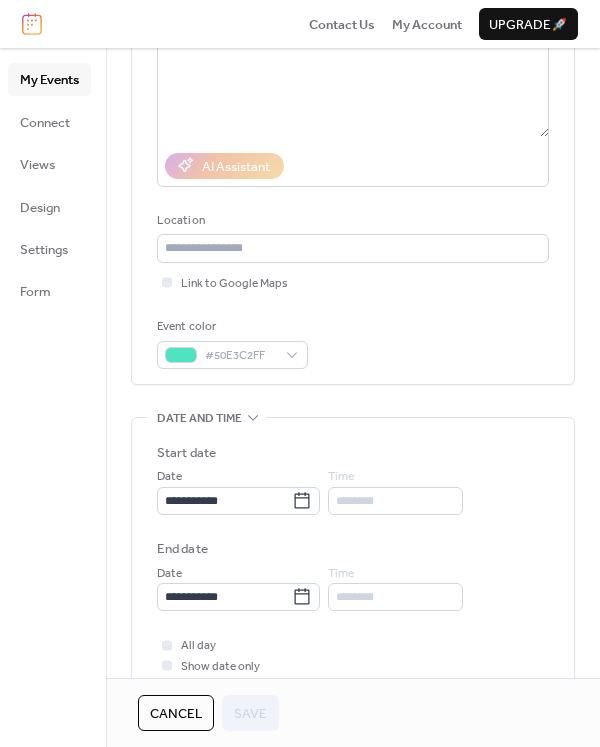 scroll, scrollTop: 300, scrollLeft: 0, axis: vertical 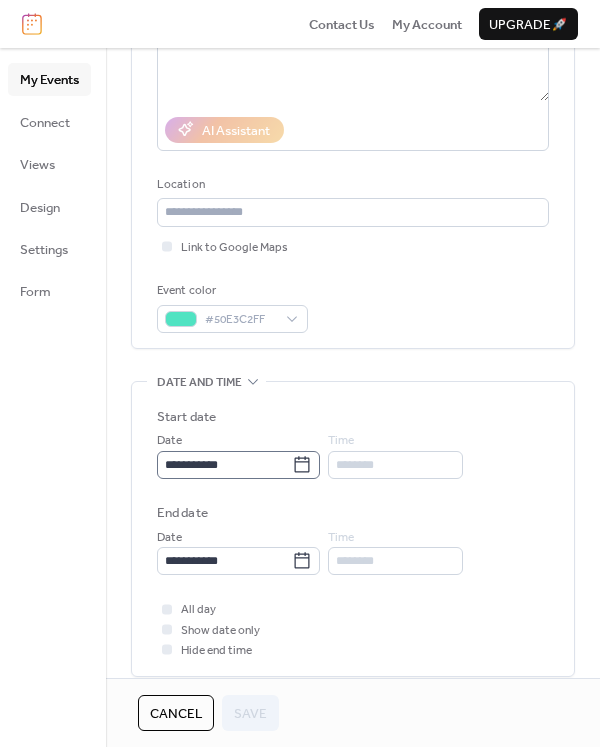 click 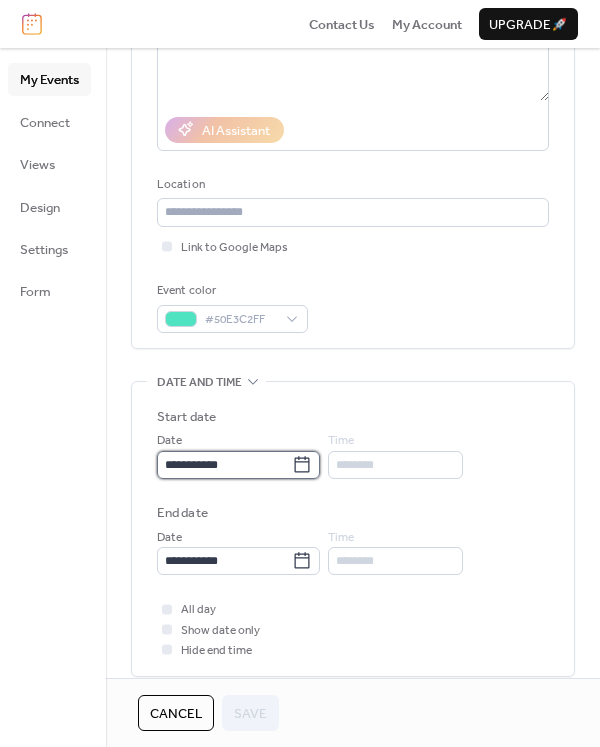 click on "**********" at bounding box center [224, 465] 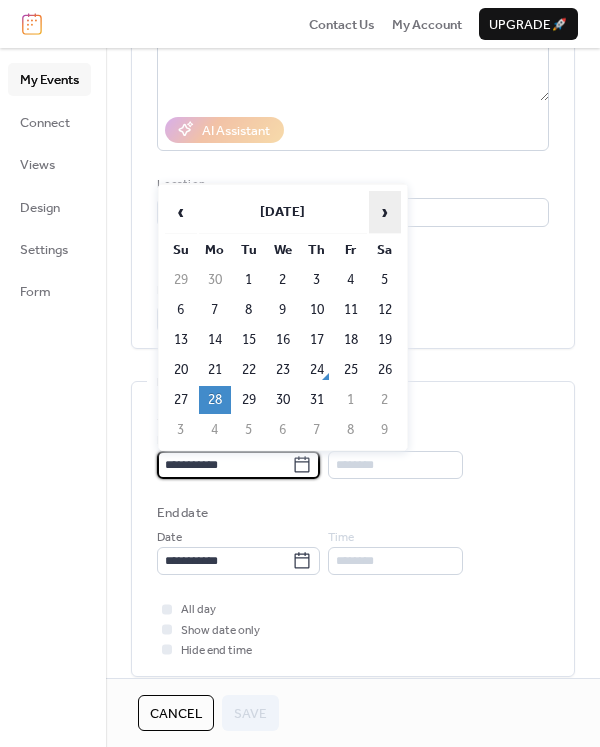 click on "›" at bounding box center [385, 212] 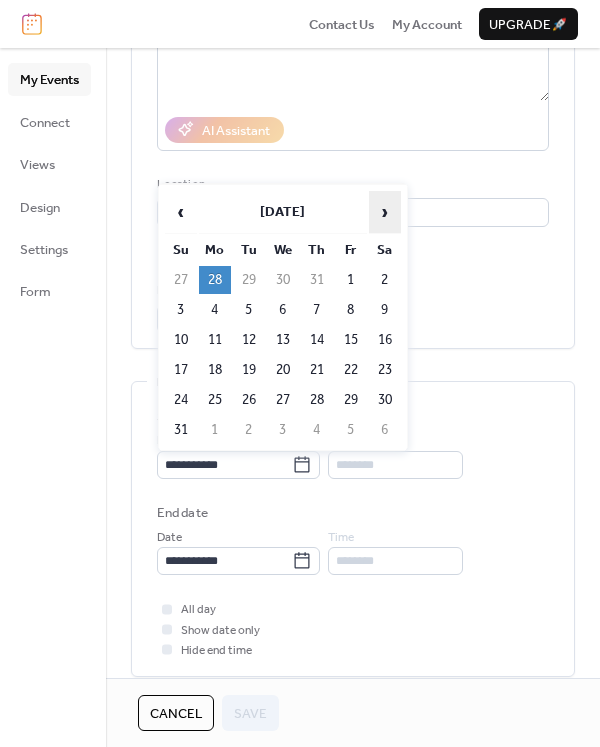 click on "›" at bounding box center [385, 212] 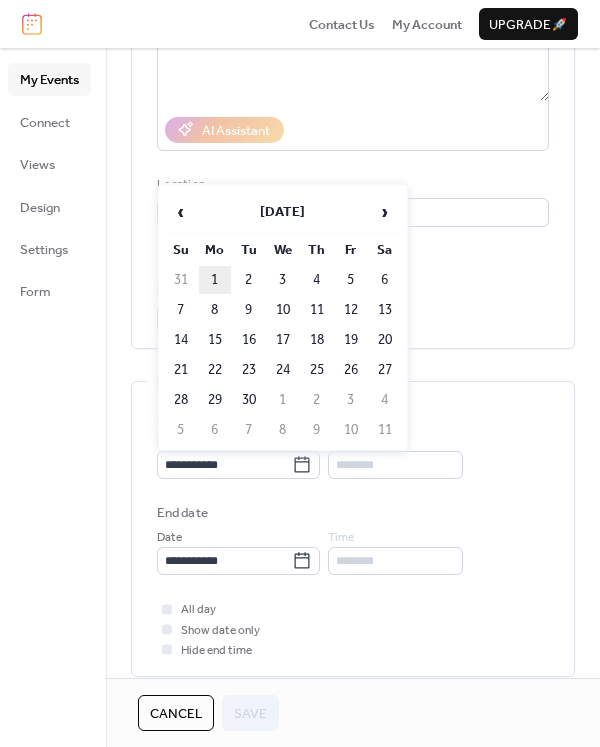 click on "1" at bounding box center (215, 280) 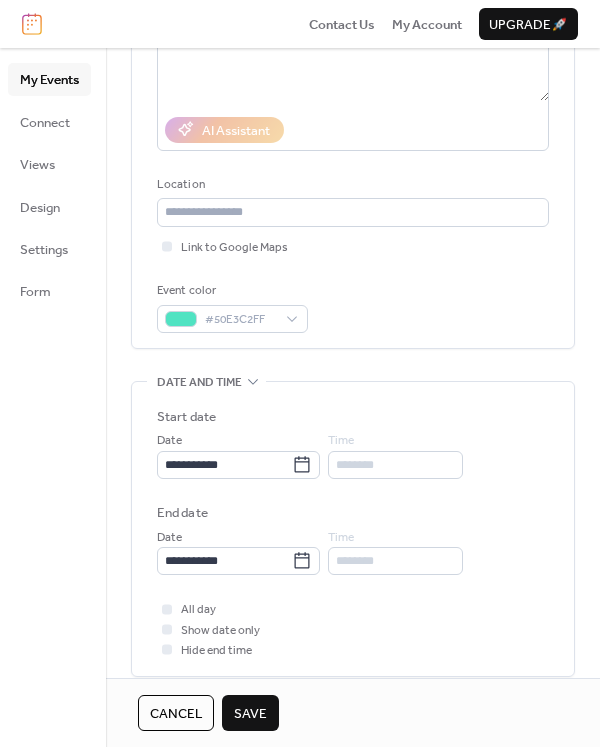 click on "Save" at bounding box center [250, 714] 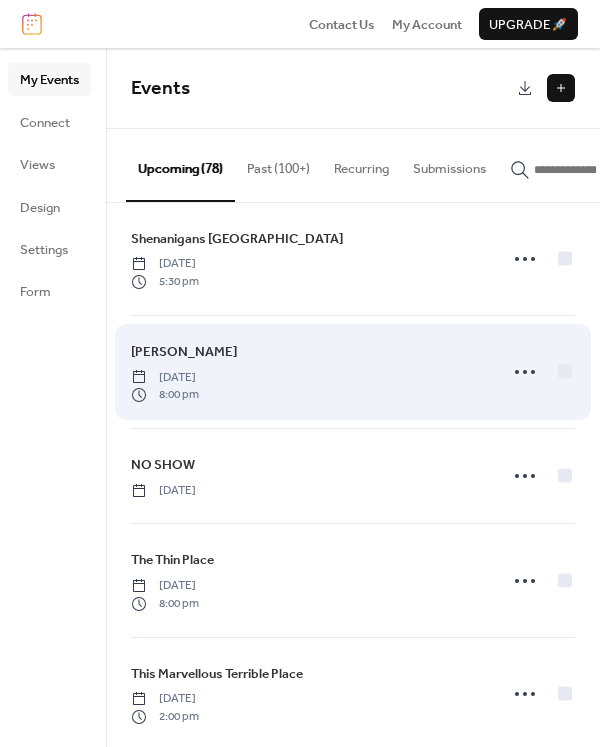 scroll, scrollTop: 2600, scrollLeft: 0, axis: vertical 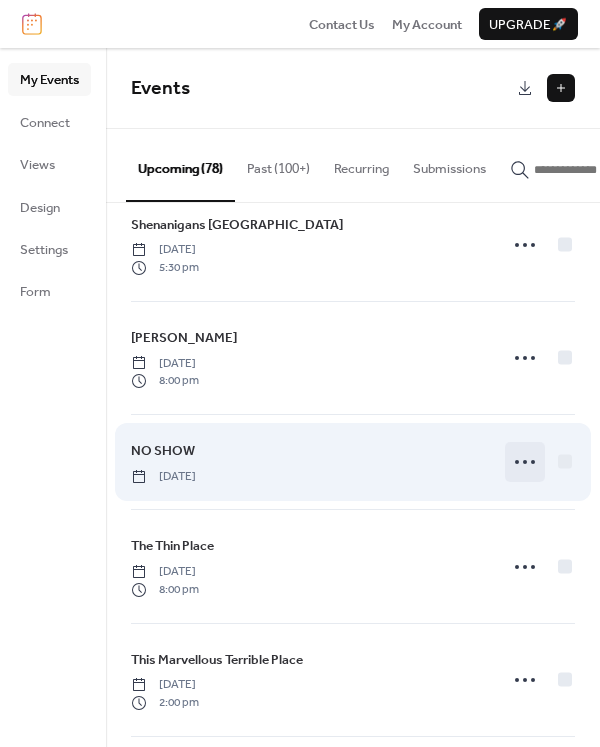 click 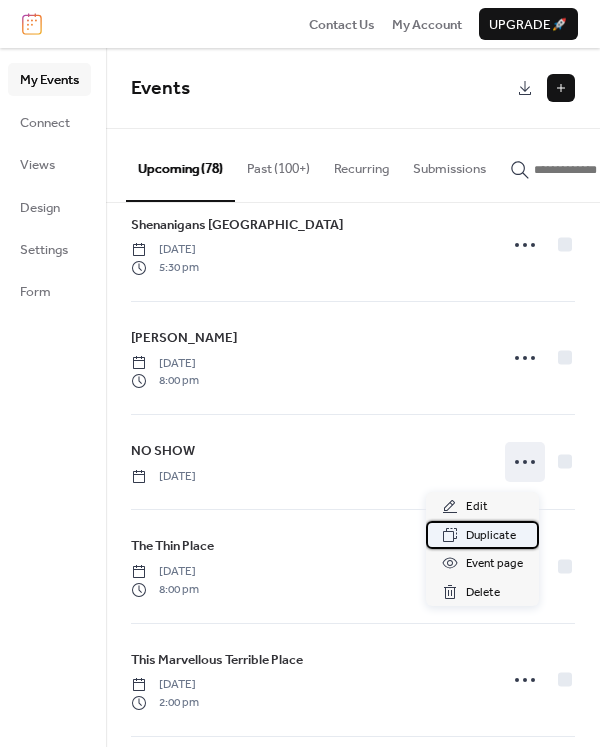 click on "Duplicate" at bounding box center [491, 536] 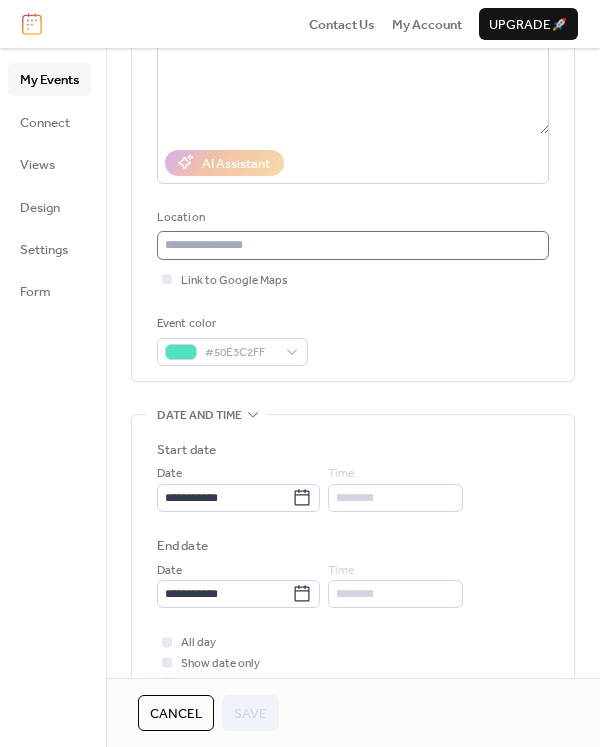scroll, scrollTop: 300, scrollLeft: 0, axis: vertical 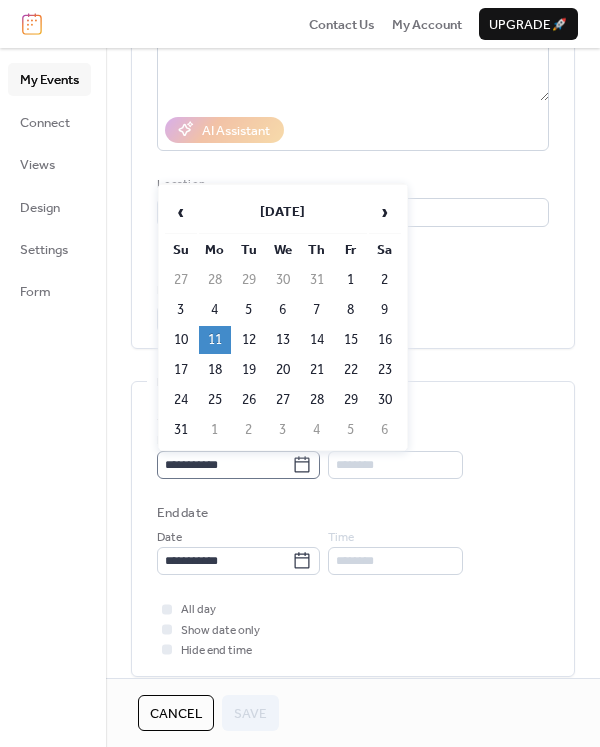 click 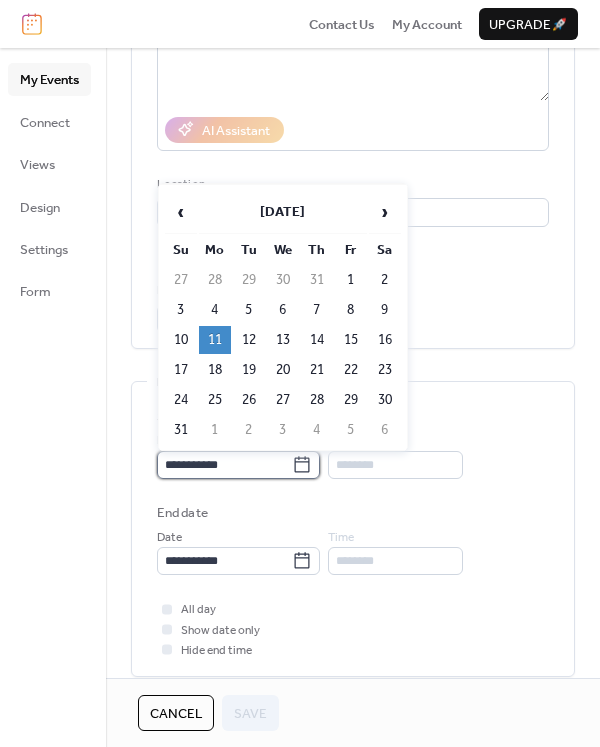 click on "**********" at bounding box center (224, 465) 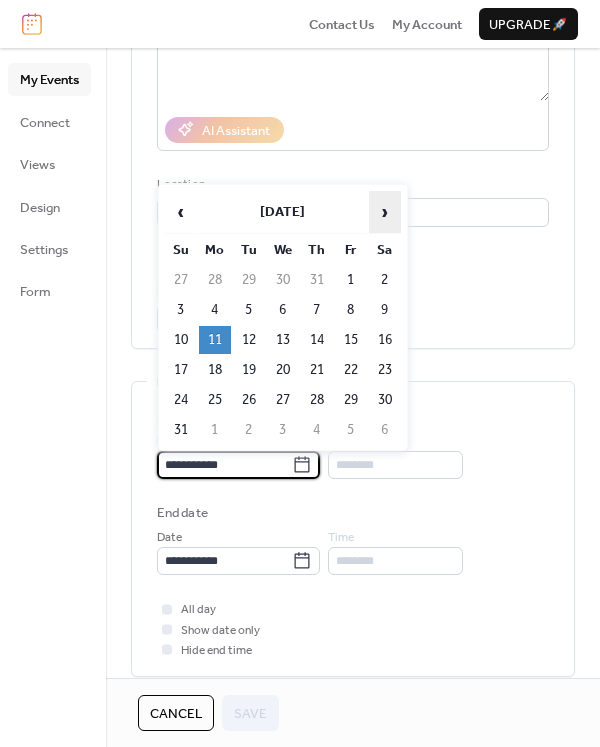 click on "›" at bounding box center [385, 212] 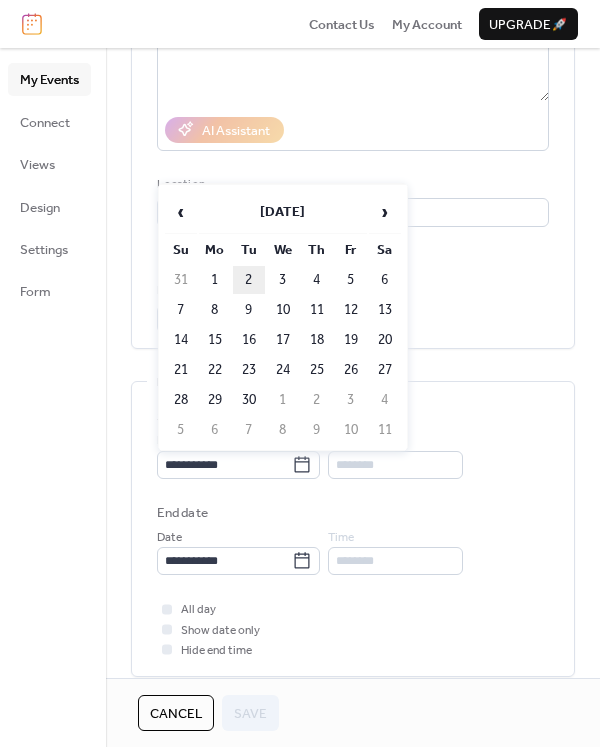 click on "2" at bounding box center [249, 280] 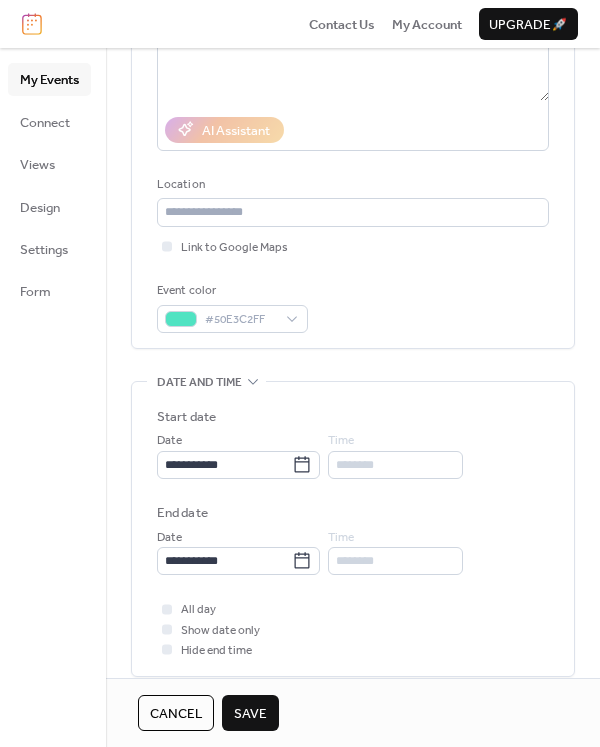 click on "Save" at bounding box center (250, 714) 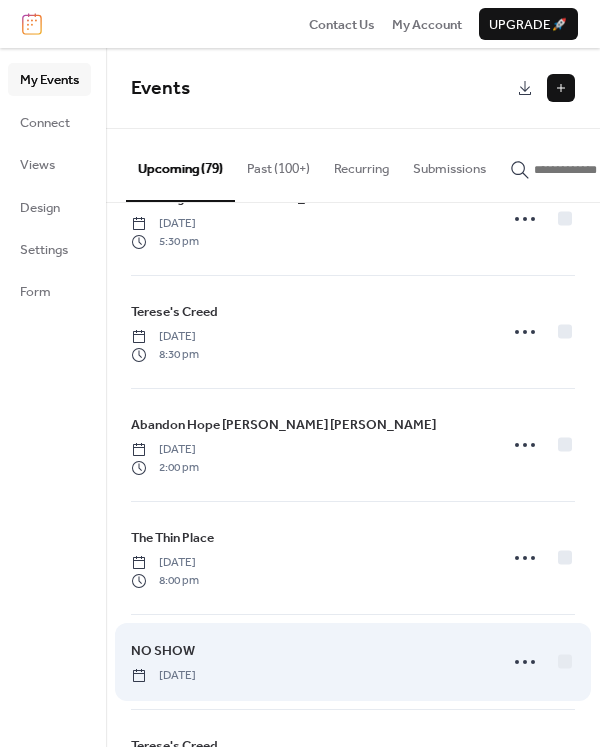 scroll, scrollTop: 1500, scrollLeft: 0, axis: vertical 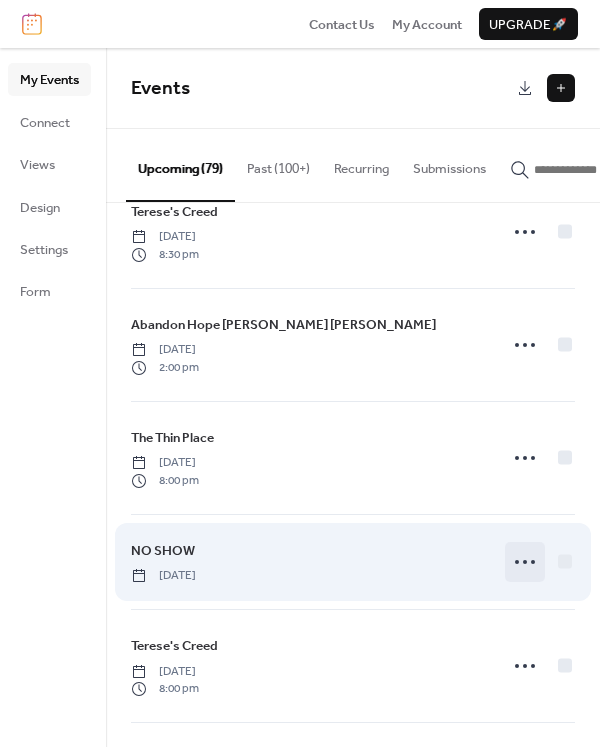 click 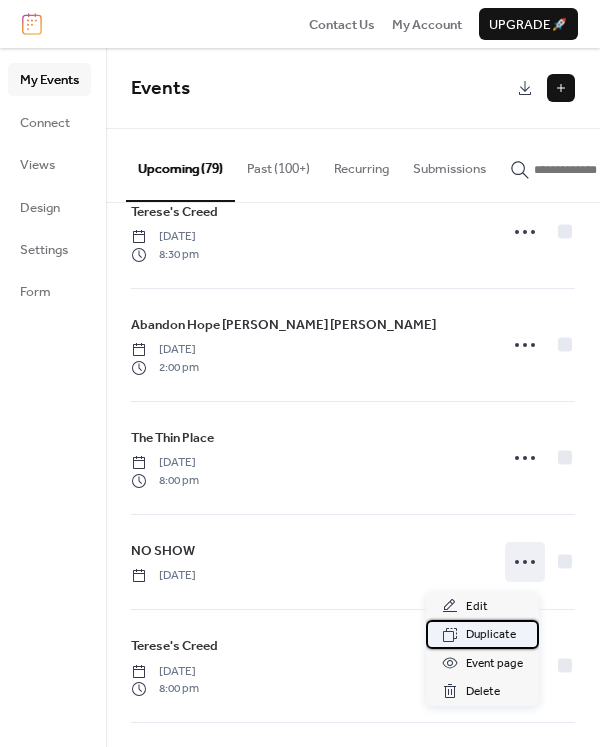 click on "Duplicate" at bounding box center [491, 635] 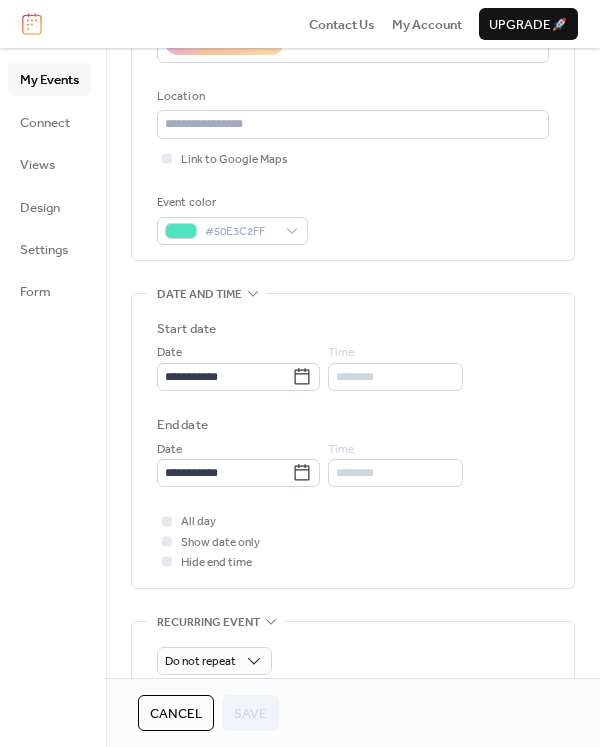 scroll, scrollTop: 400, scrollLeft: 0, axis: vertical 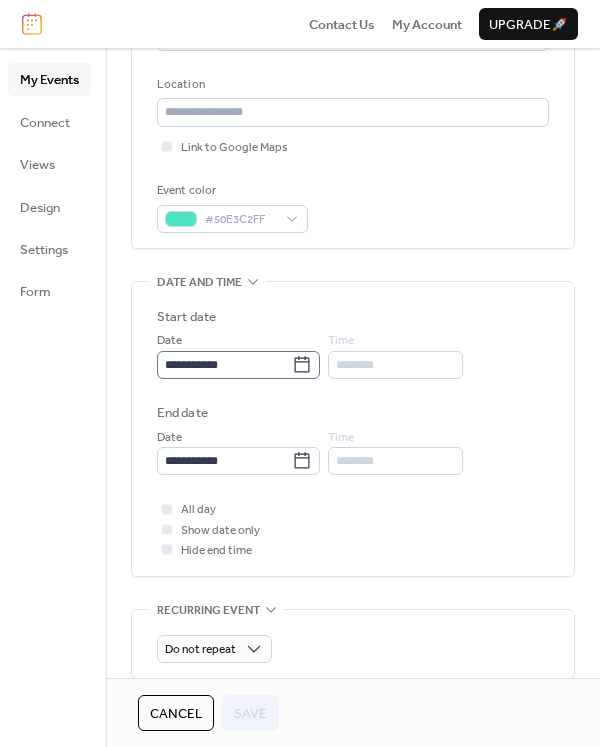 click 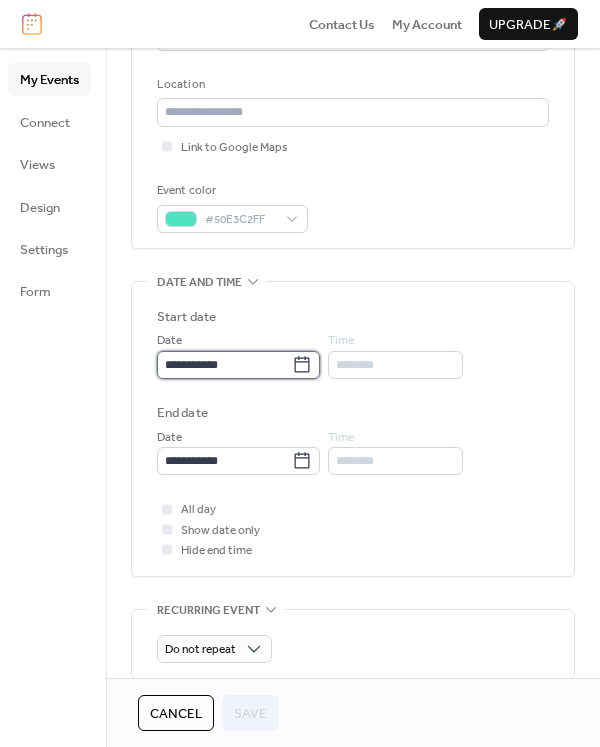 click on "**********" at bounding box center [224, 365] 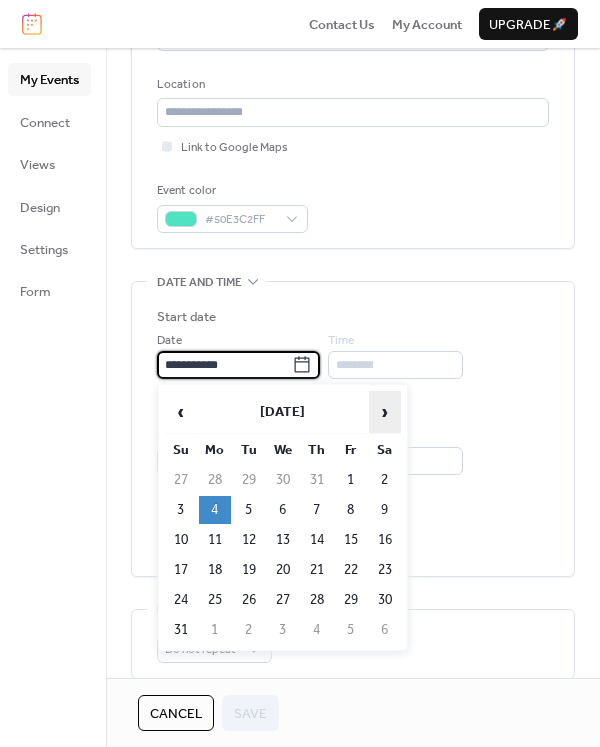 click on "›" at bounding box center [385, 412] 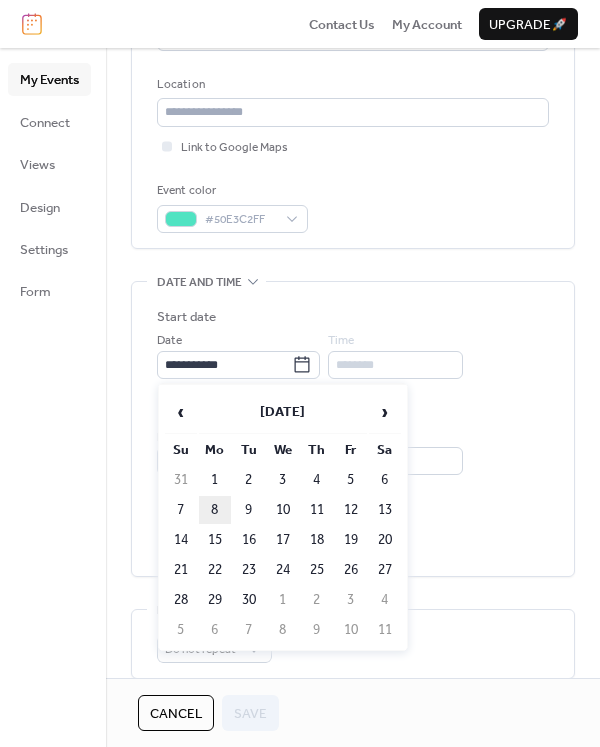 click on "8" at bounding box center [215, 510] 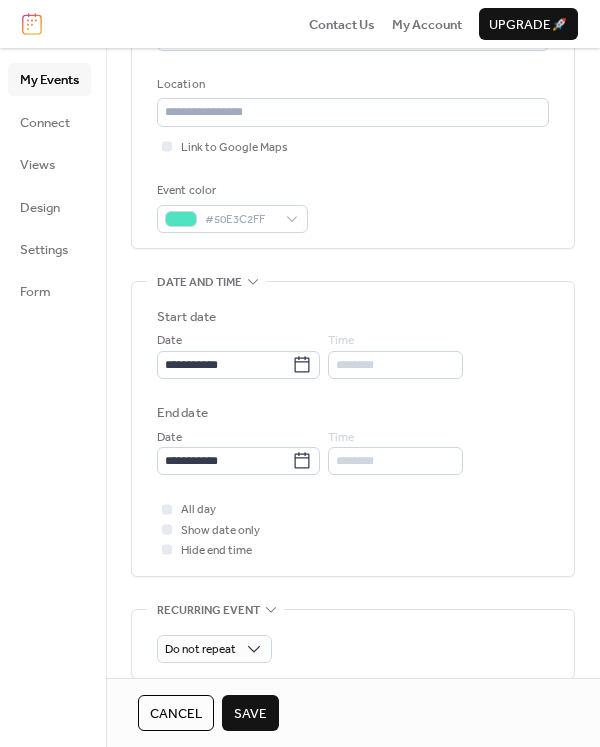 click on "Save" at bounding box center (250, 714) 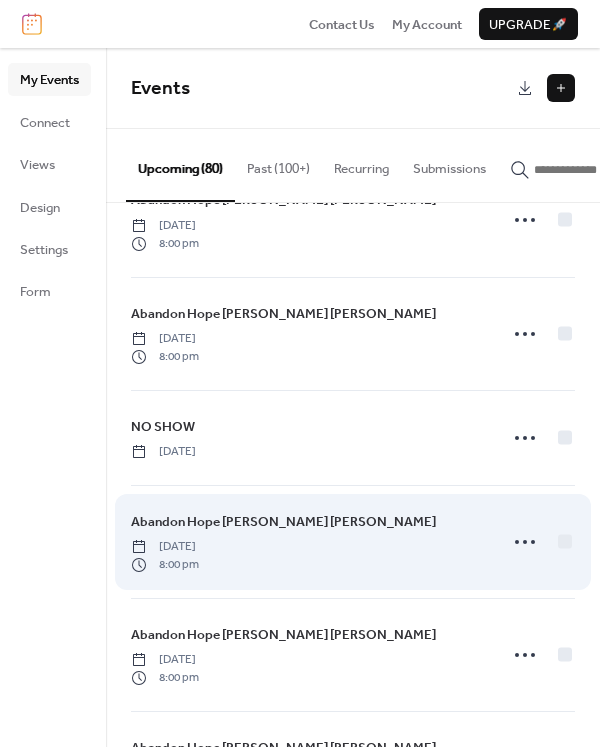 scroll, scrollTop: 6863, scrollLeft: 0, axis: vertical 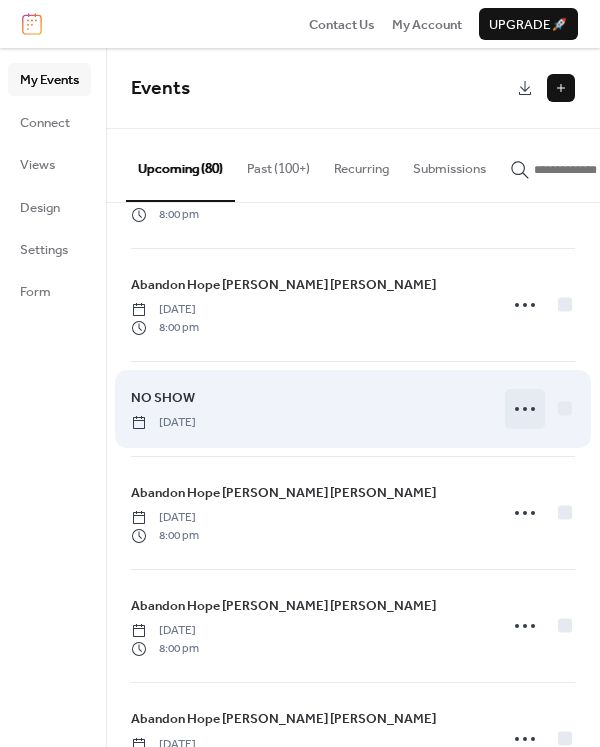 click 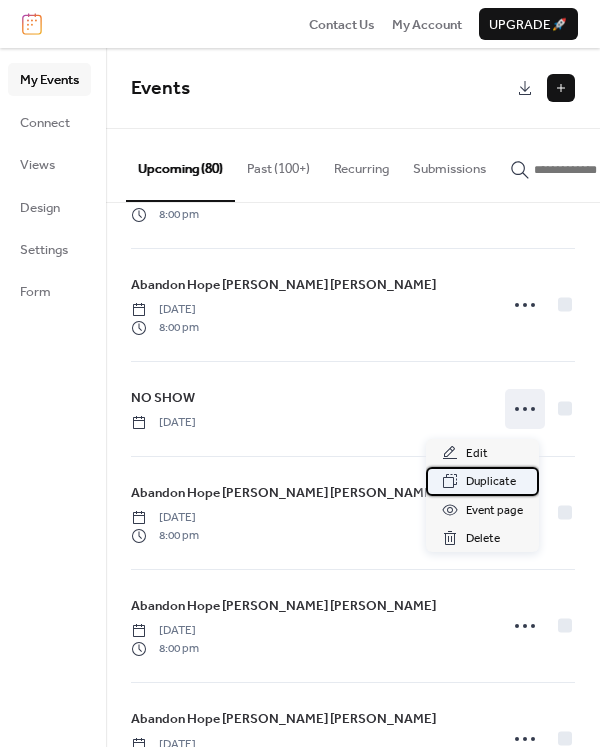 click on "Duplicate" at bounding box center (491, 482) 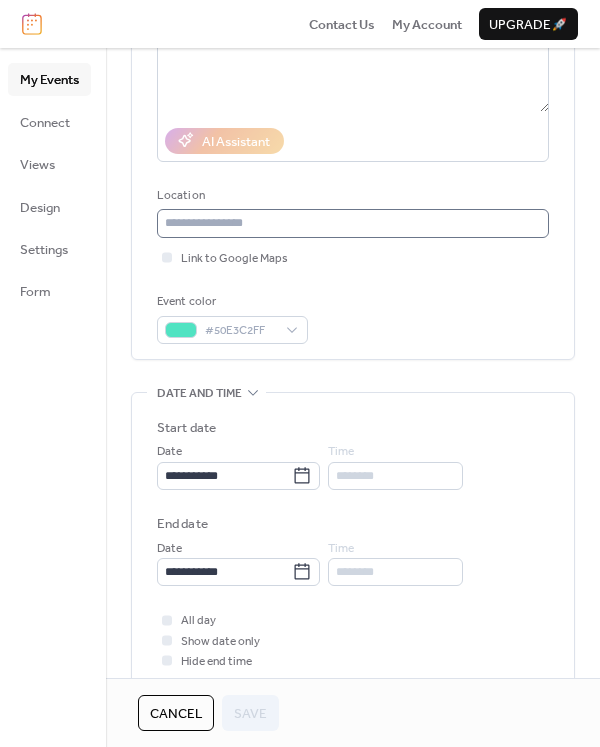 scroll, scrollTop: 300, scrollLeft: 0, axis: vertical 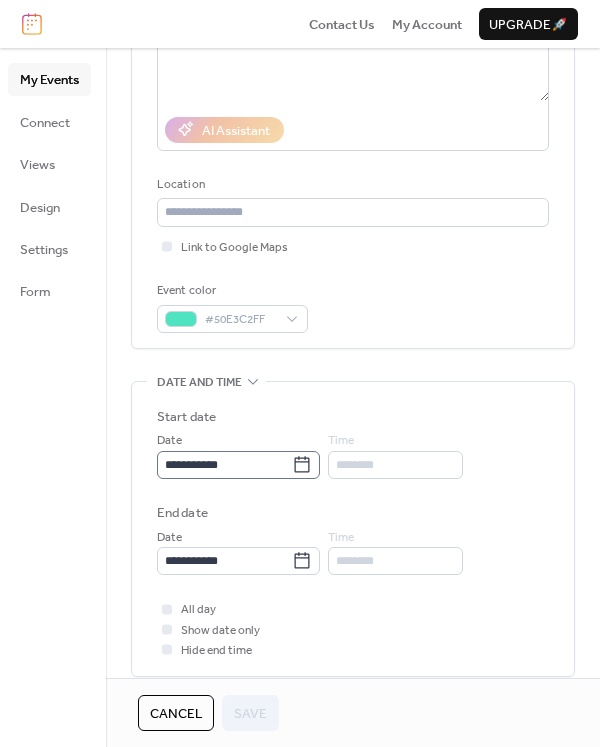 click 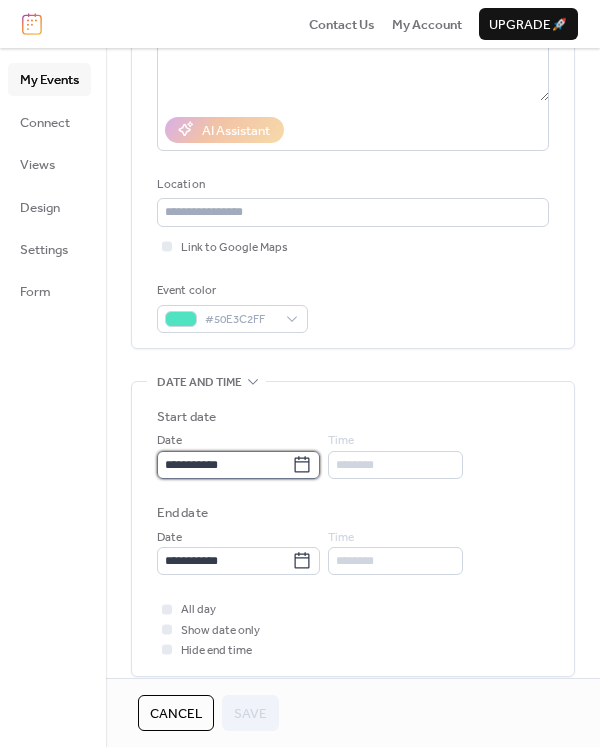 click on "**********" at bounding box center [224, 465] 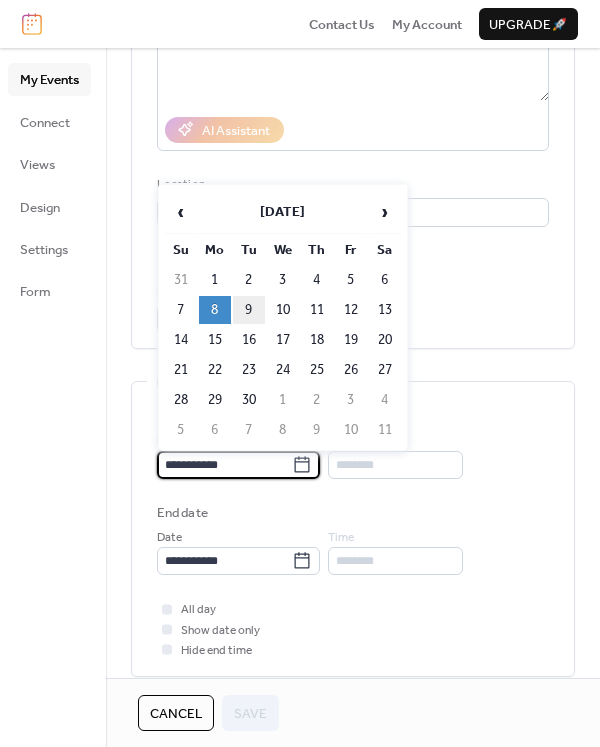 click on "9" at bounding box center [249, 310] 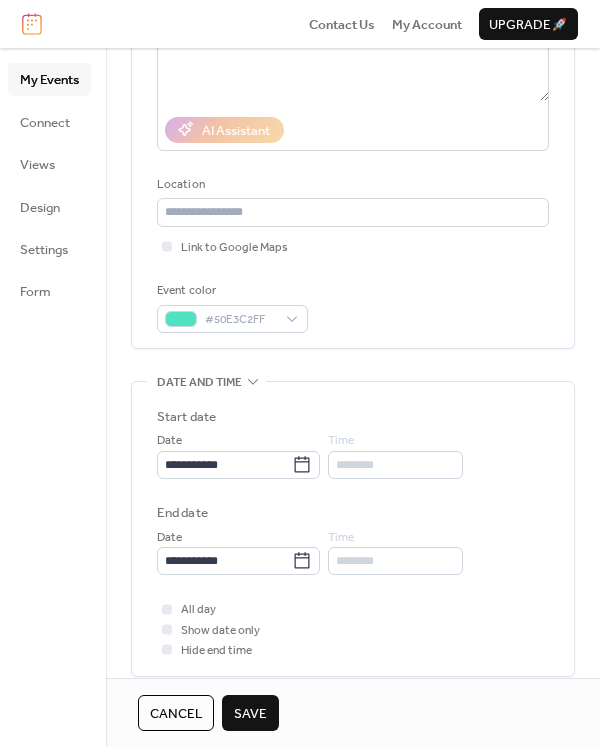 click on "Save" at bounding box center (250, 714) 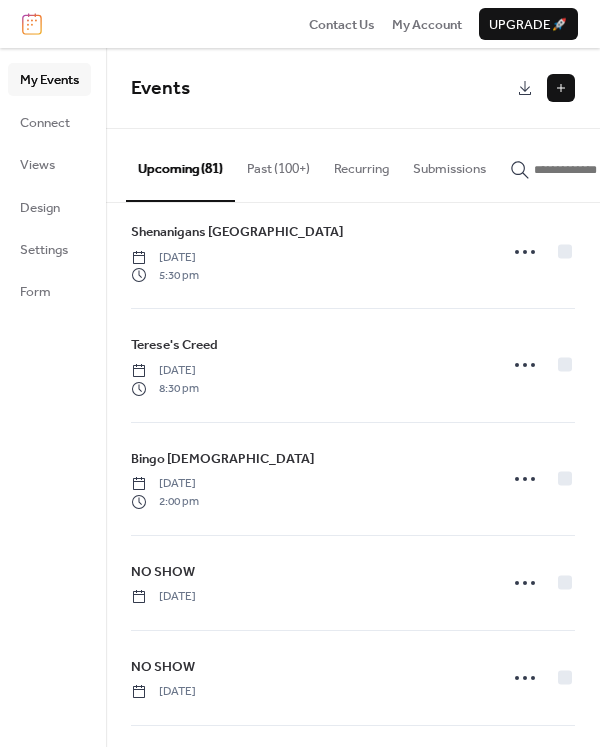 scroll, scrollTop: 6054, scrollLeft: 0, axis: vertical 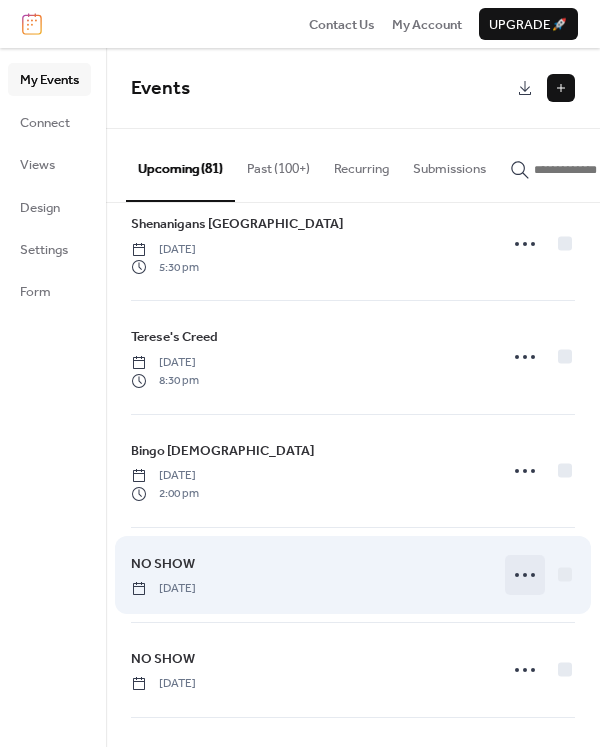 click 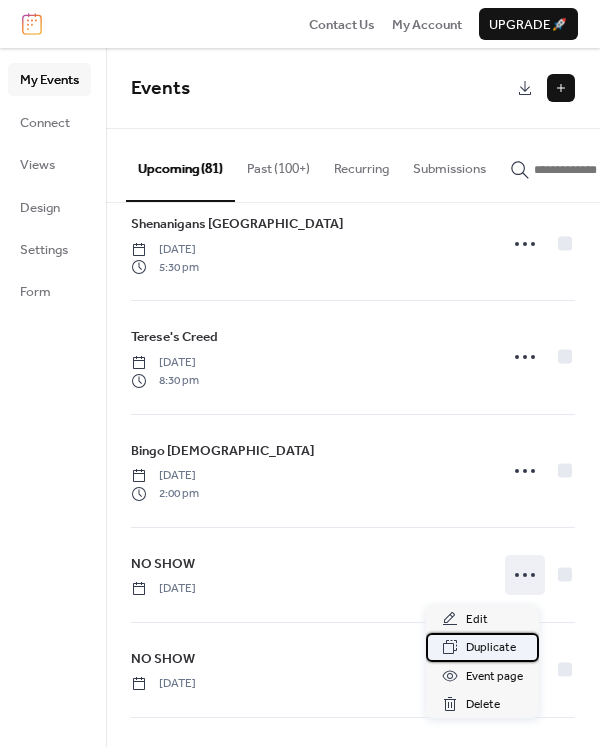 click on "Duplicate" at bounding box center (491, 648) 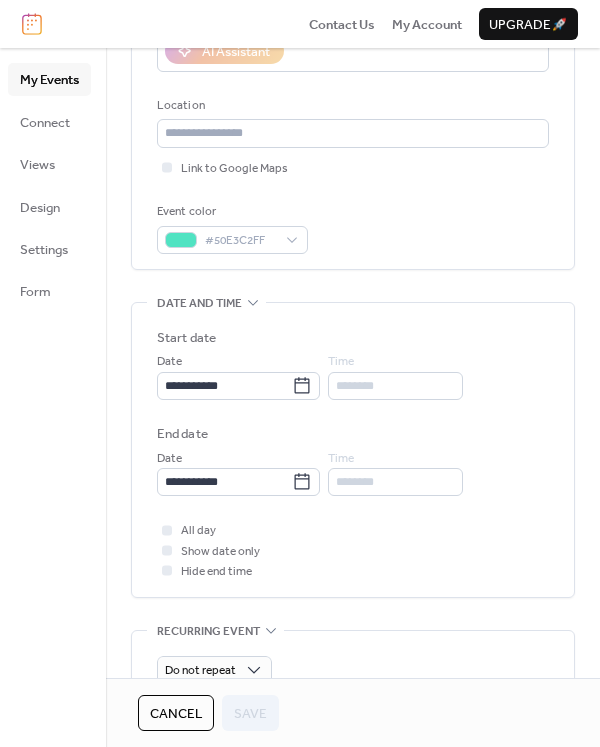 scroll, scrollTop: 400, scrollLeft: 0, axis: vertical 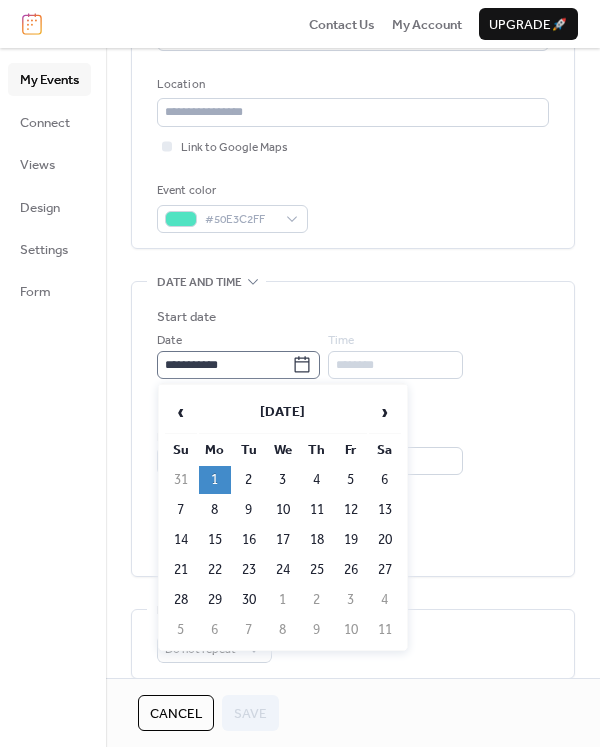 click 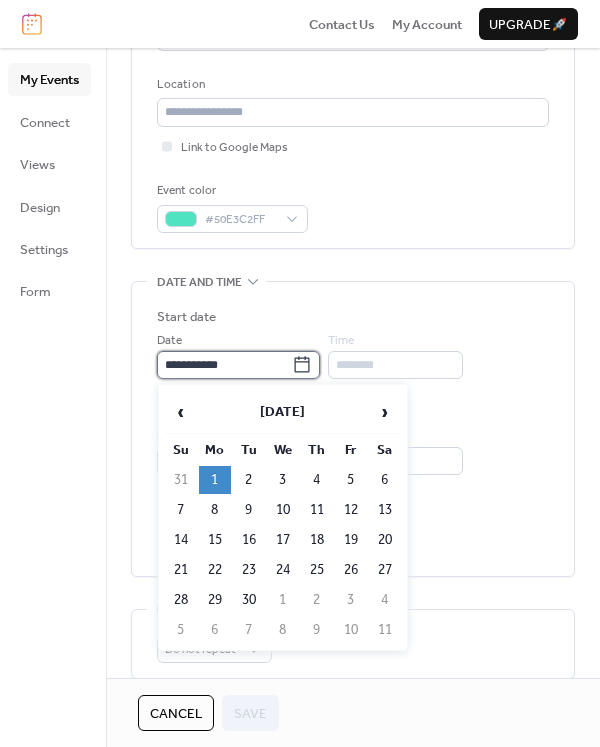 click on "**********" at bounding box center (224, 365) 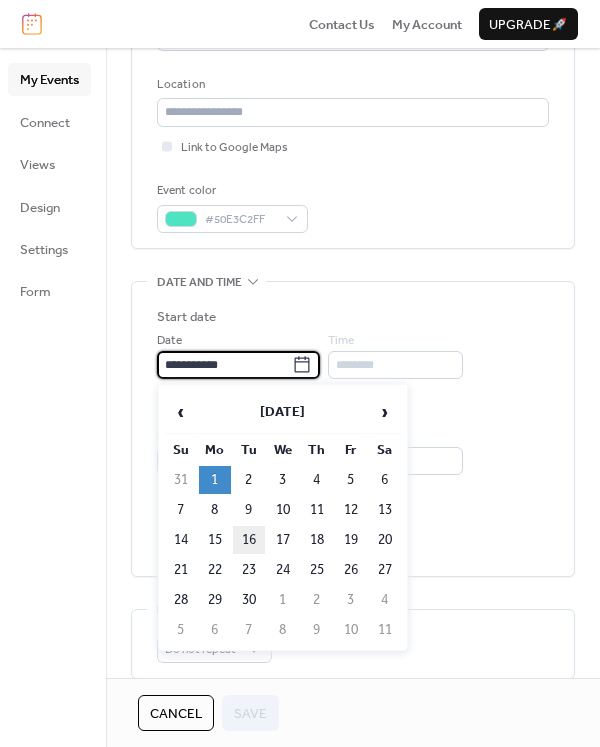 click on "16" at bounding box center [249, 540] 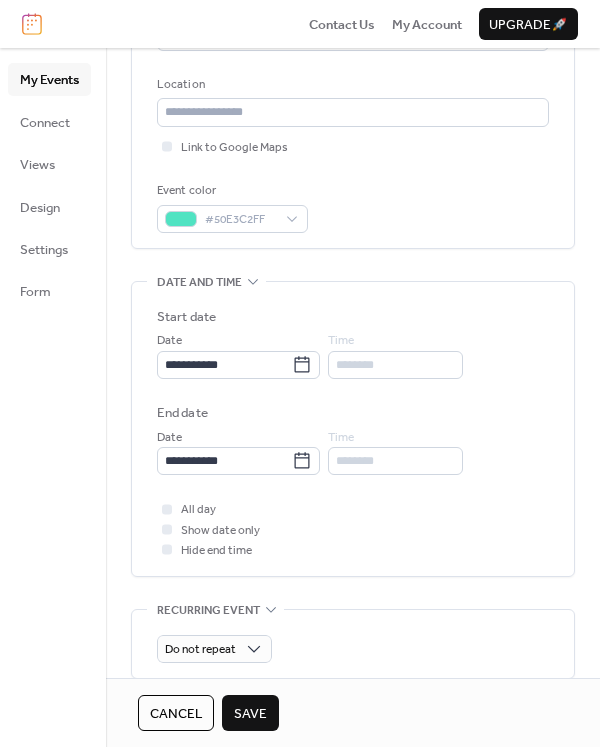 click on "Save" at bounding box center [250, 714] 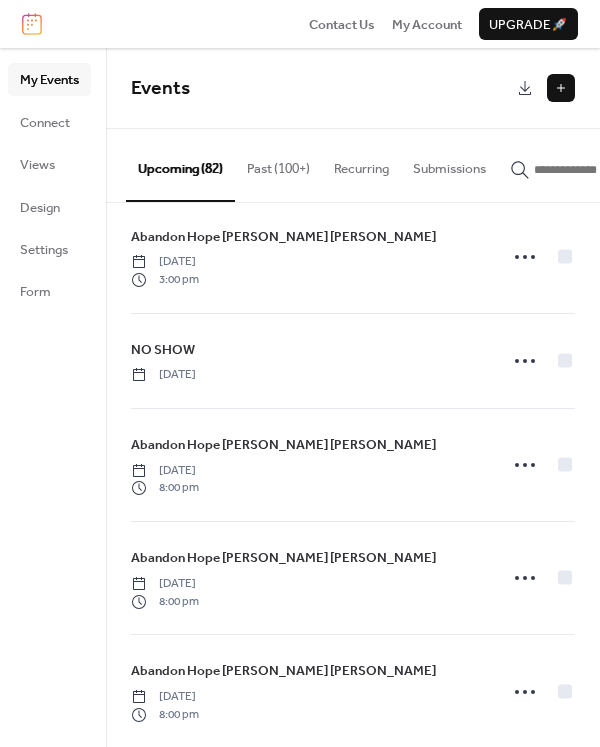 scroll, scrollTop: 7772, scrollLeft: 0, axis: vertical 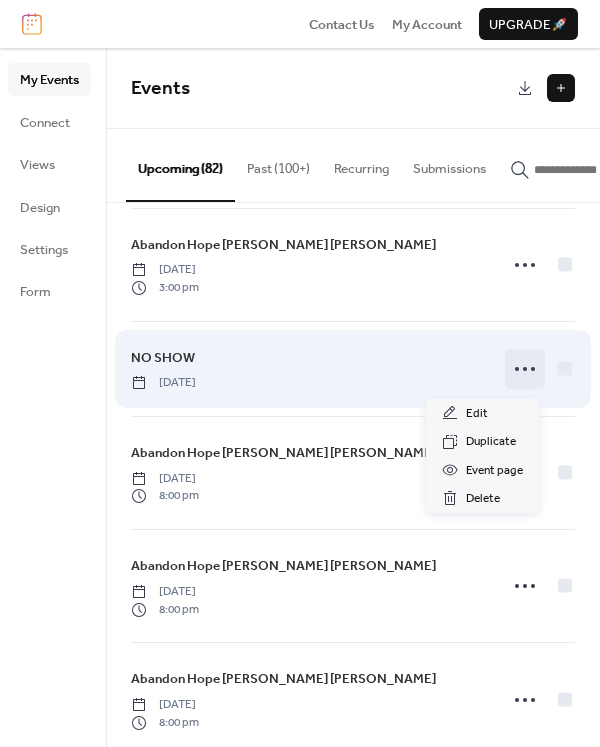 click 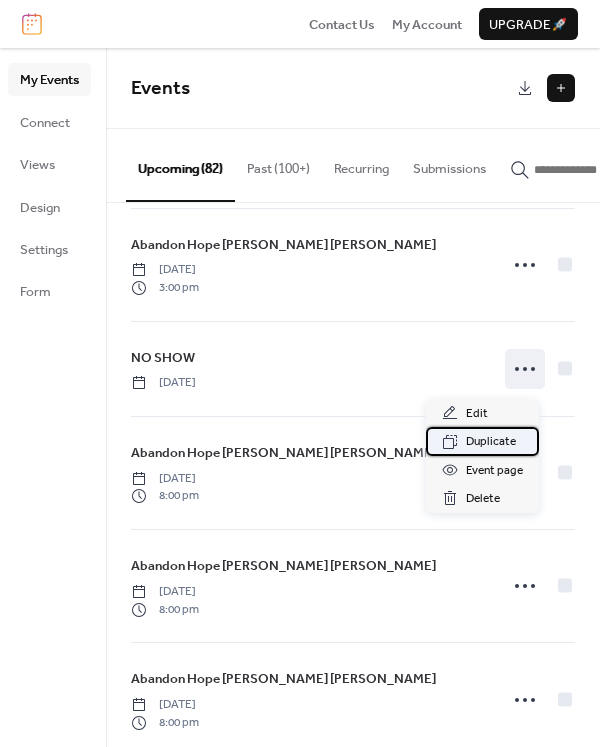click on "Duplicate" at bounding box center [491, 442] 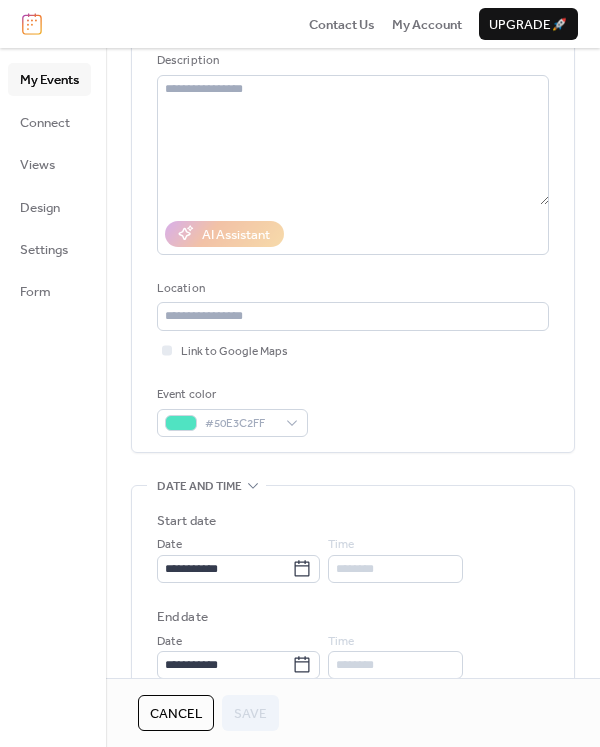 scroll, scrollTop: 200, scrollLeft: 0, axis: vertical 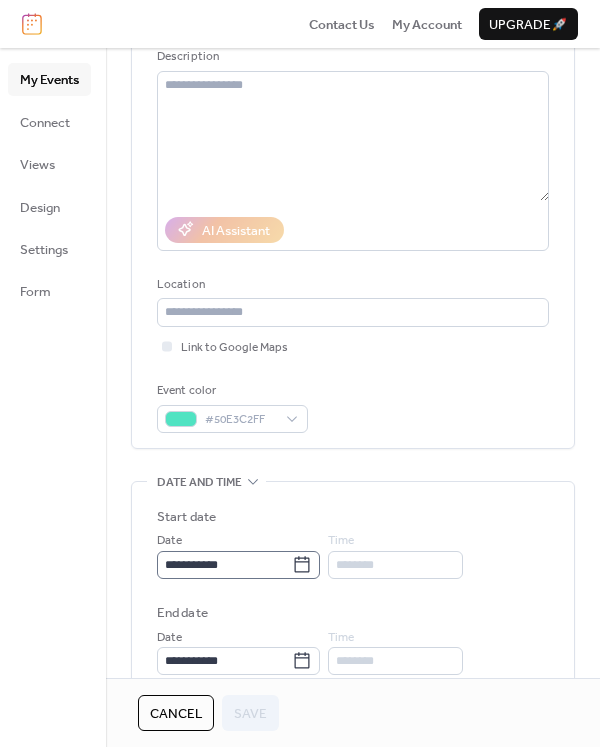 click 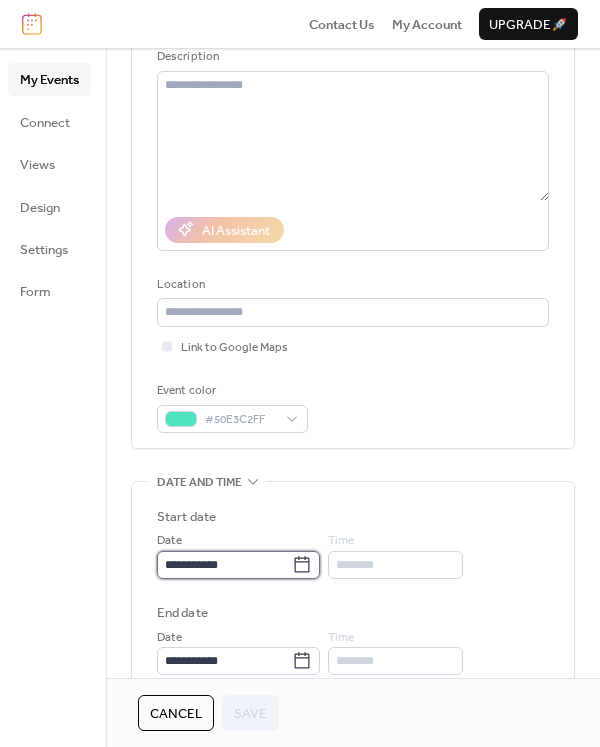click on "**********" at bounding box center [224, 565] 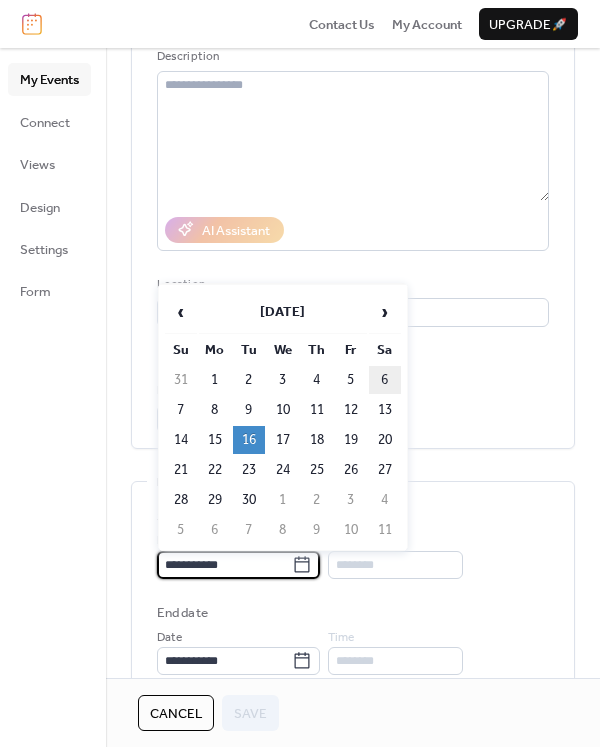 click on "6" at bounding box center [385, 380] 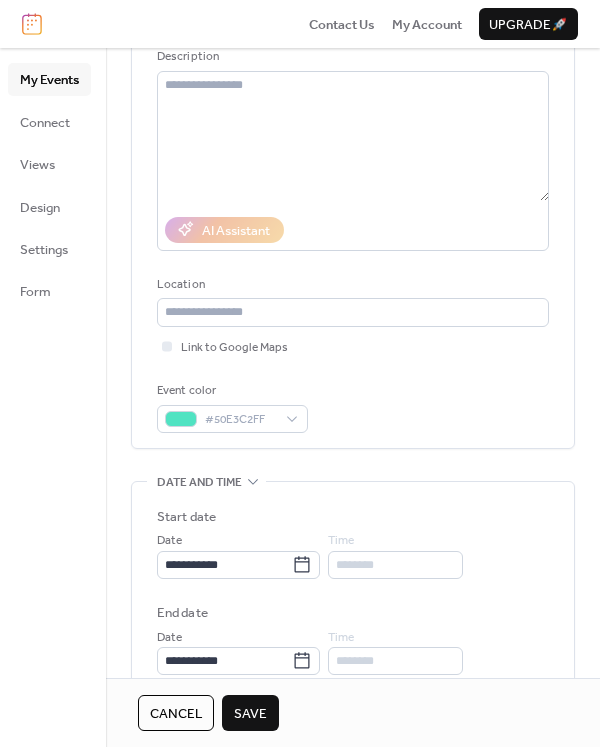 click on "Save" at bounding box center [250, 714] 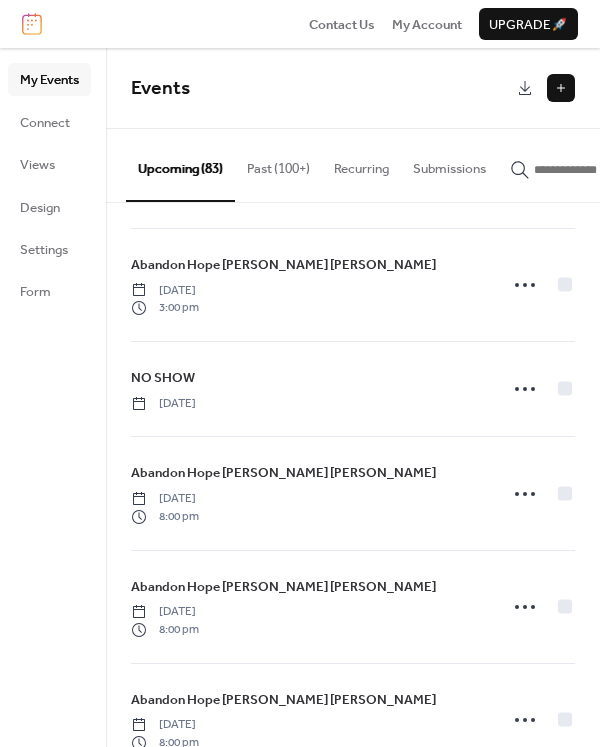 scroll, scrollTop: 7794, scrollLeft: 0, axis: vertical 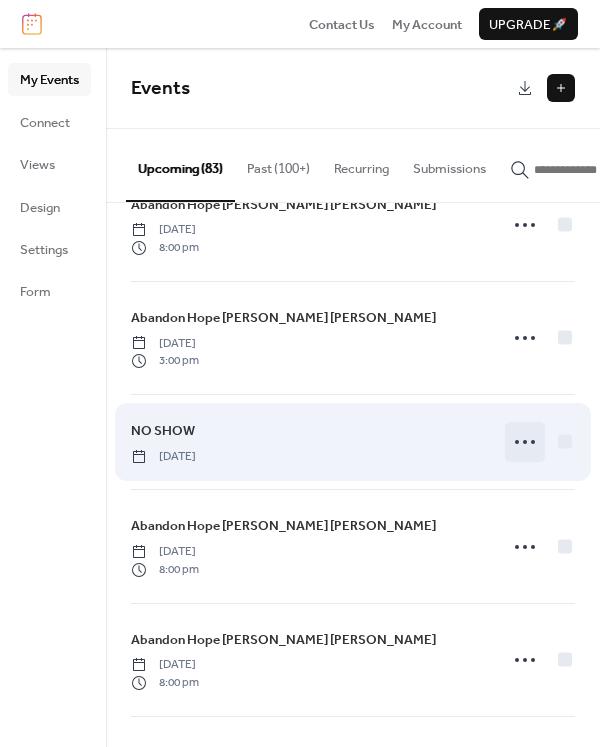click 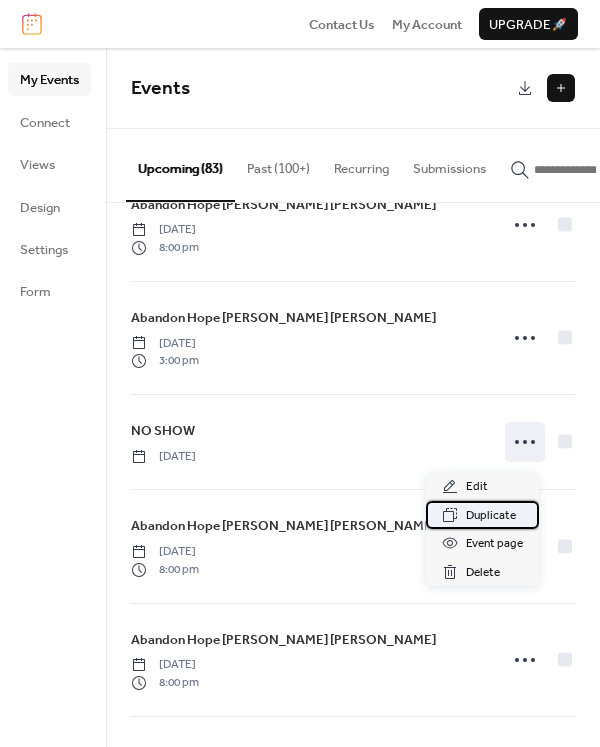 click on "Duplicate" at bounding box center (491, 516) 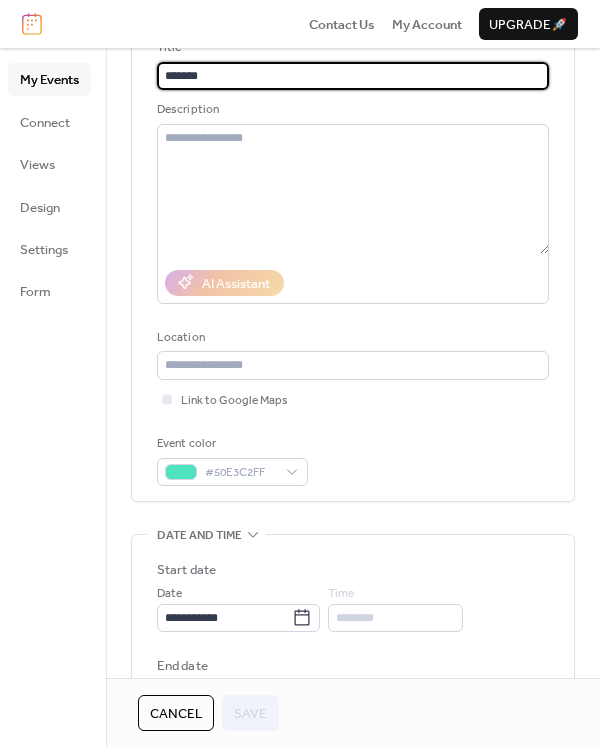 scroll, scrollTop: 300, scrollLeft: 0, axis: vertical 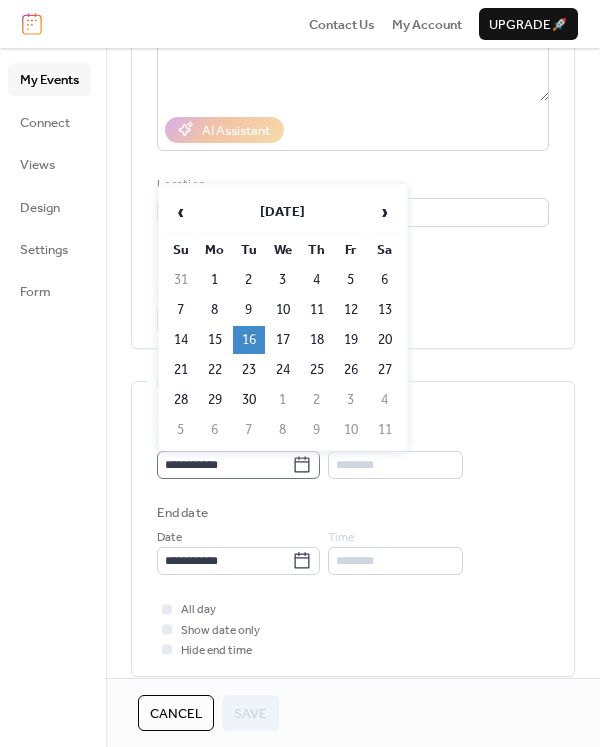 click 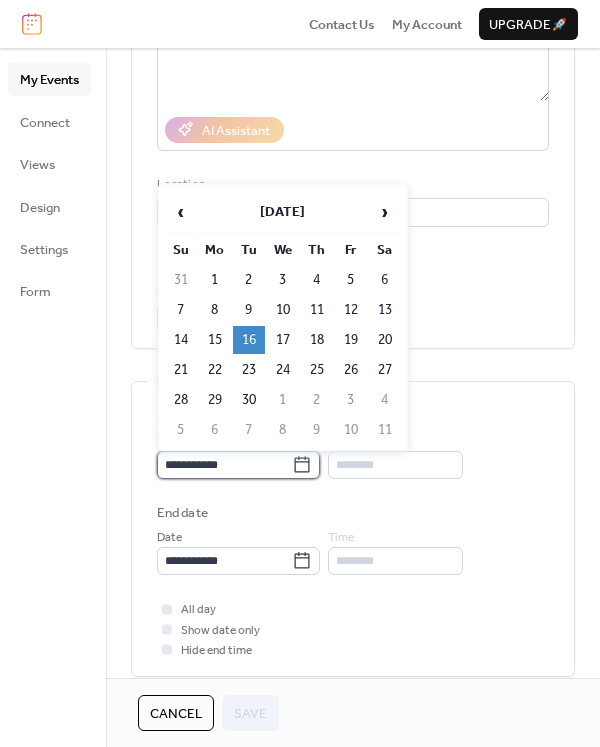 click on "**********" at bounding box center (224, 465) 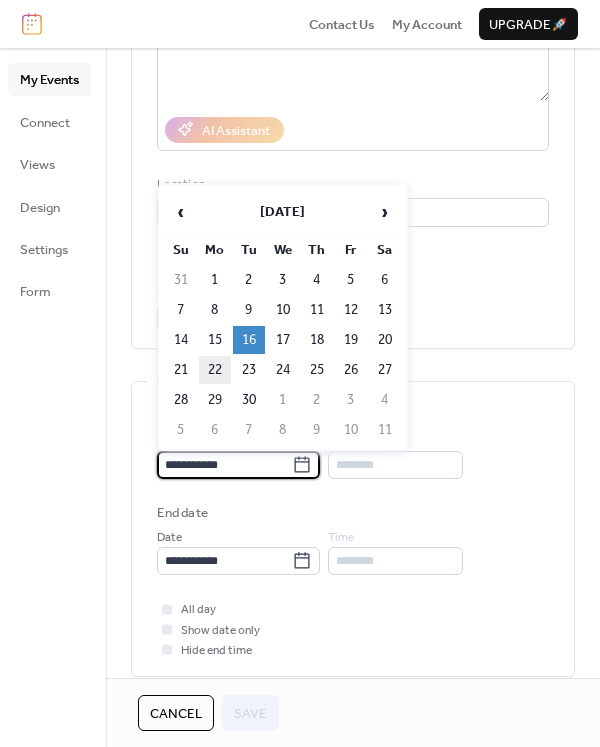 click on "22" at bounding box center [215, 370] 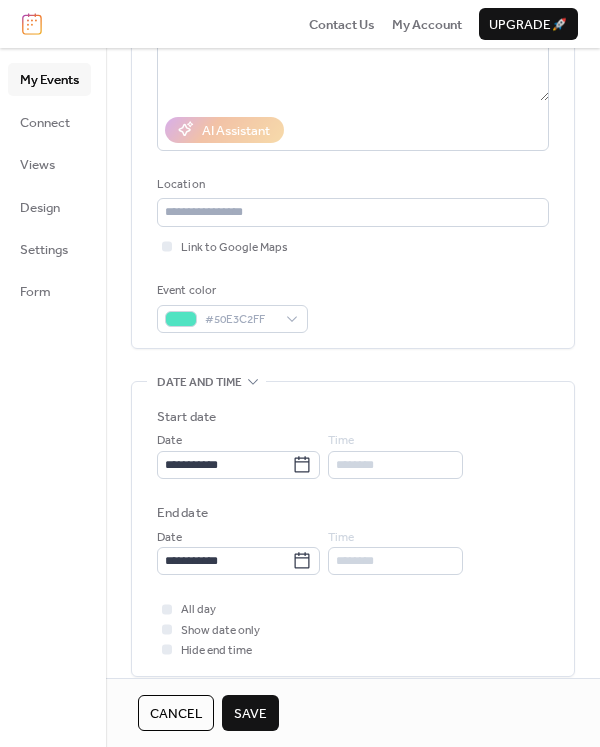 click on "Save" at bounding box center [250, 714] 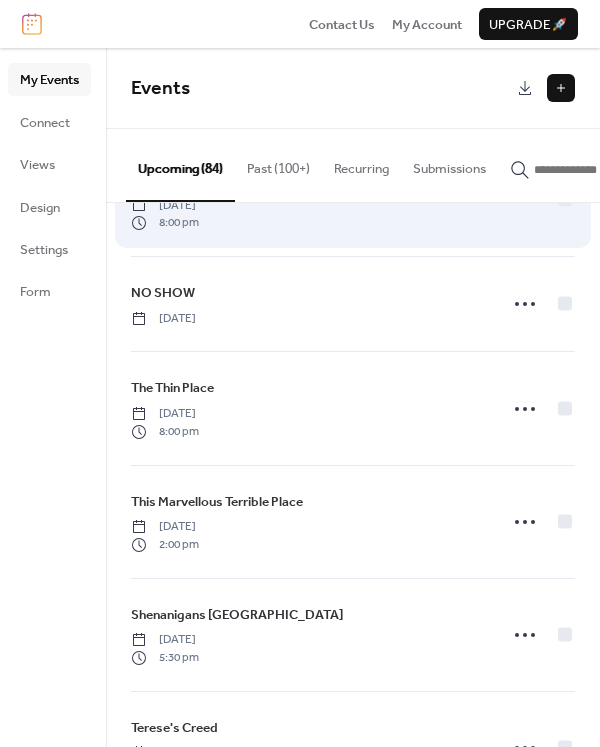 scroll, scrollTop: 2841, scrollLeft: 0, axis: vertical 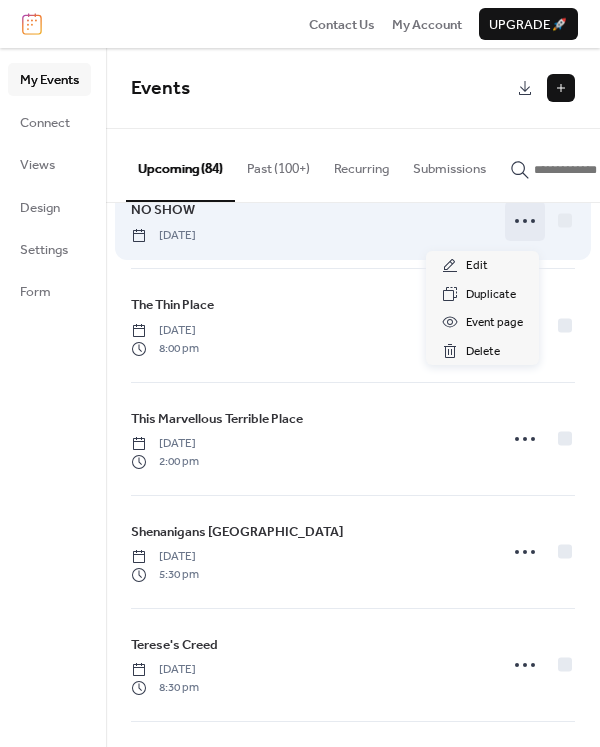 click 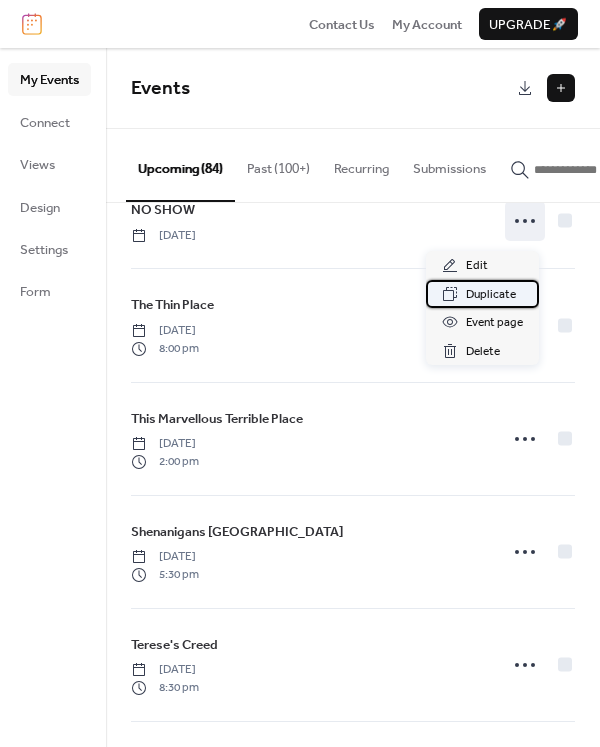 click on "Duplicate" at bounding box center [491, 295] 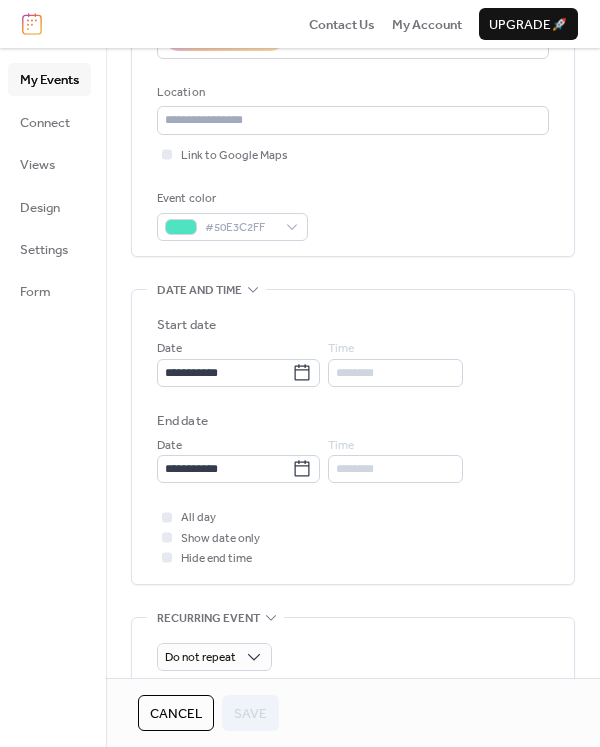 scroll, scrollTop: 400, scrollLeft: 0, axis: vertical 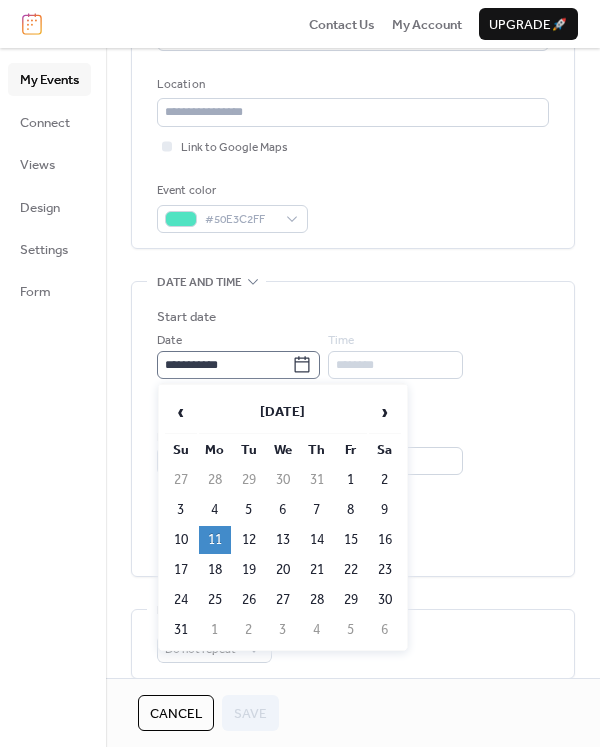 click 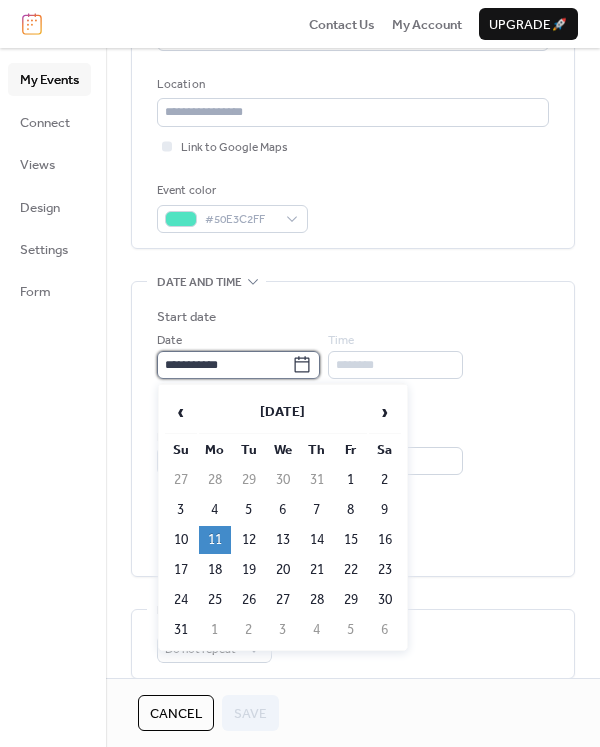 click on "**********" at bounding box center (224, 365) 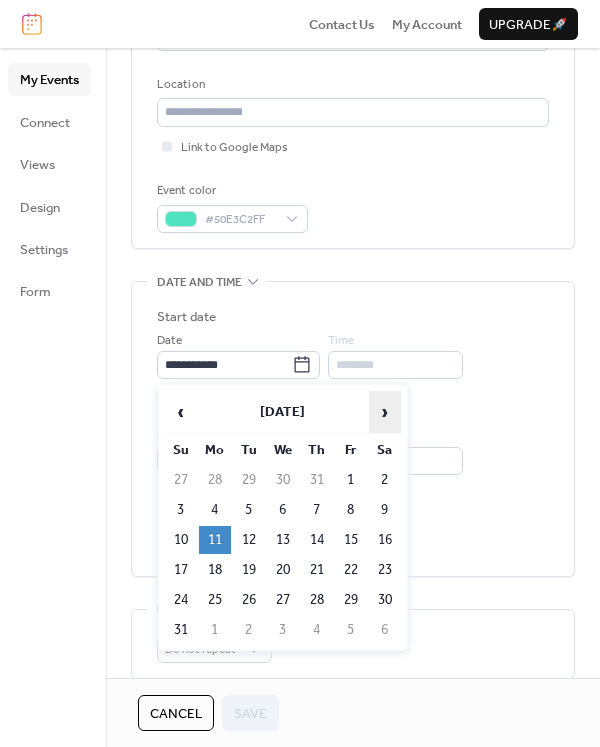 click on "›" at bounding box center (385, 412) 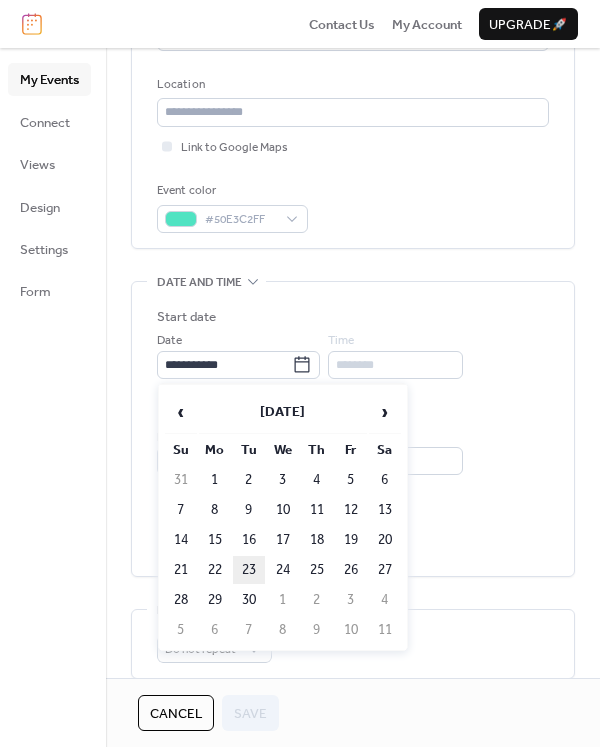 click on "23" at bounding box center (249, 570) 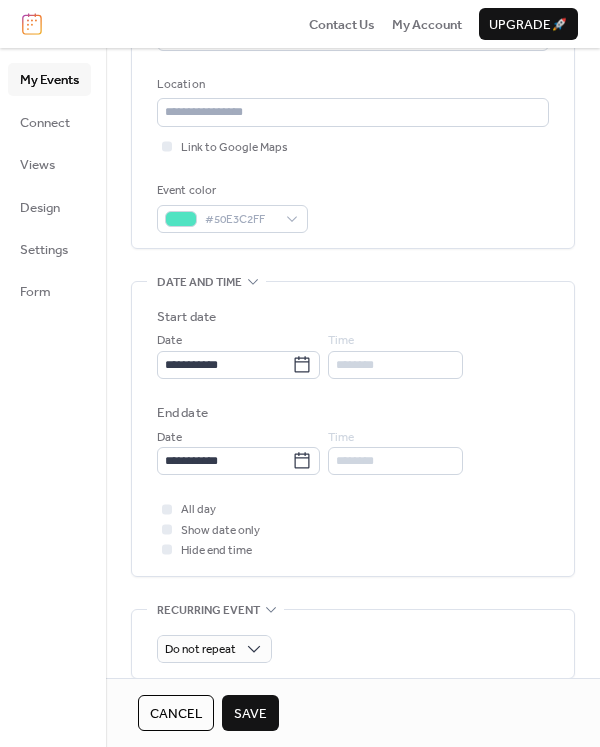 click on "Save" at bounding box center (250, 714) 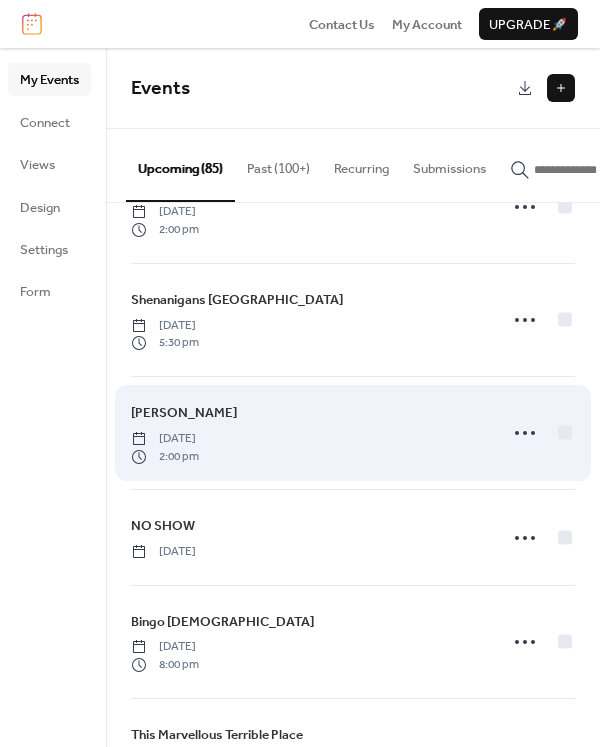 scroll, scrollTop: 300, scrollLeft: 0, axis: vertical 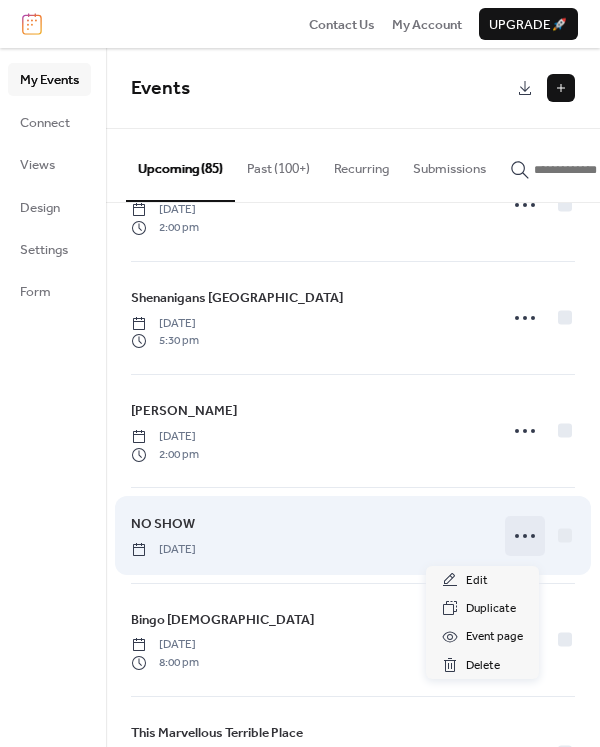click 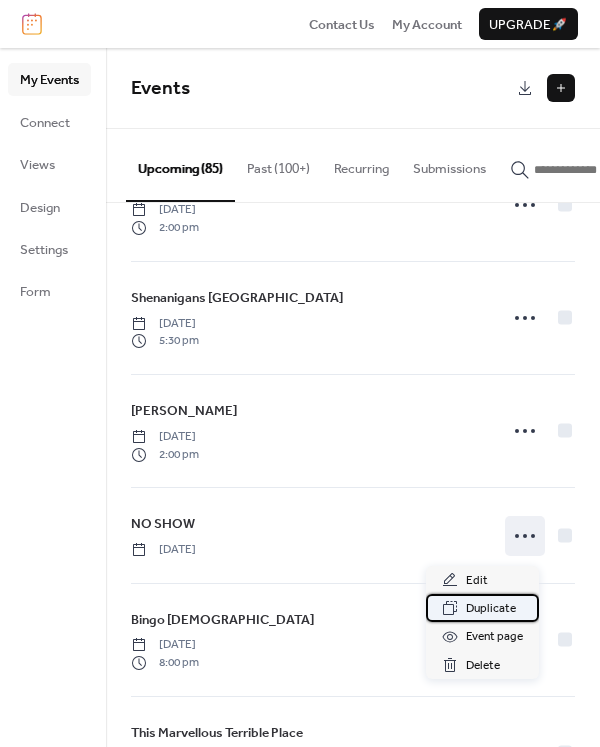 click on "Duplicate" at bounding box center [491, 609] 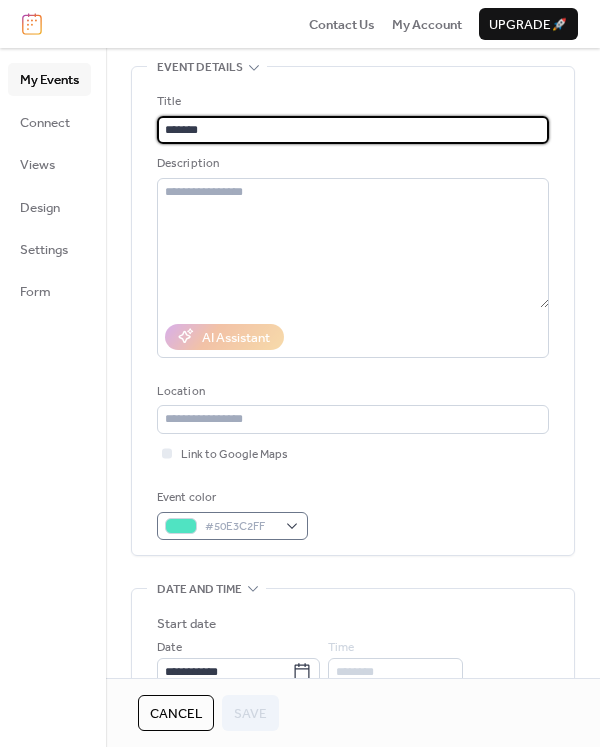 scroll, scrollTop: 300, scrollLeft: 0, axis: vertical 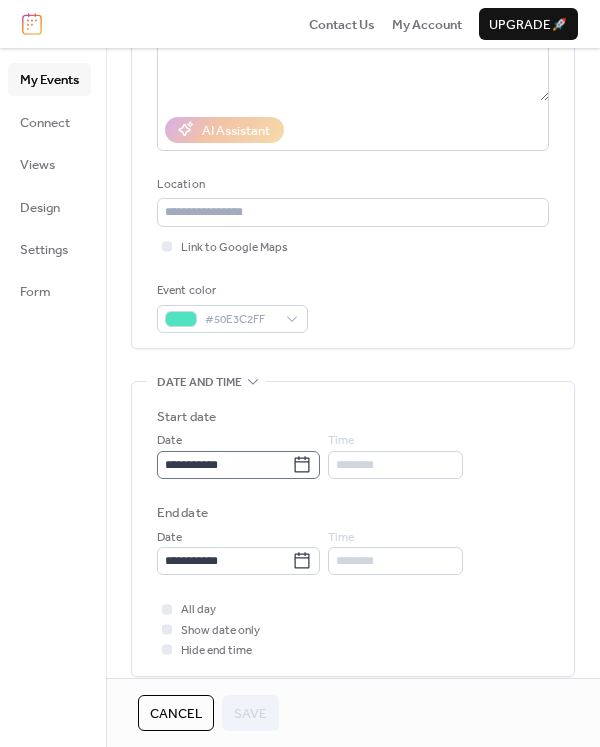 click 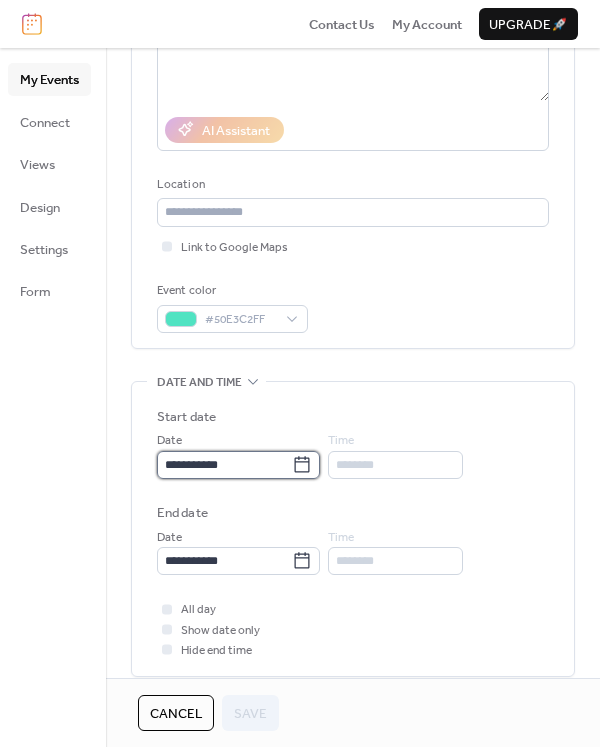 click on "**********" at bounding box center [224, 465] 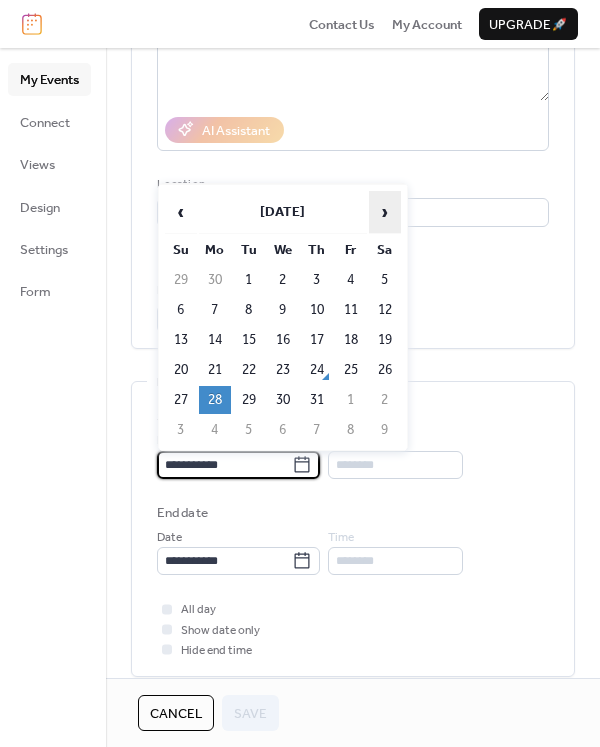 click on "›" at bounding box center [385, 212] 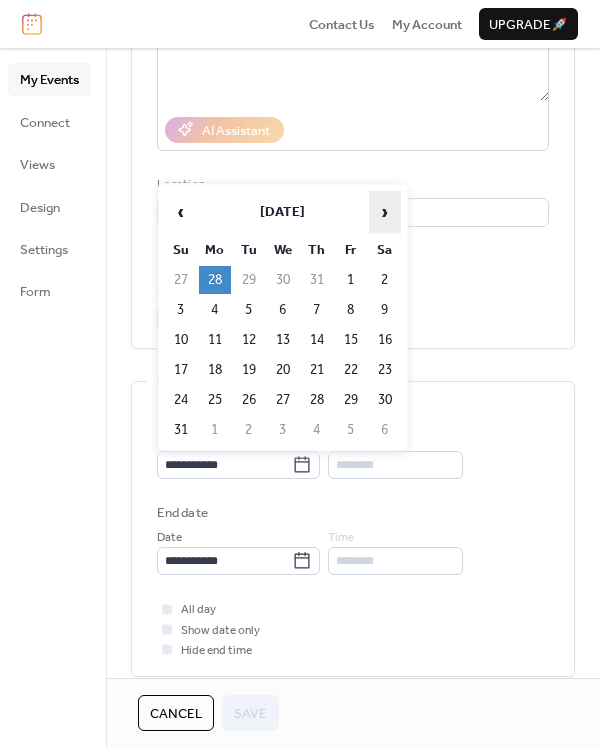 click on "›" at bounding box center [385, 212] 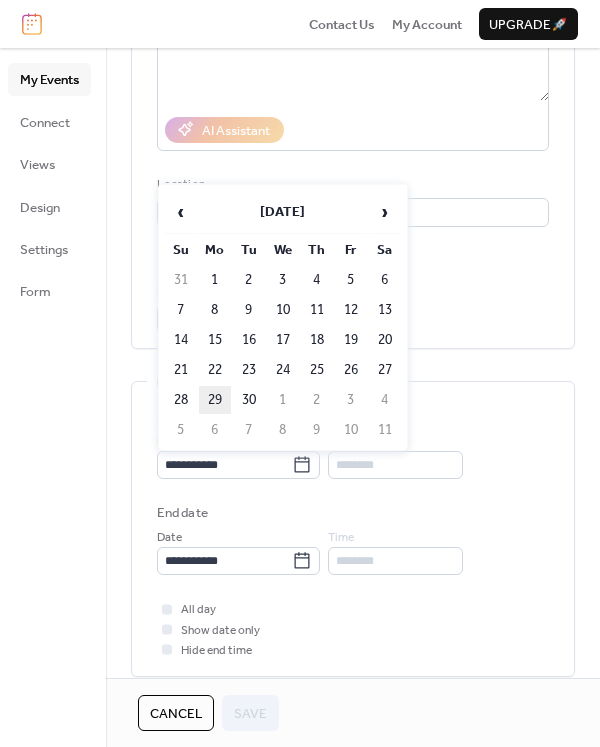 click on "29" at bounding box center [215, 400] 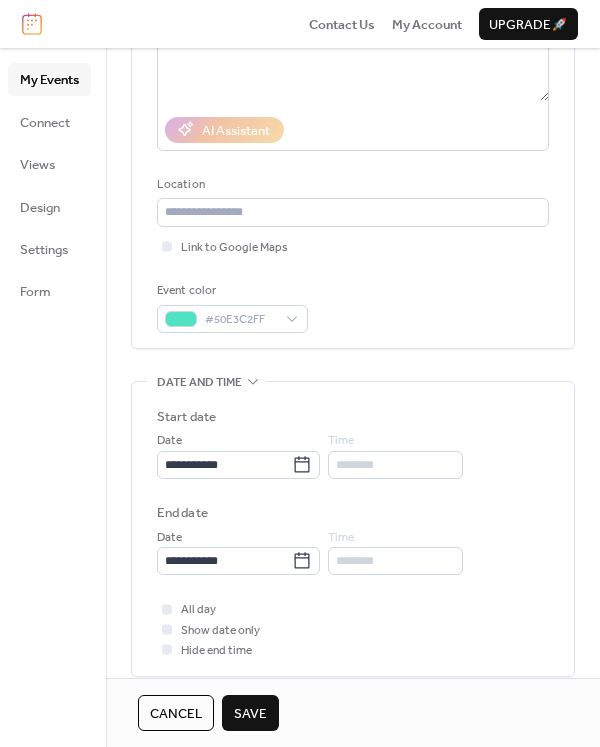 click on "Save" at bounding box center [250, 714] 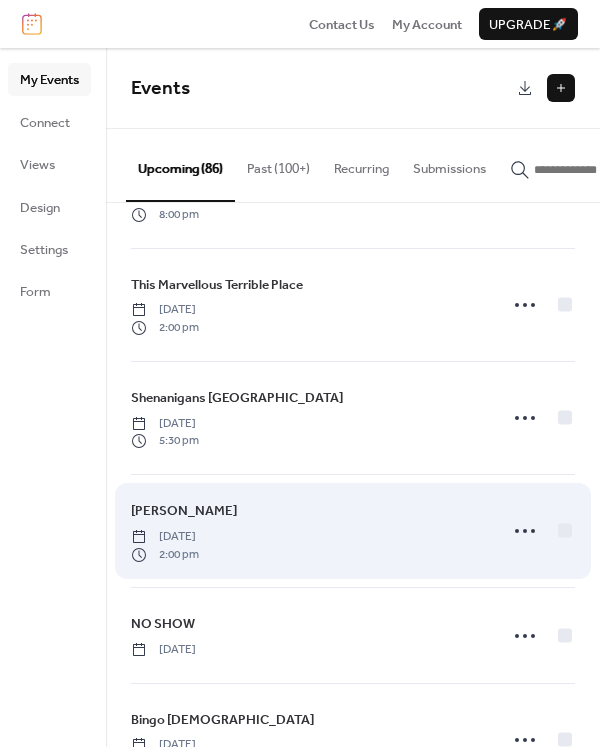 scroll, scrollTop: 300, scrollLeft: 0, axis: vertical 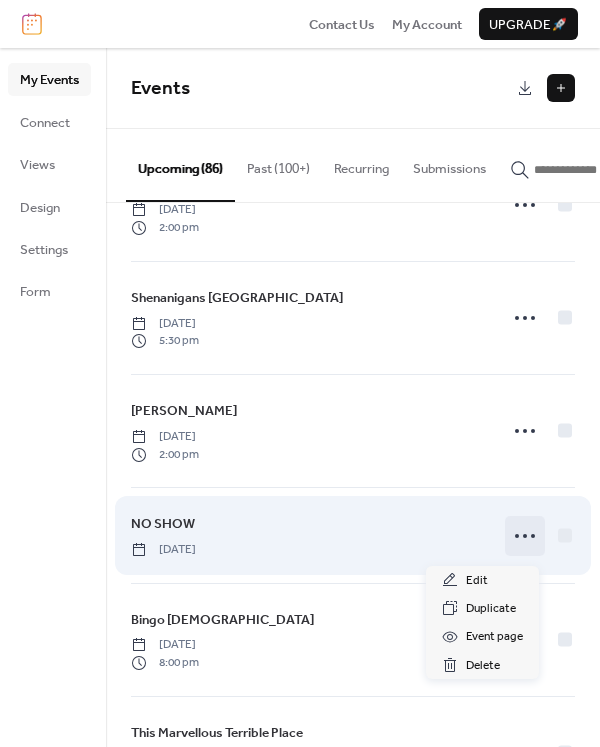 click 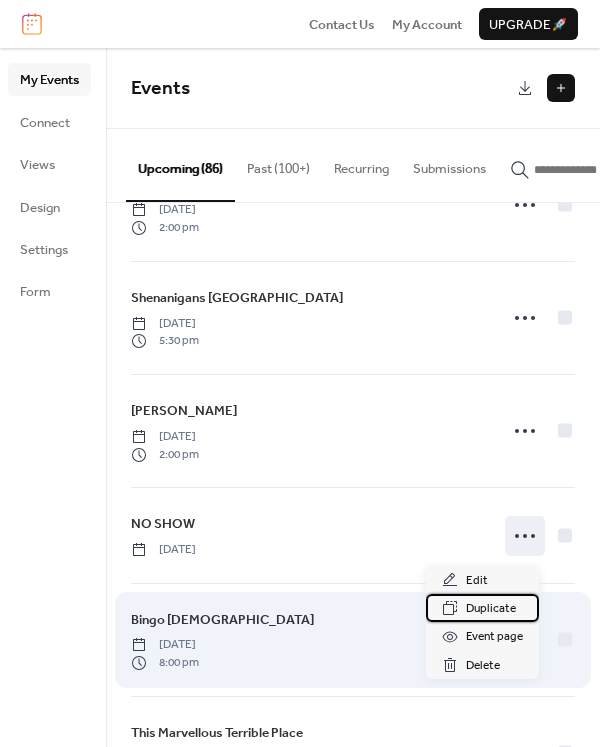 click on "Duplicate" at bounding box center (491, 609) 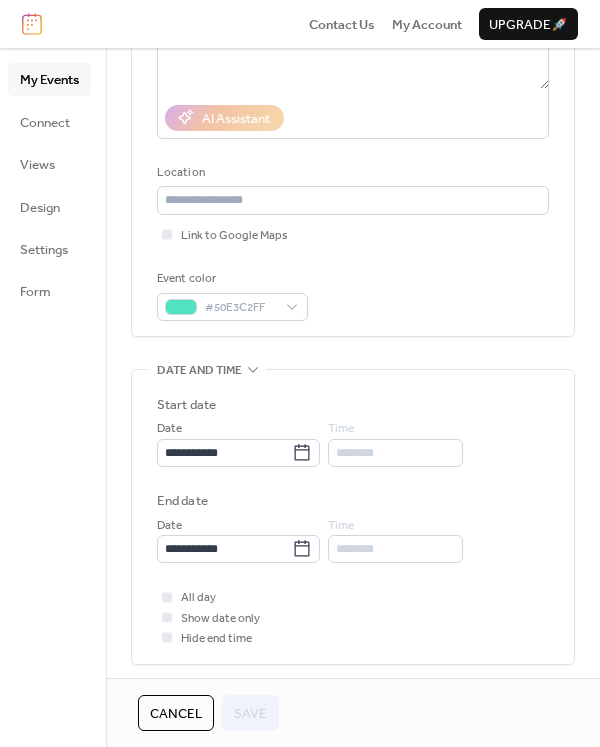 scroll, scrollTop: 273, scrollLeft: 0, axis: vertical 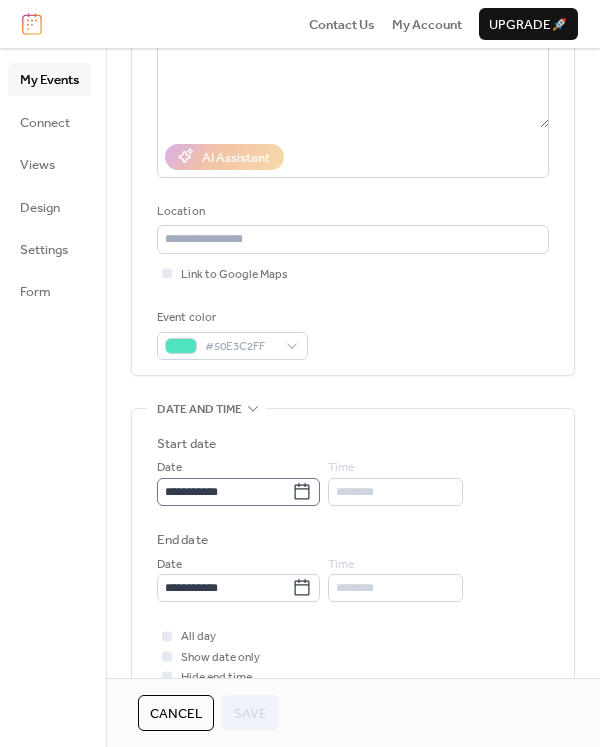 click 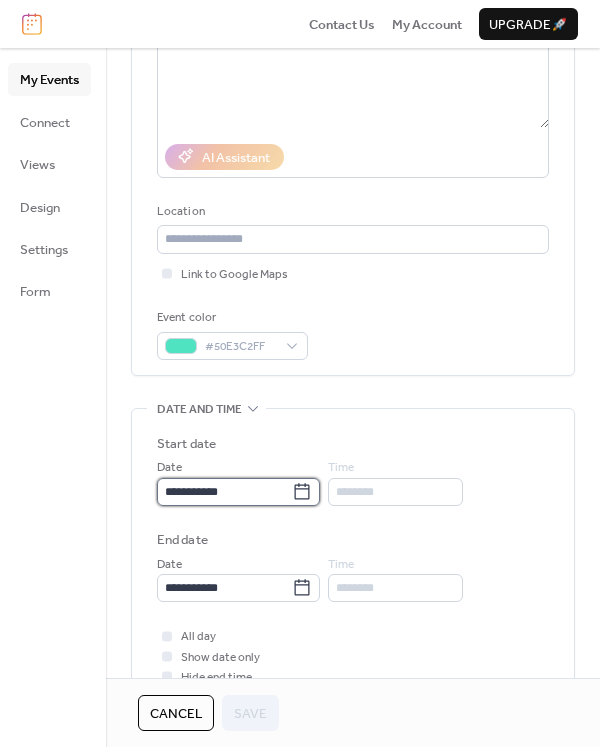 click on "**********" at bounding box center (224, 492) 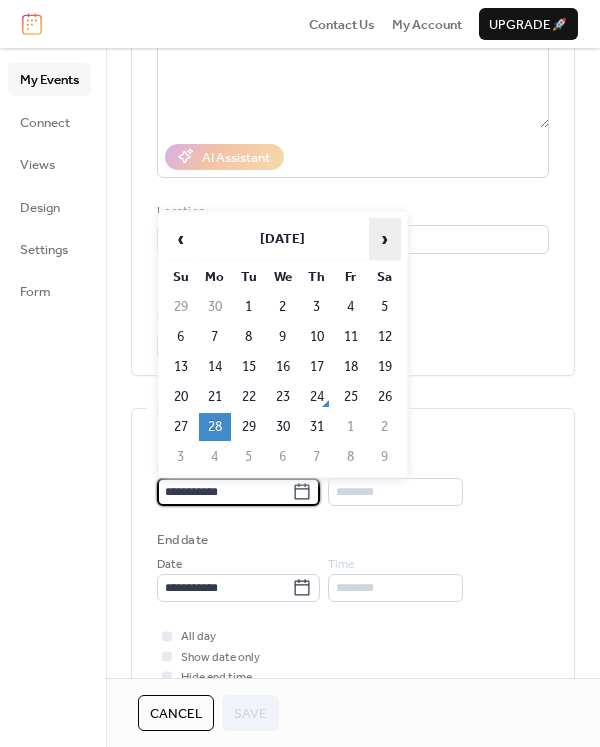 click on "›" at bounding box center (385, 239) 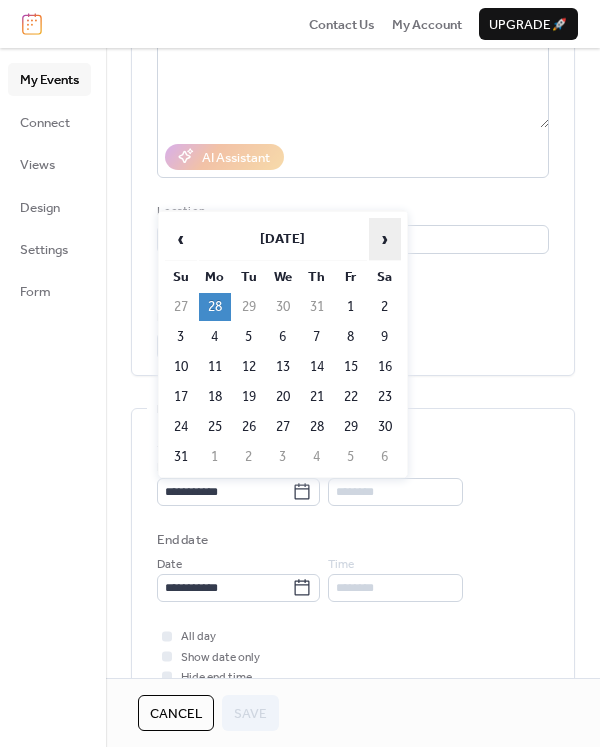 click on "›" at bounding box center [385, 239] 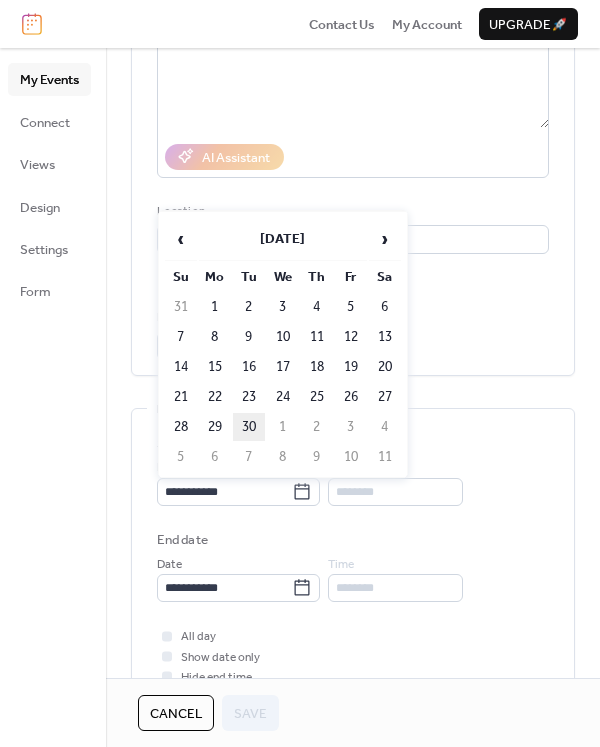 click on "30" at bounding box center [249, 427] 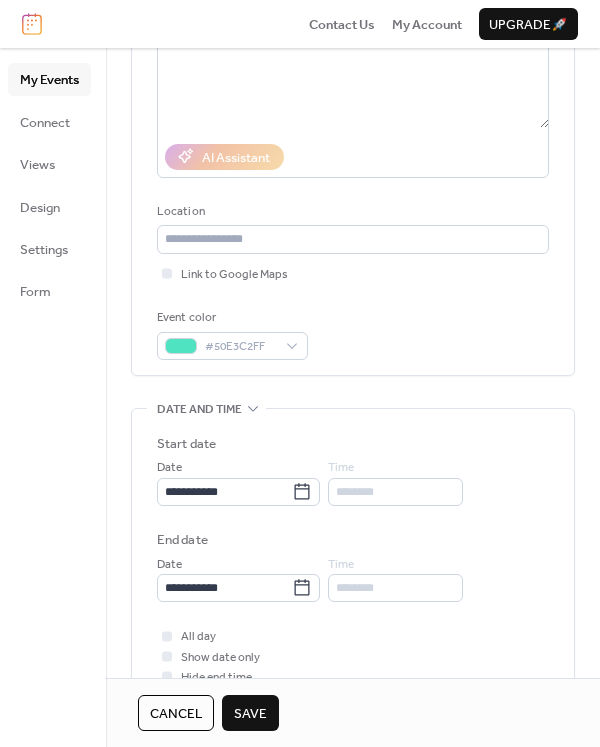 click on "Save" at bounding box center (250, 714) 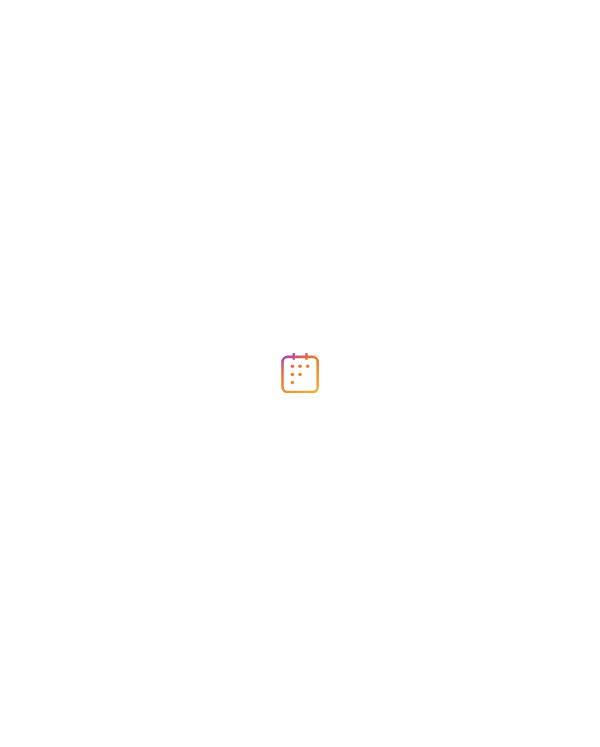 scroll, scrollTop: 0, scrollLeft: 0, axis: both 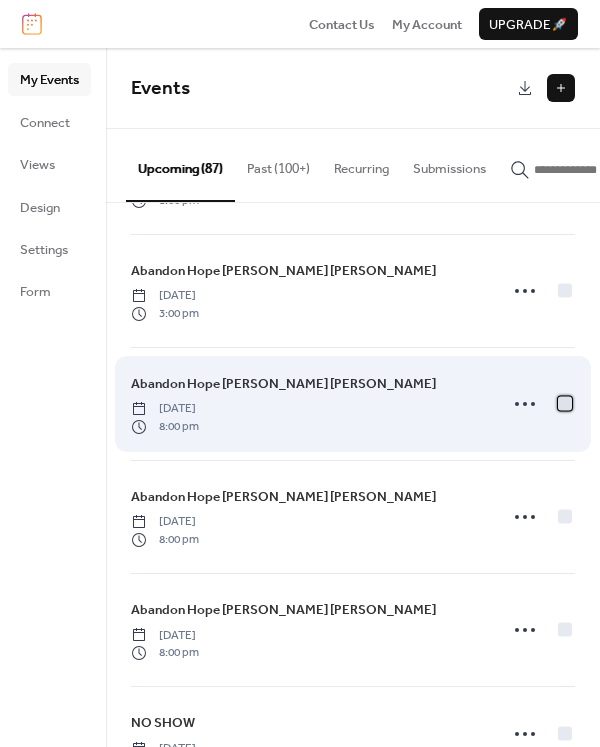 click at bounding box center [565, 403] 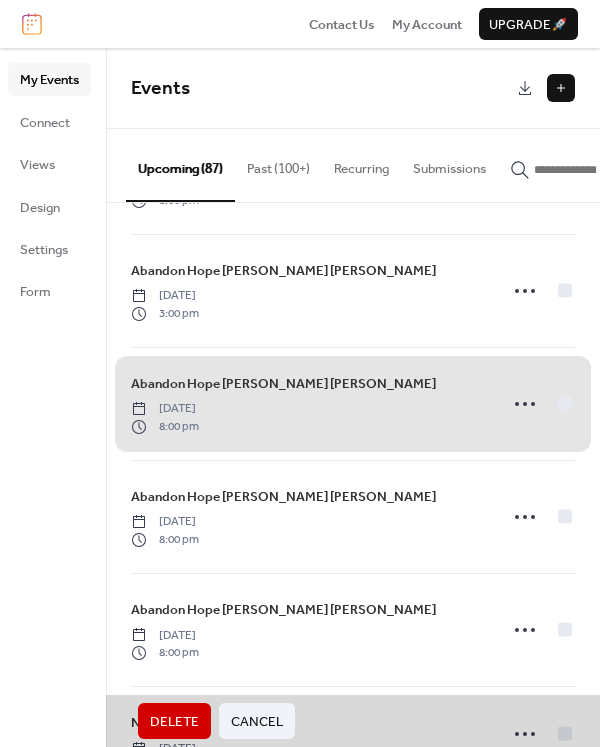 click on "Delete" at bounding box center [174, 722] 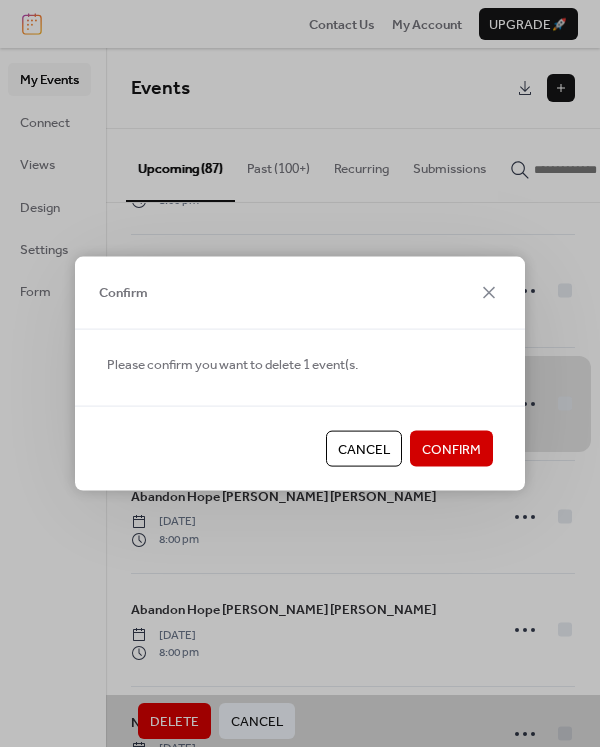 click on "Confirm" at bounding box center [451, 449] 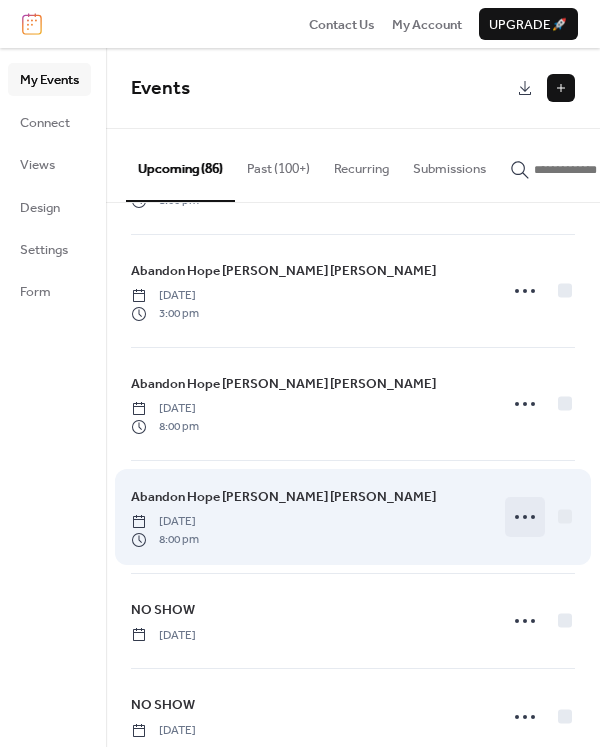 click 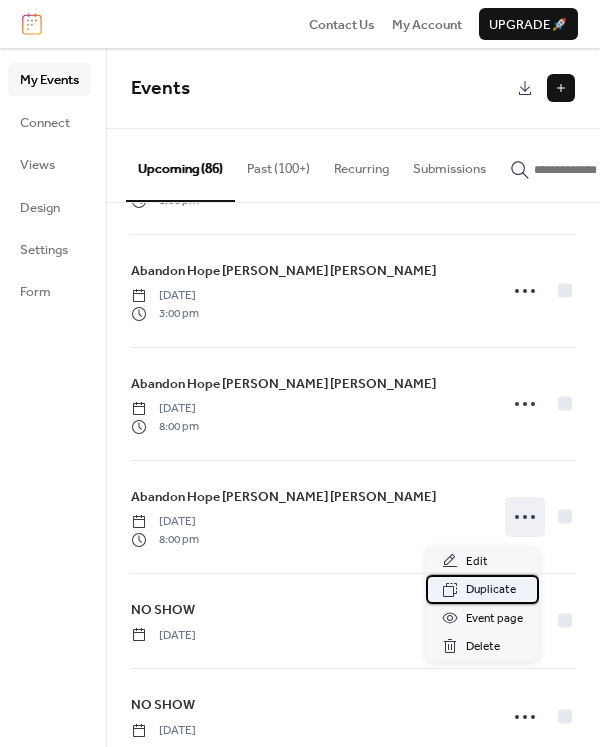 click on "Duplicate" at bounding box center (491, 590) 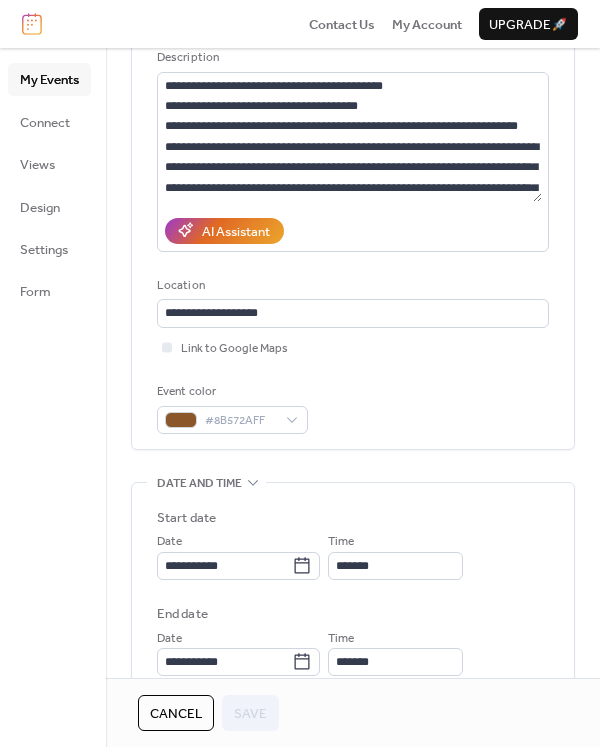 scroll, scrollTop: 200, scrollLeft: 0, axis: vertical 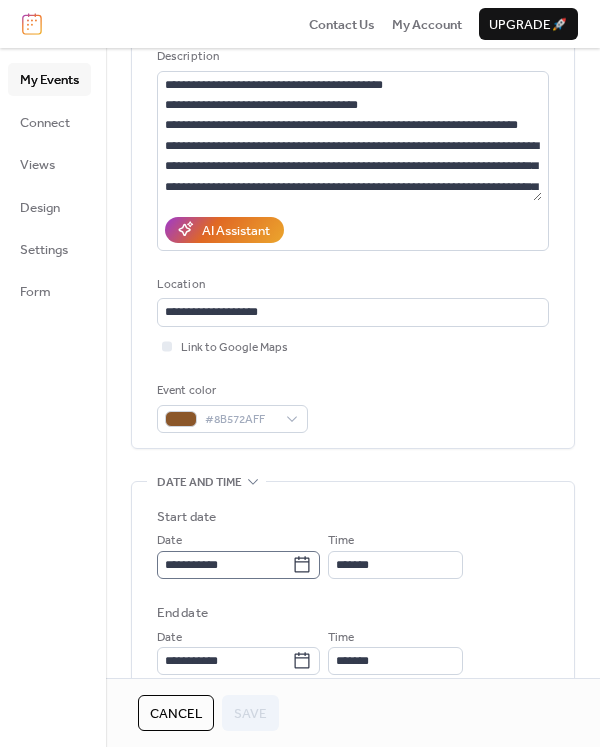 click 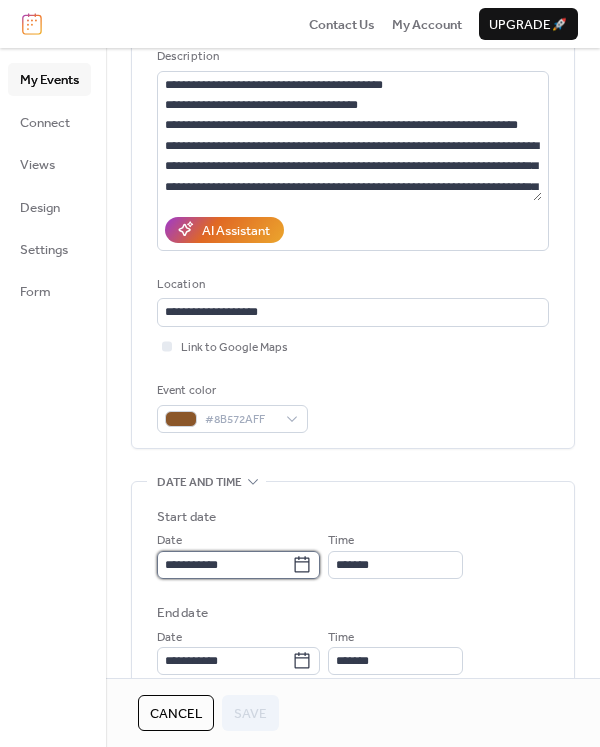 click on "**********" at bounding box center [224, 565] 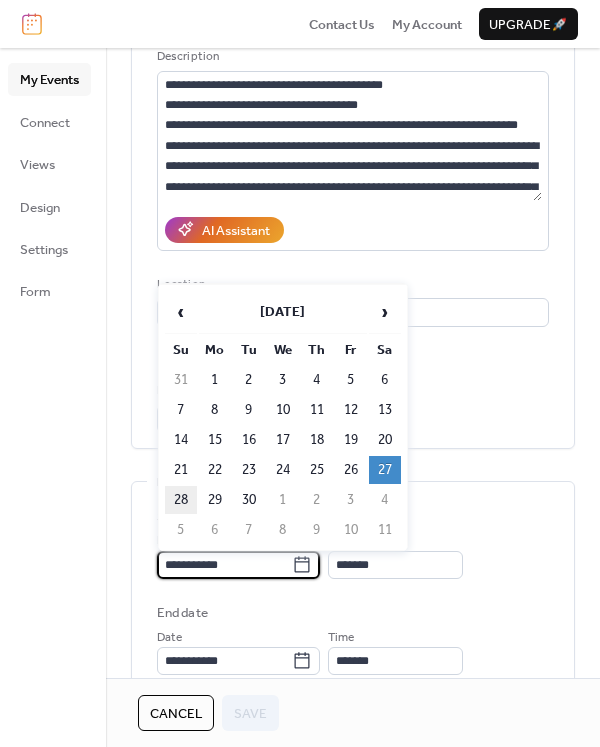 click on "28" at bounding box center (181, 500) 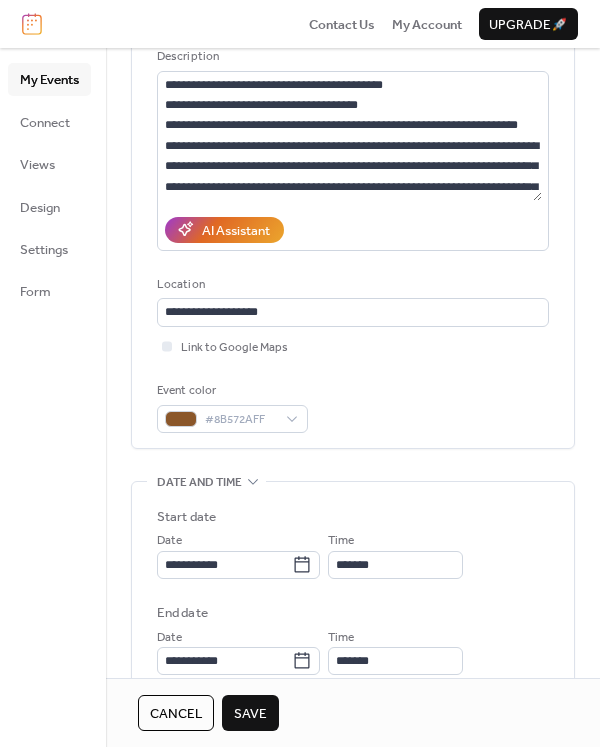 click on "Save" at bounding box center (250, 714) 